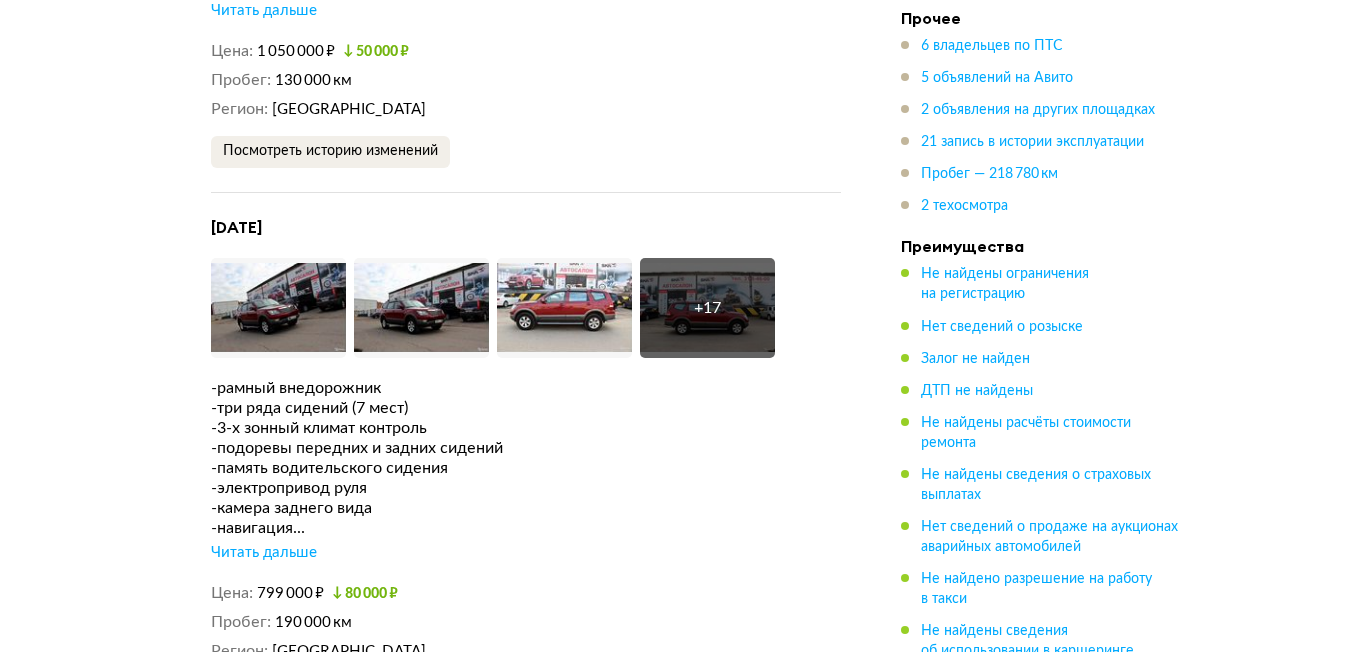 scroll, scrollTop: 4800, scrollLeft: 0, axis: vertical 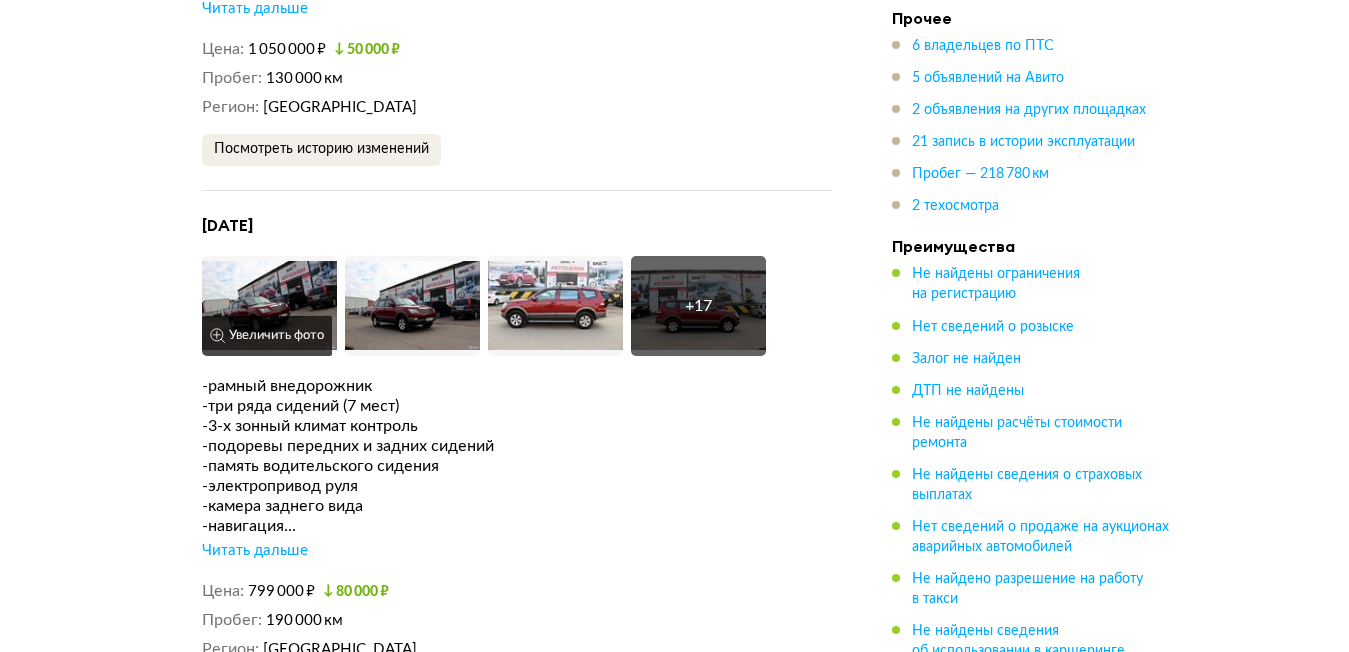 click at bounding box center [269, 306] 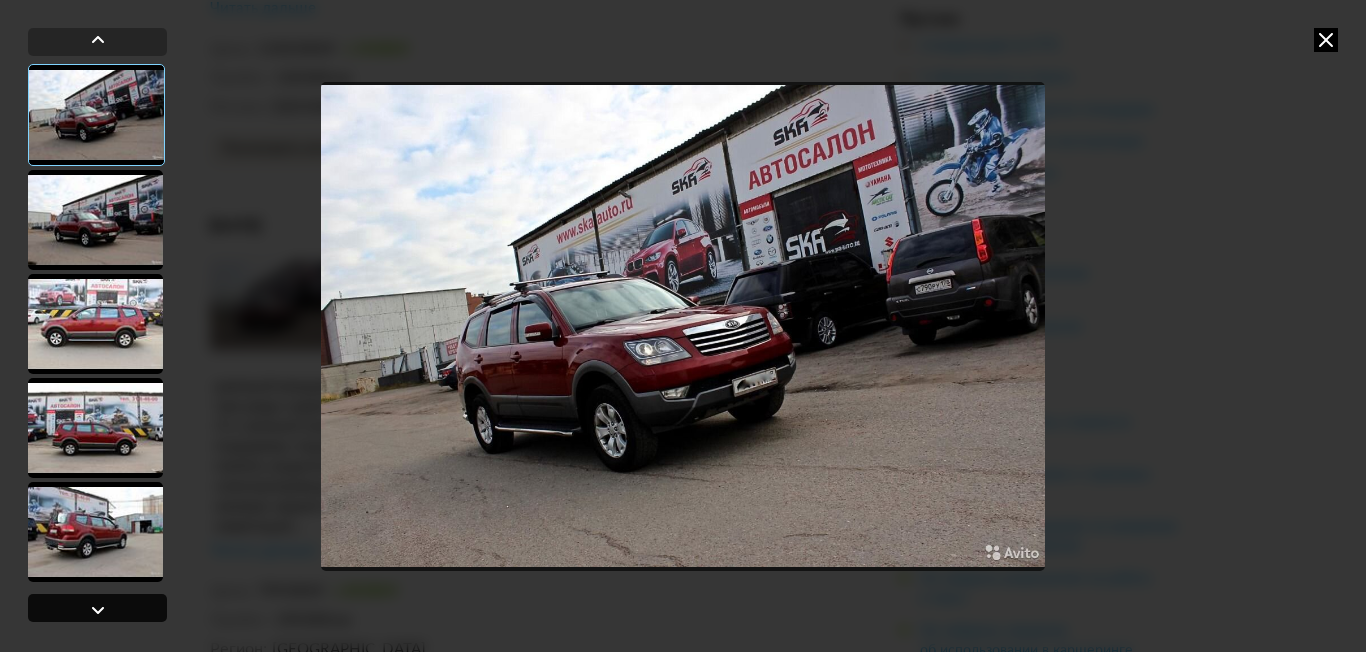 click at bounding box center [98, 610] 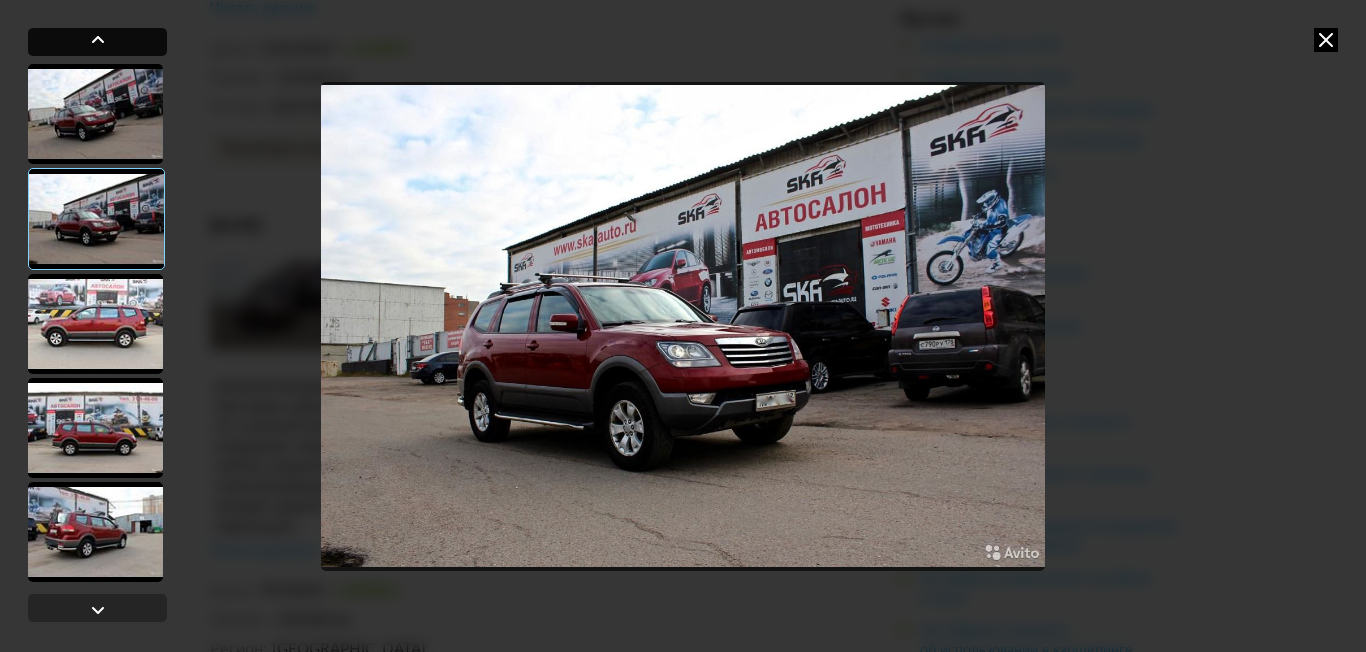 click at bounding box center (98, 40) 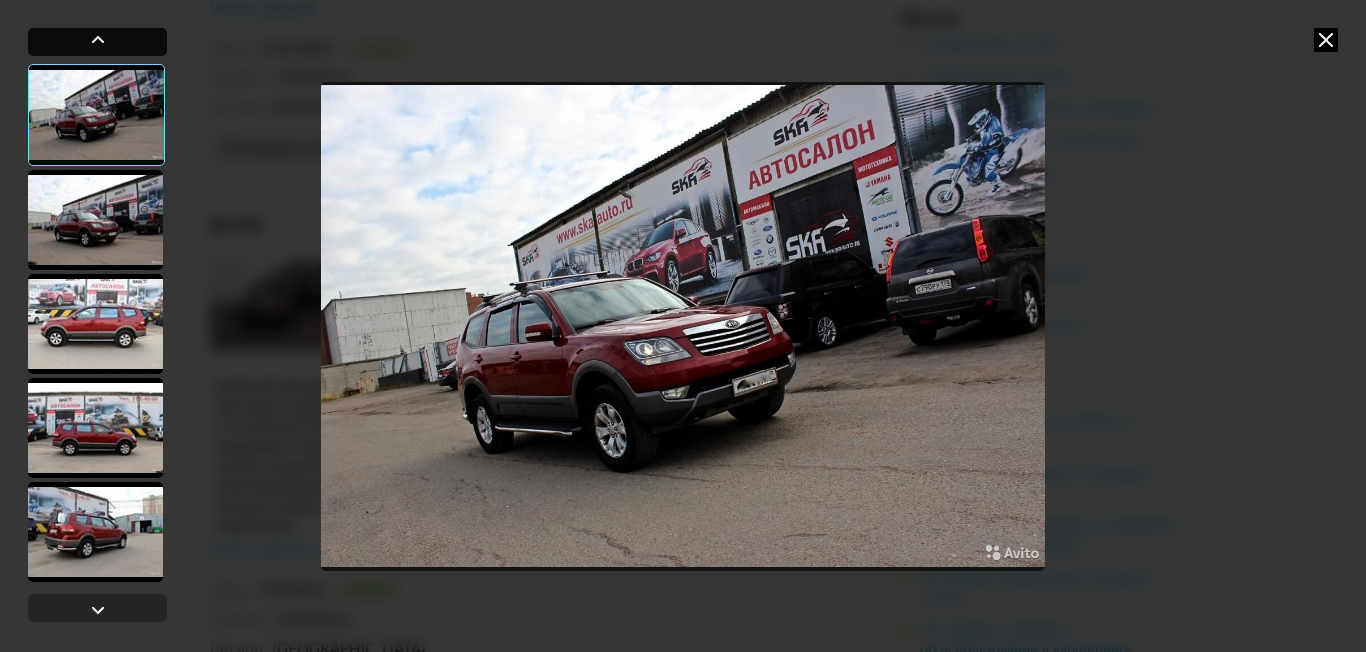 click at bounding box center [98, 40] 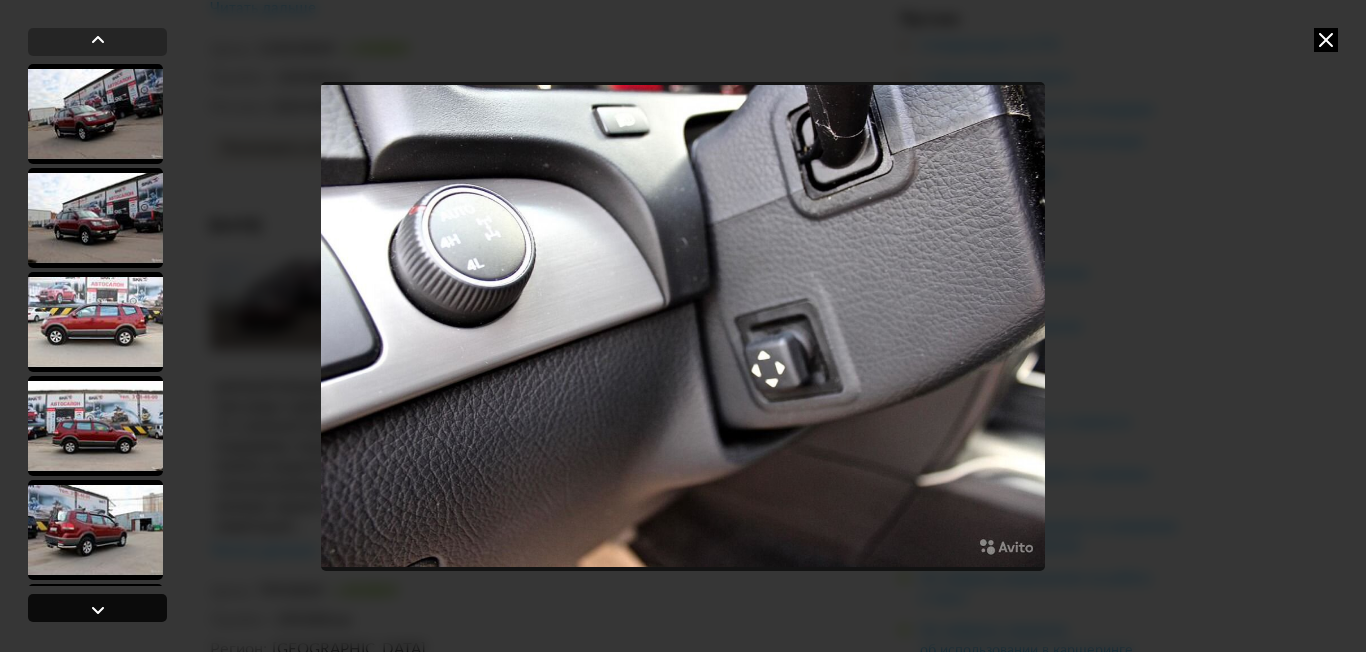 click at bounding box center [98, 610] 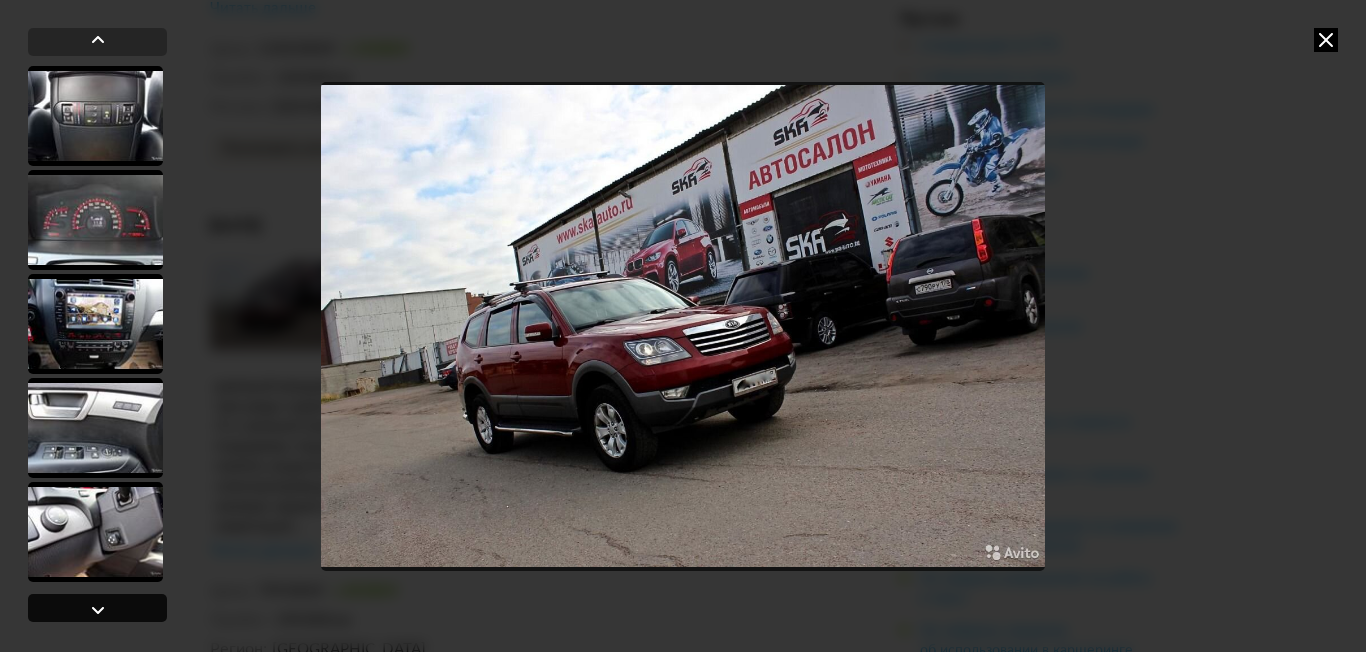 click at bounding box center [98, 610] 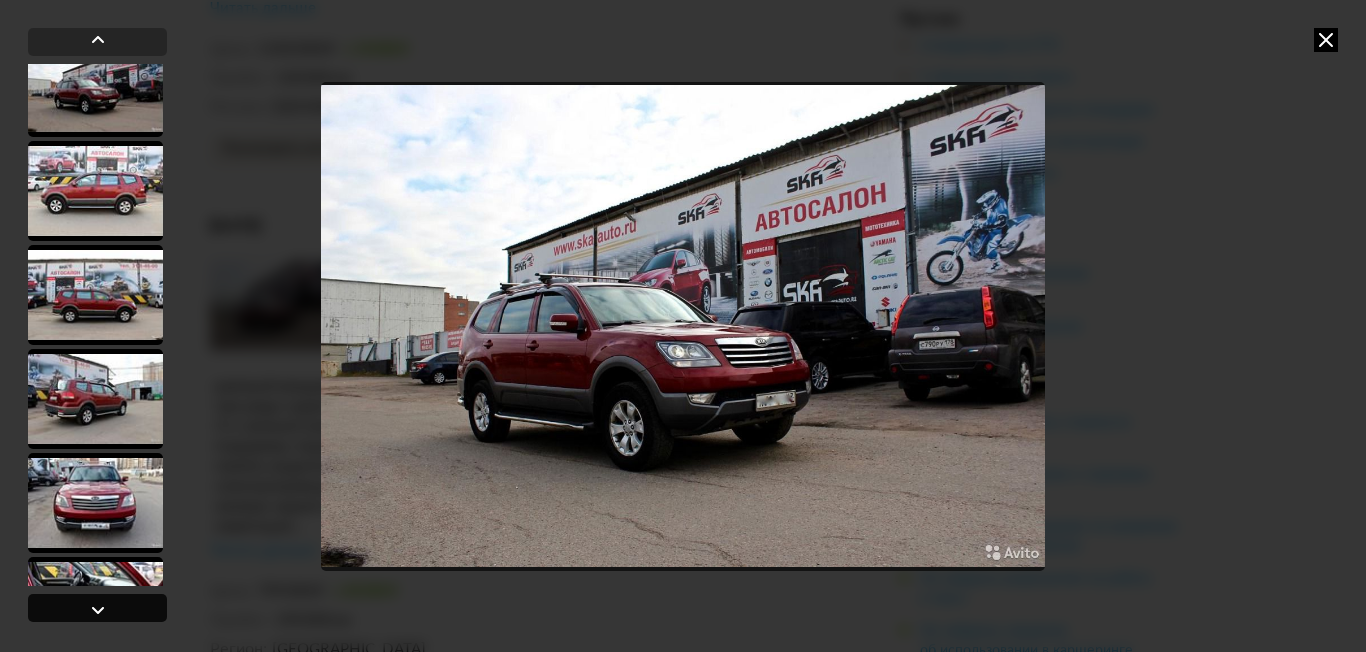 scroll, scrollTop: 131, scrollLeft: 0, axis: vertical 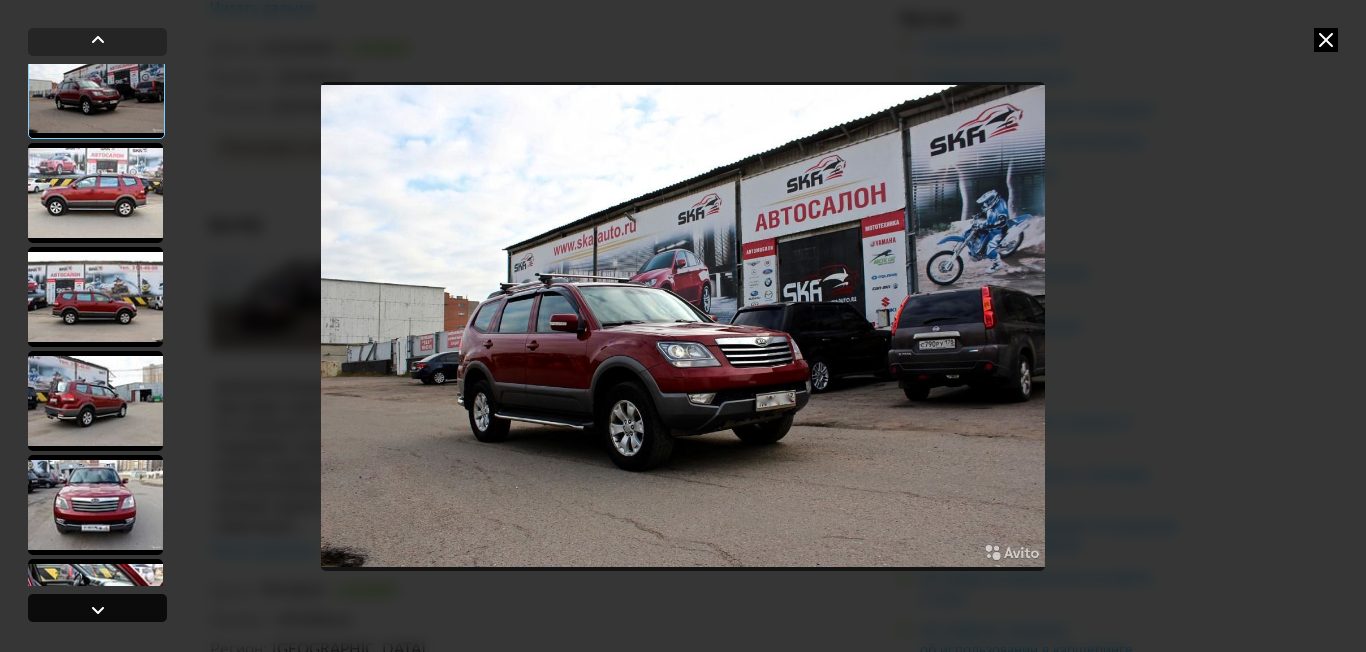 click at bounding box center [98, 610] 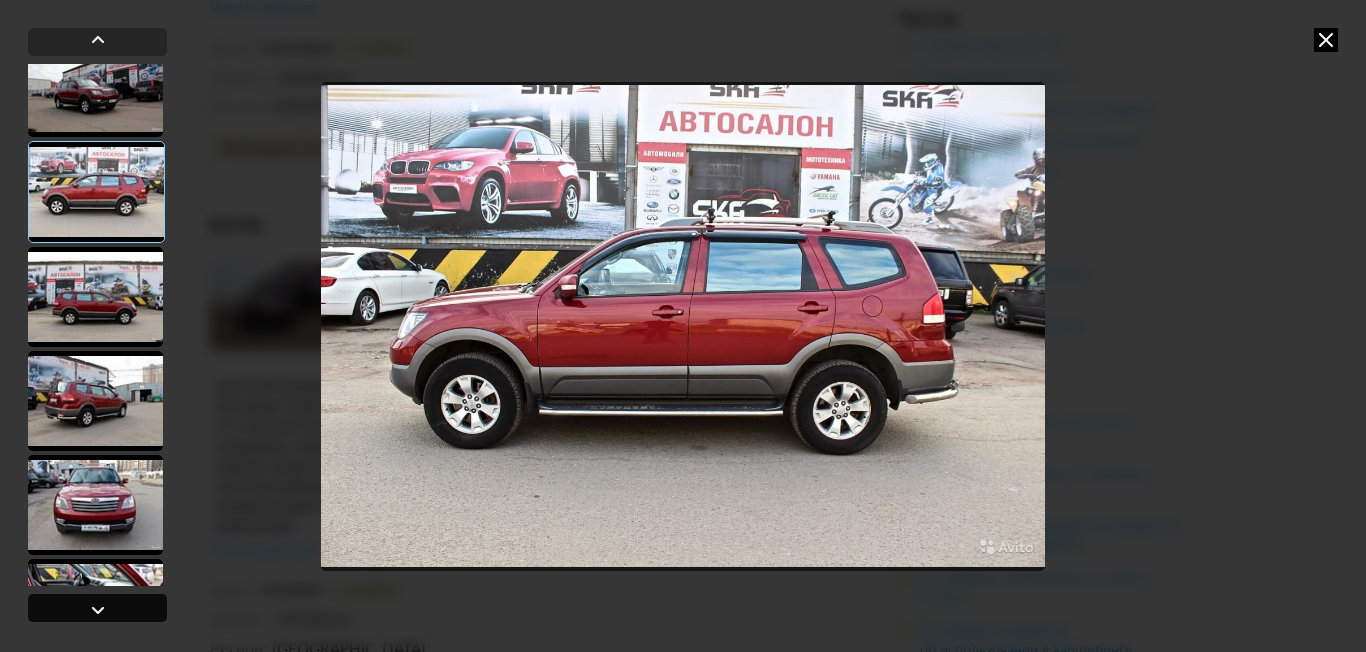 click at bounding box center (98, 610) 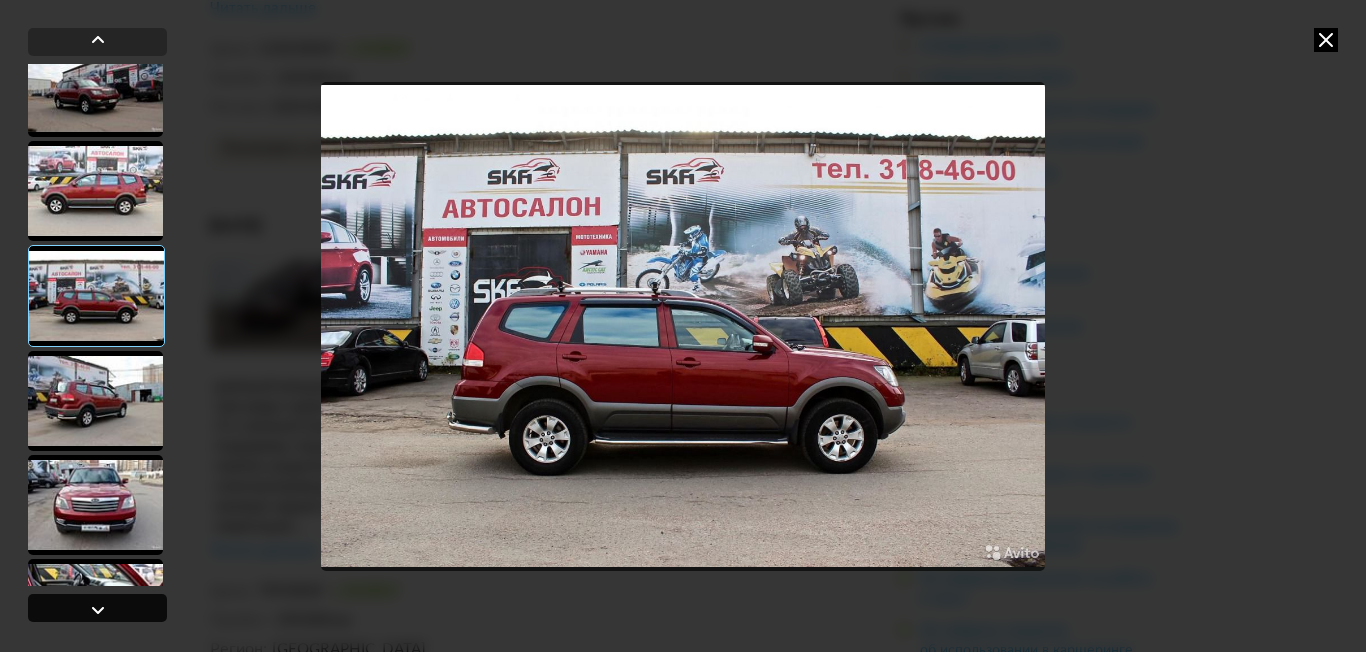 click at bounding box center [98, 610] 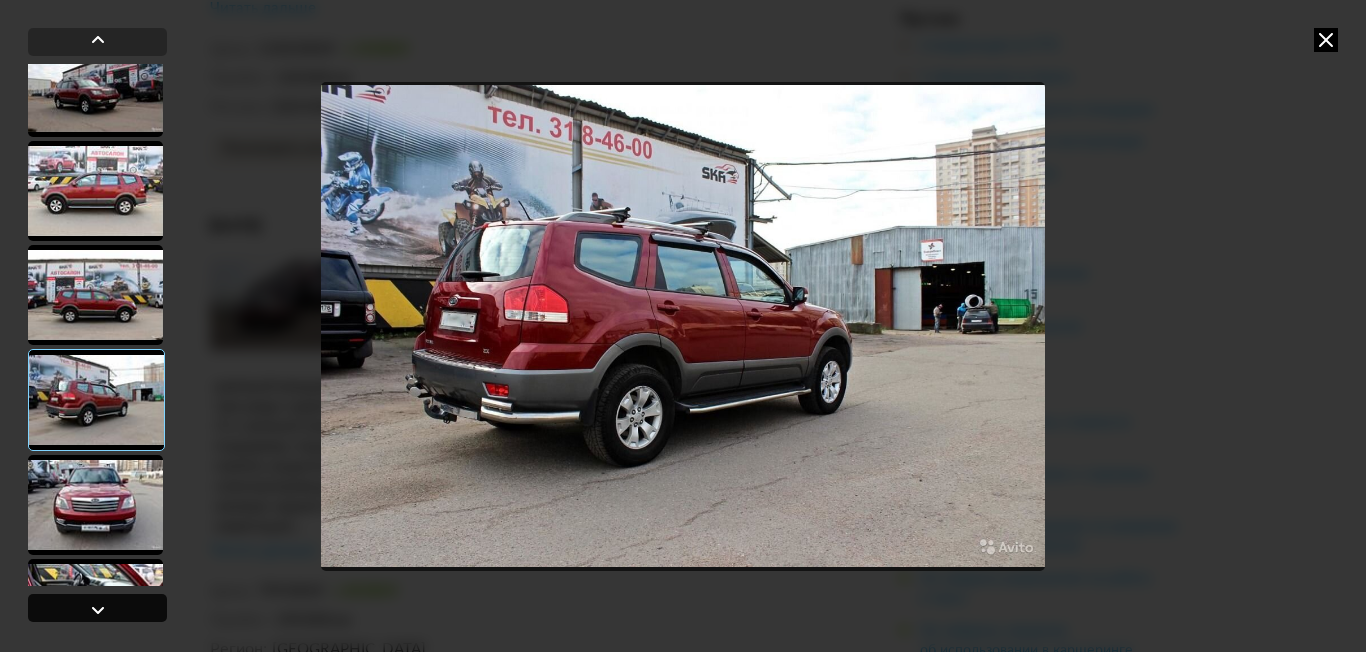 click at bounding box center [98, 610] 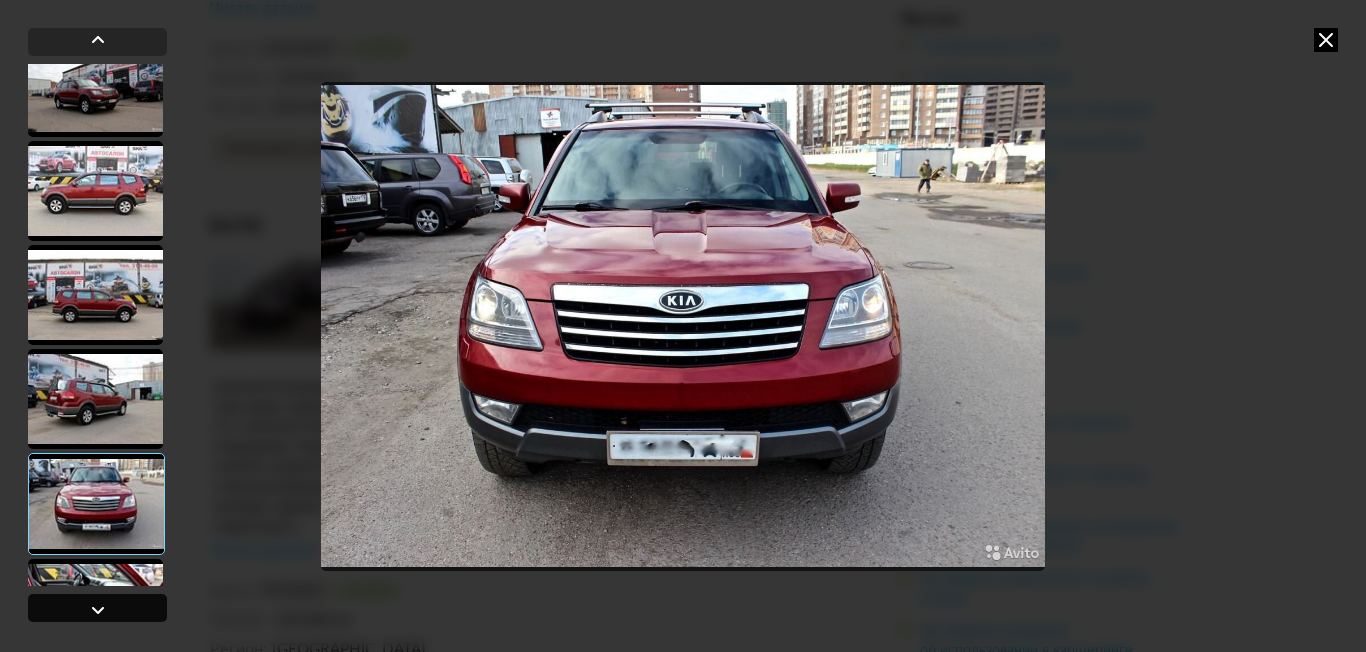 click at bounding box center (98, 610) 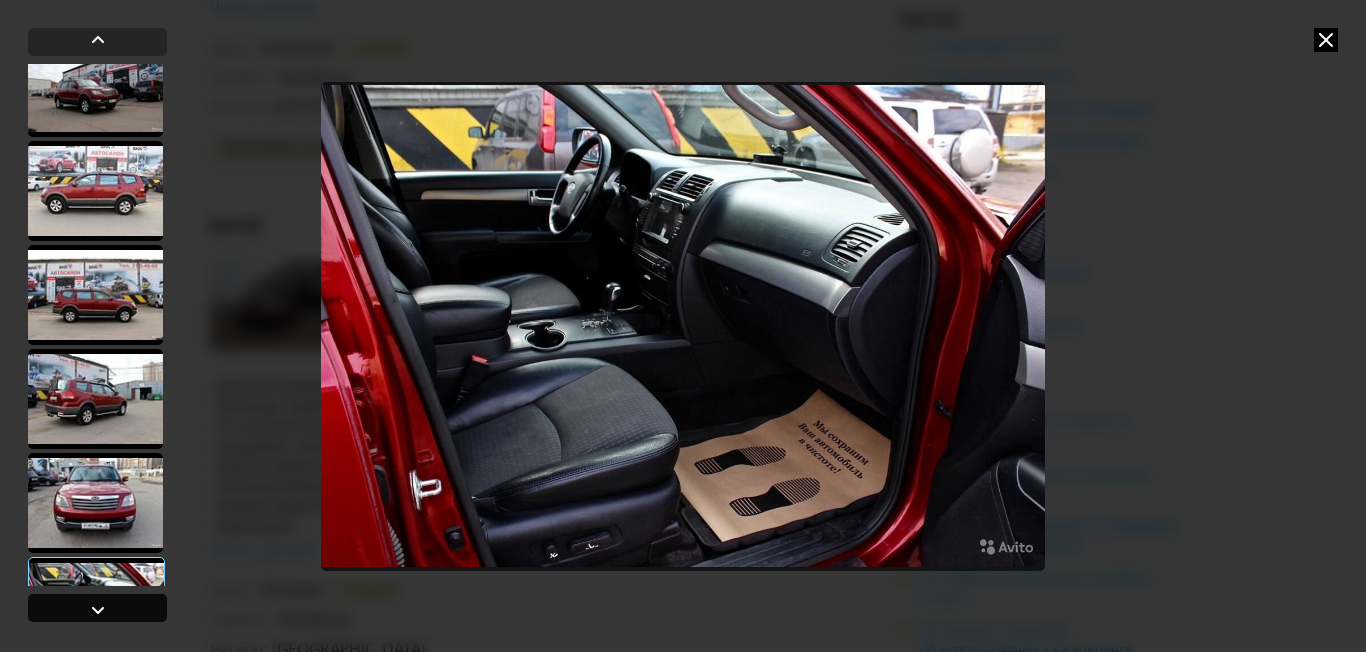 click at bounding box center (98, 610) 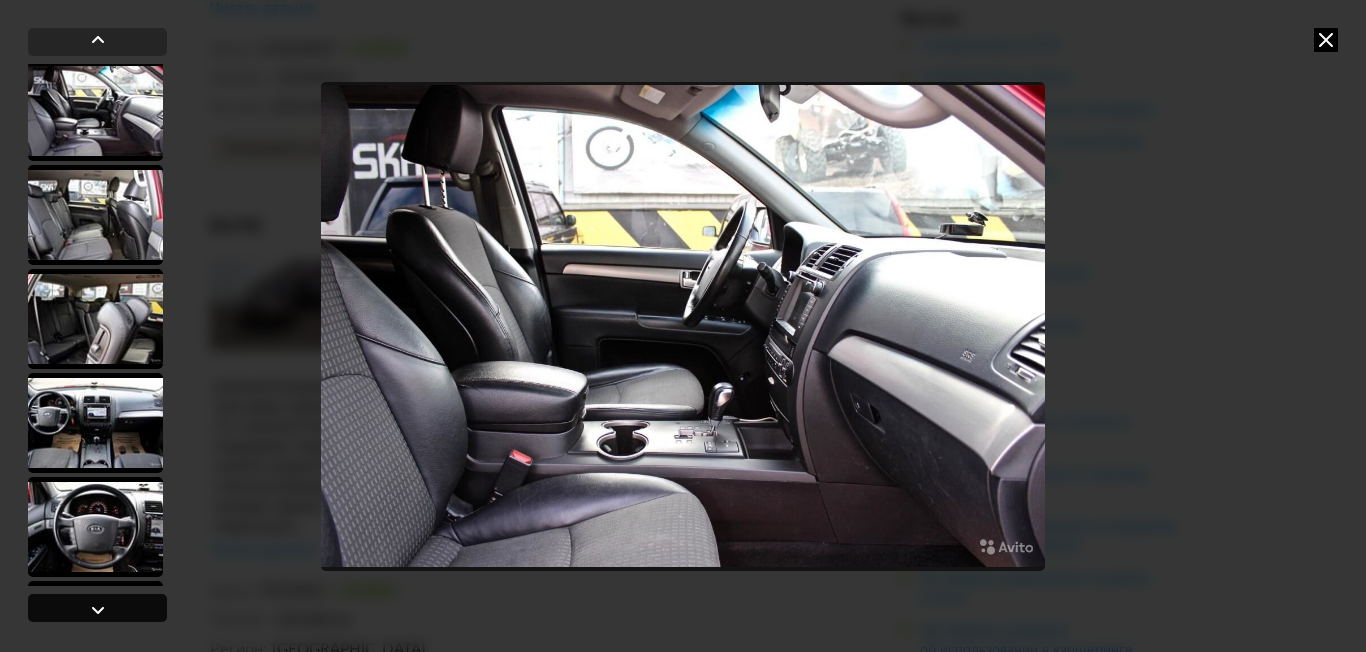 scroll, scrollTop: 731, scrollLeft: 0, axis: vertical 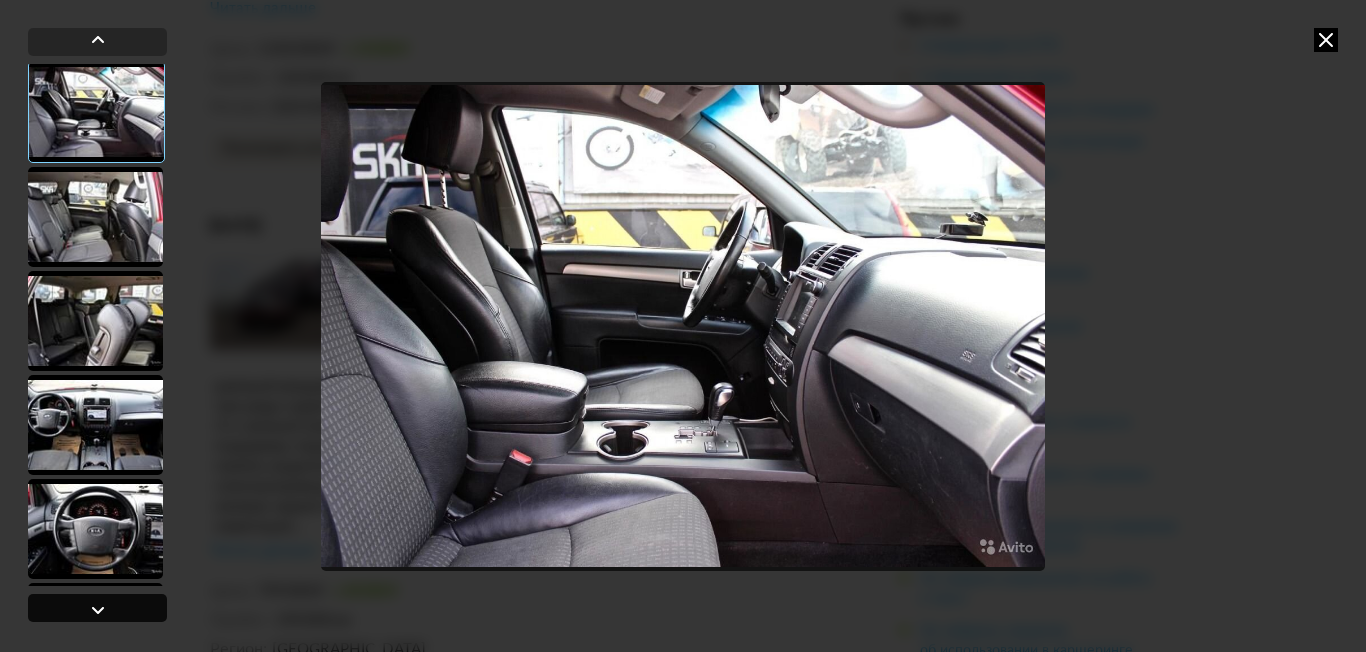 click at bounding box center (98, 610) 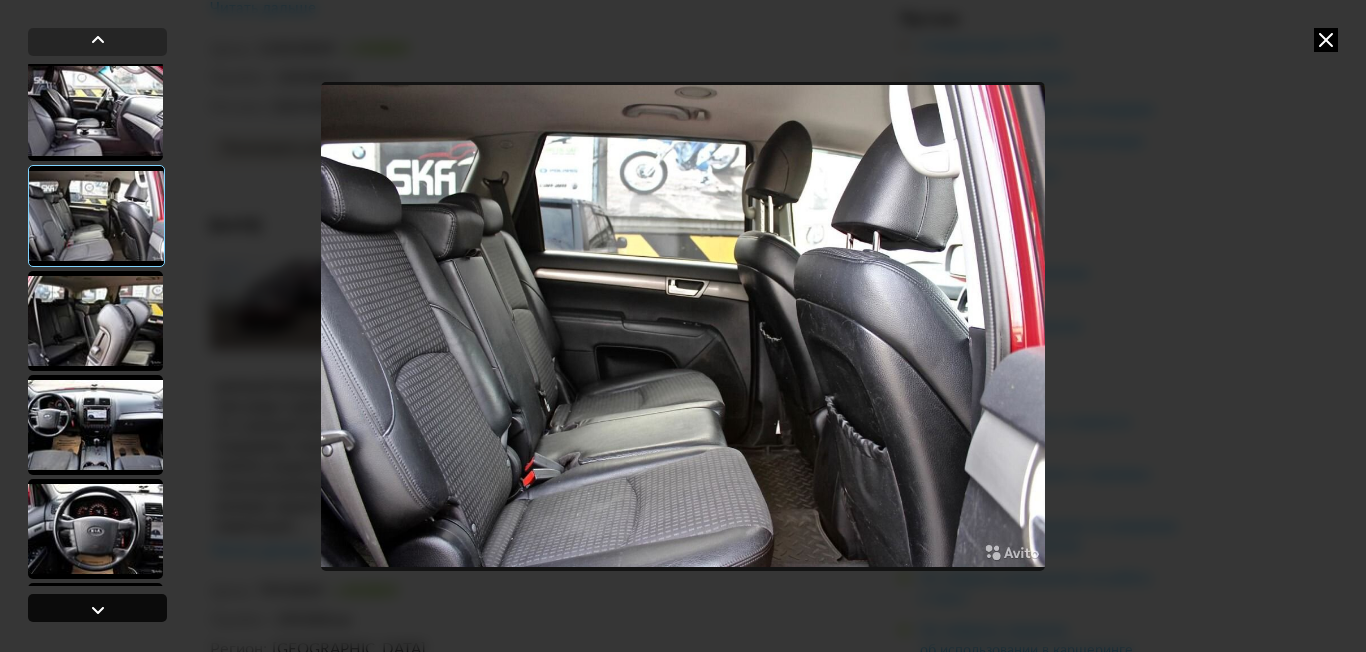 click at bounding box center [98, 610] 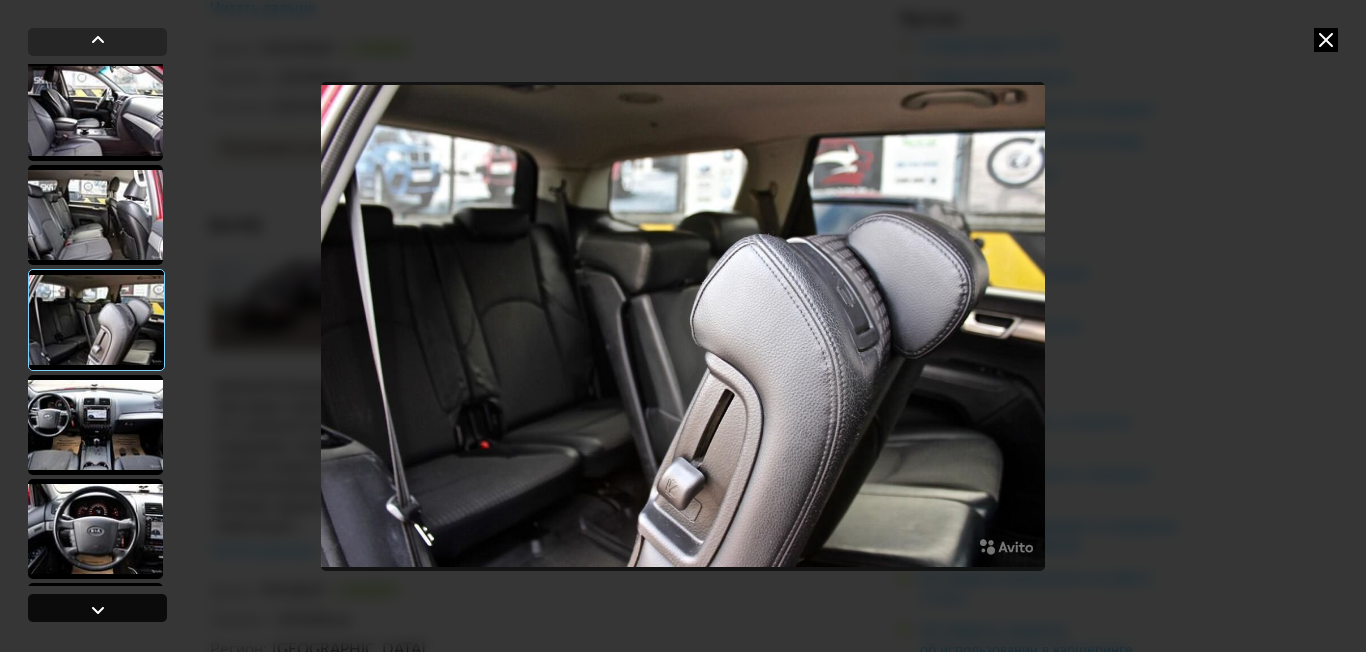 click at bounding box center [98, 610] 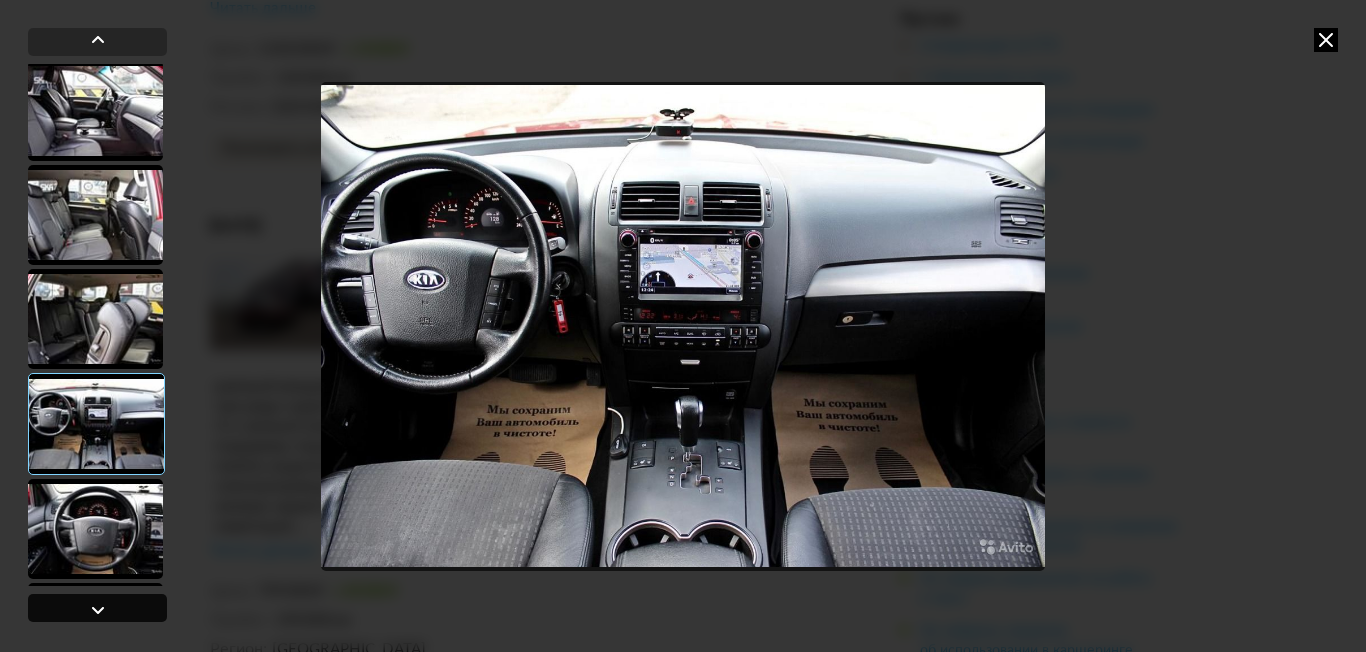 click at bounding box center (98, 610) 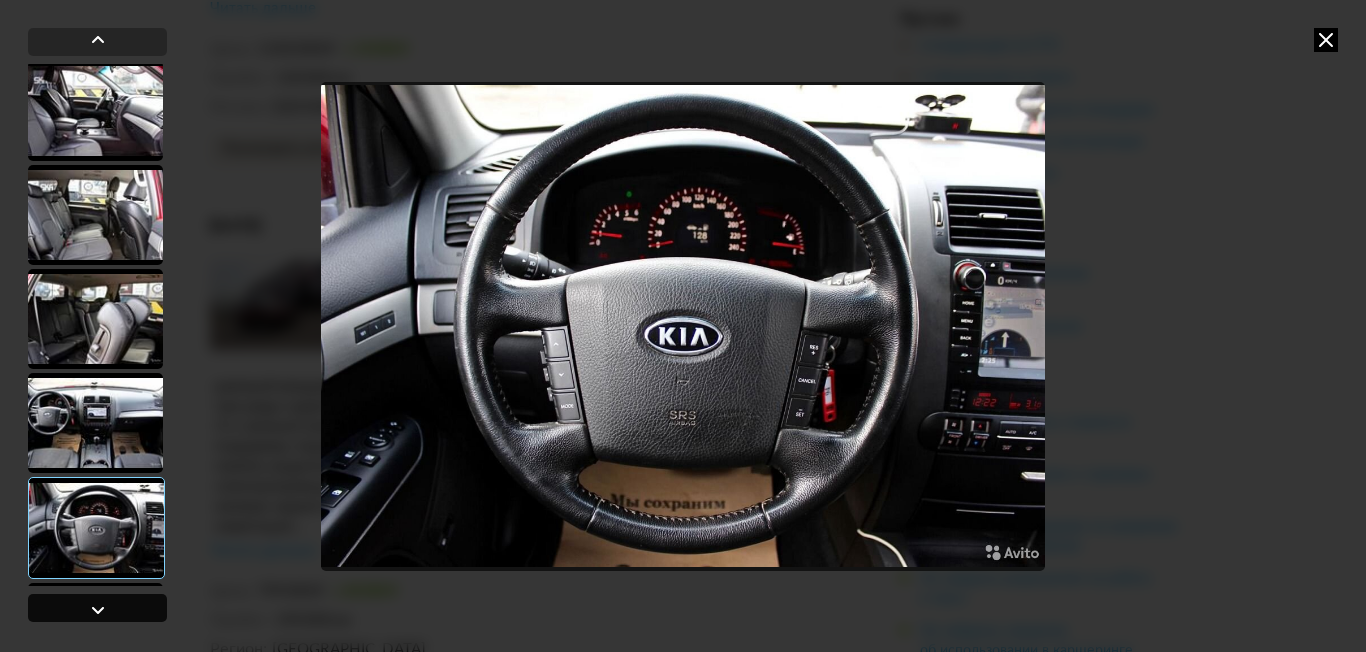 click at bounding box center (98, 610) 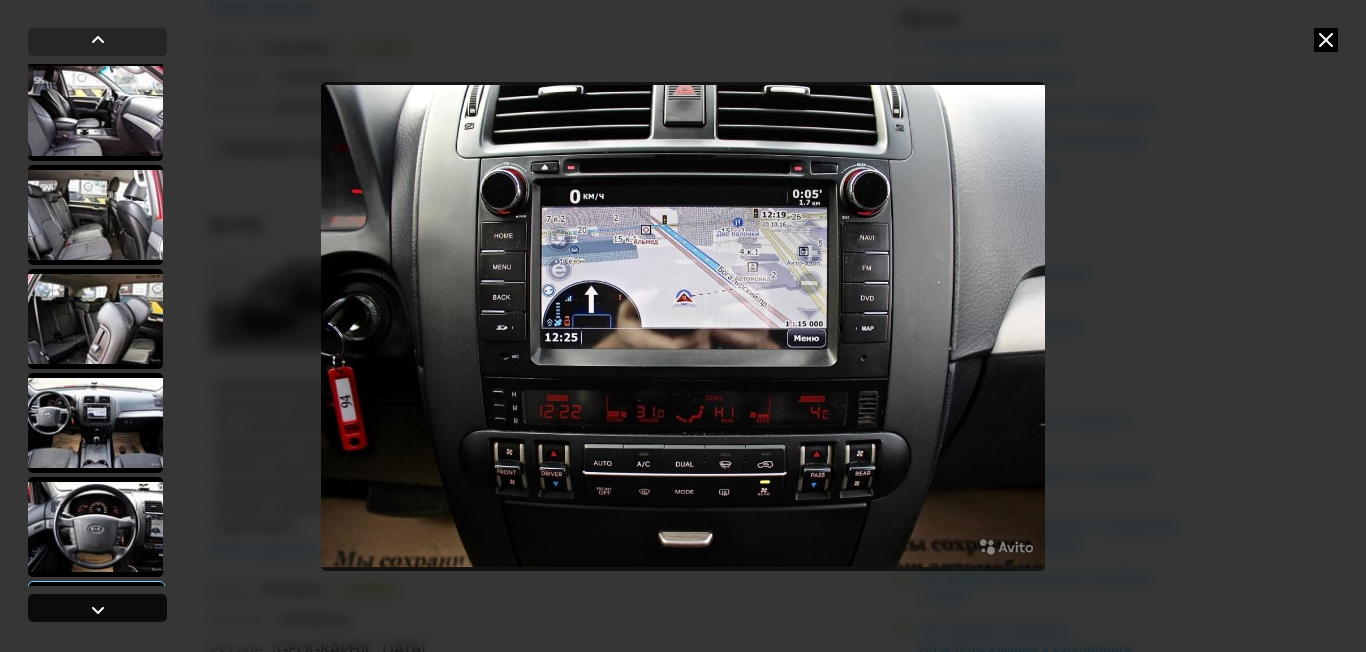 click at bounding box center (98, 610) 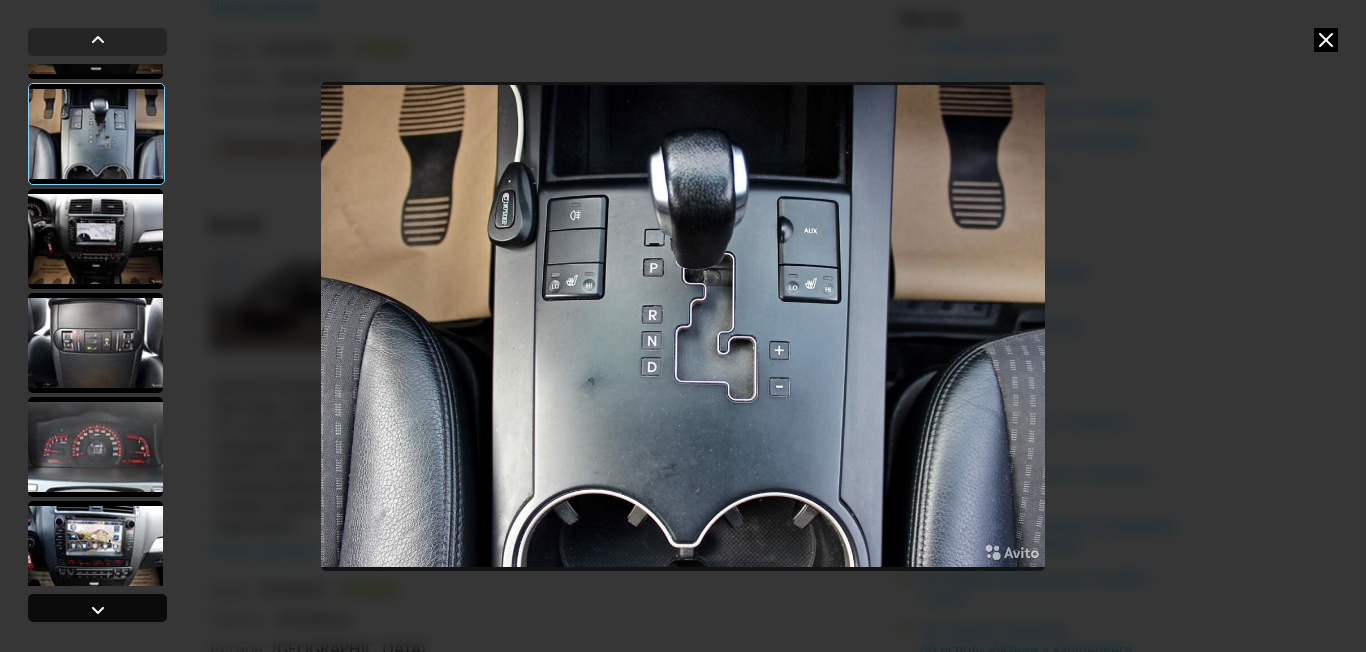 click at bounding box center (98, 610) 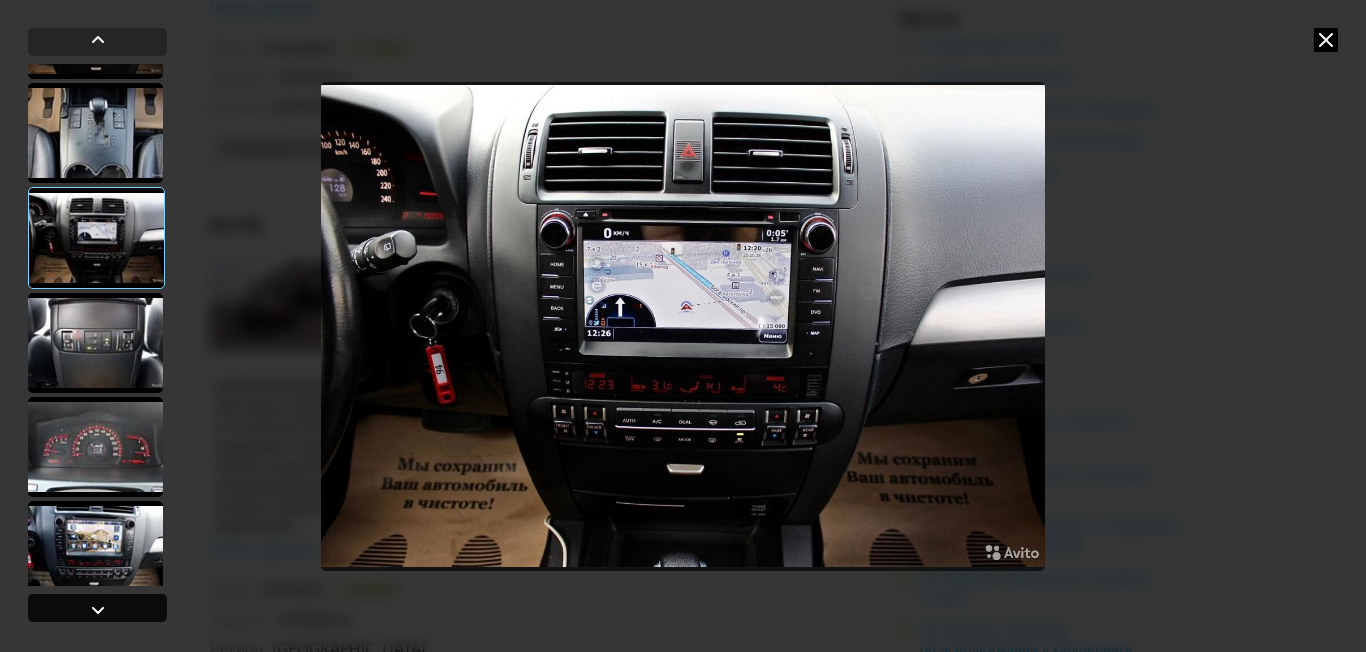 click at bounding box center [98, 610] 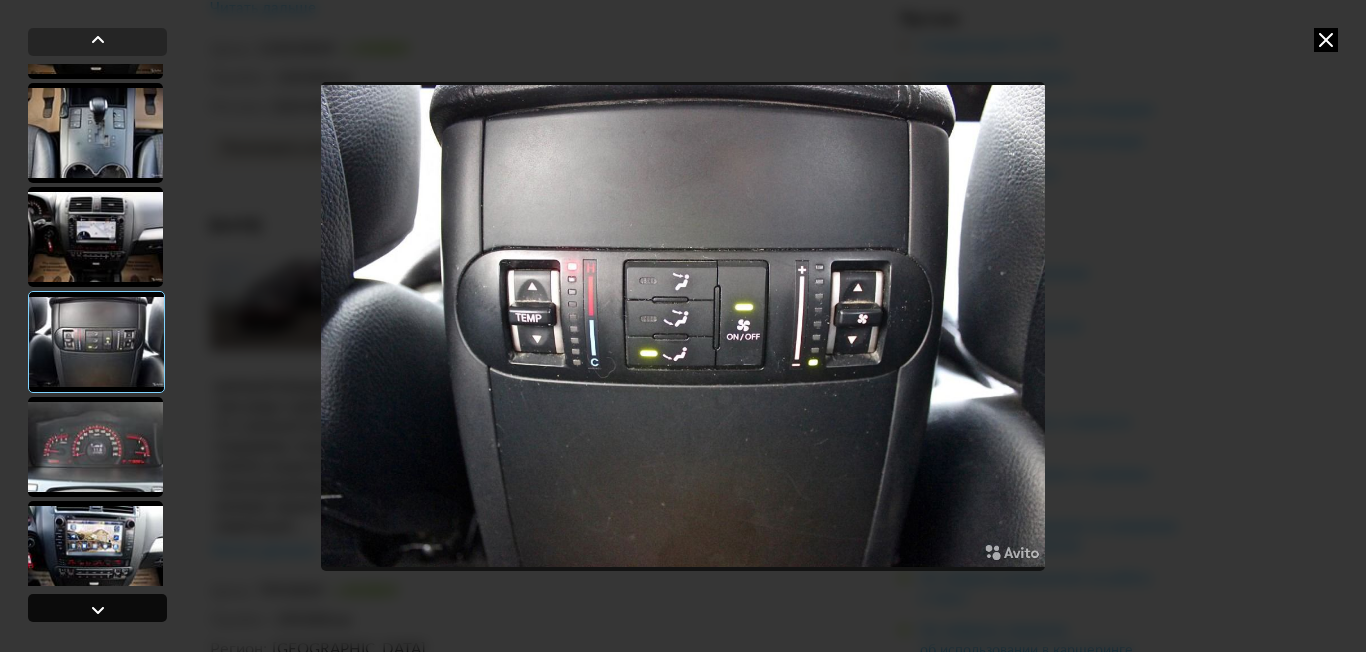 click at bounding box center (98, 610) 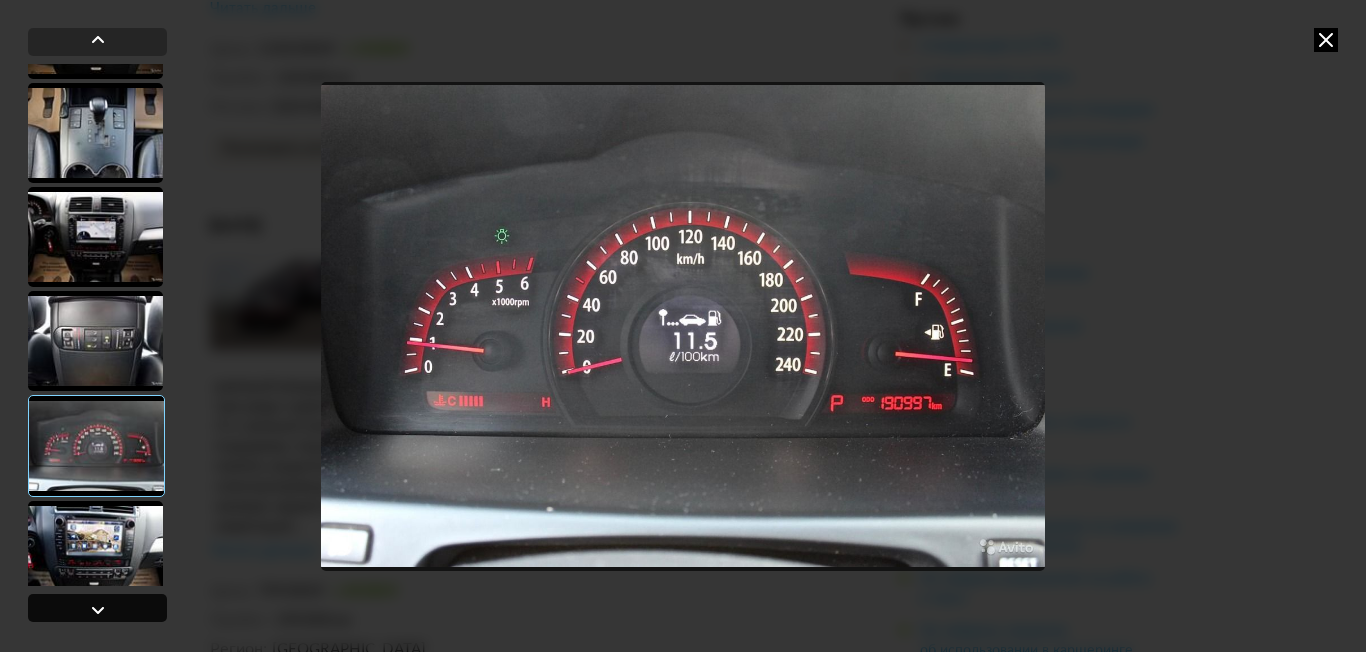 click at bounding box center [98, 610] 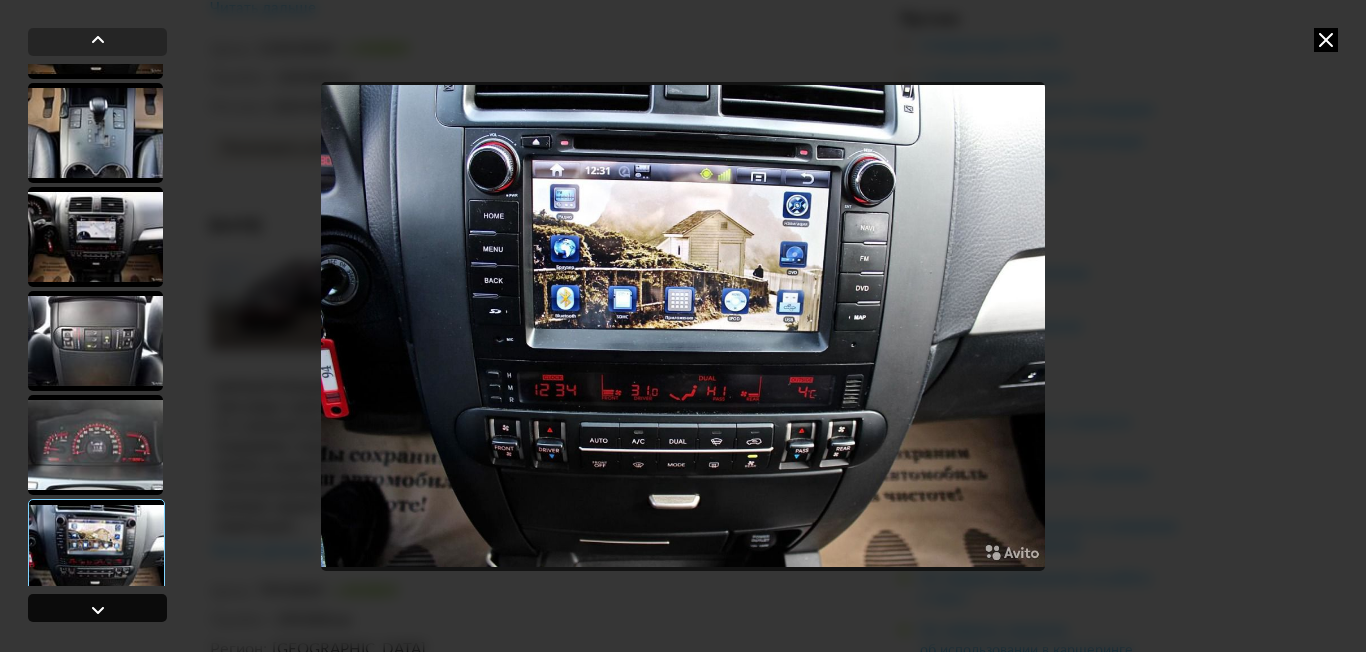 click at bounding box center [98, 610] 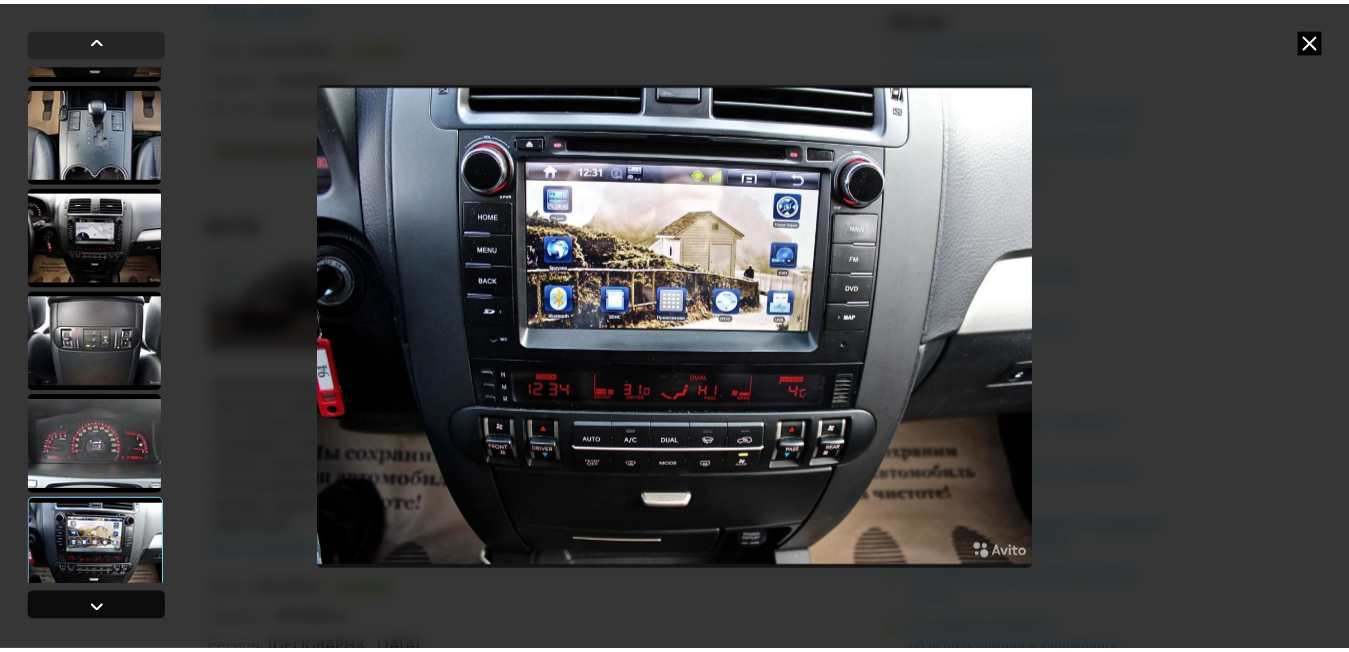 scroll, scrollTop: 1560, scrollLeft: 0, axis: vertical 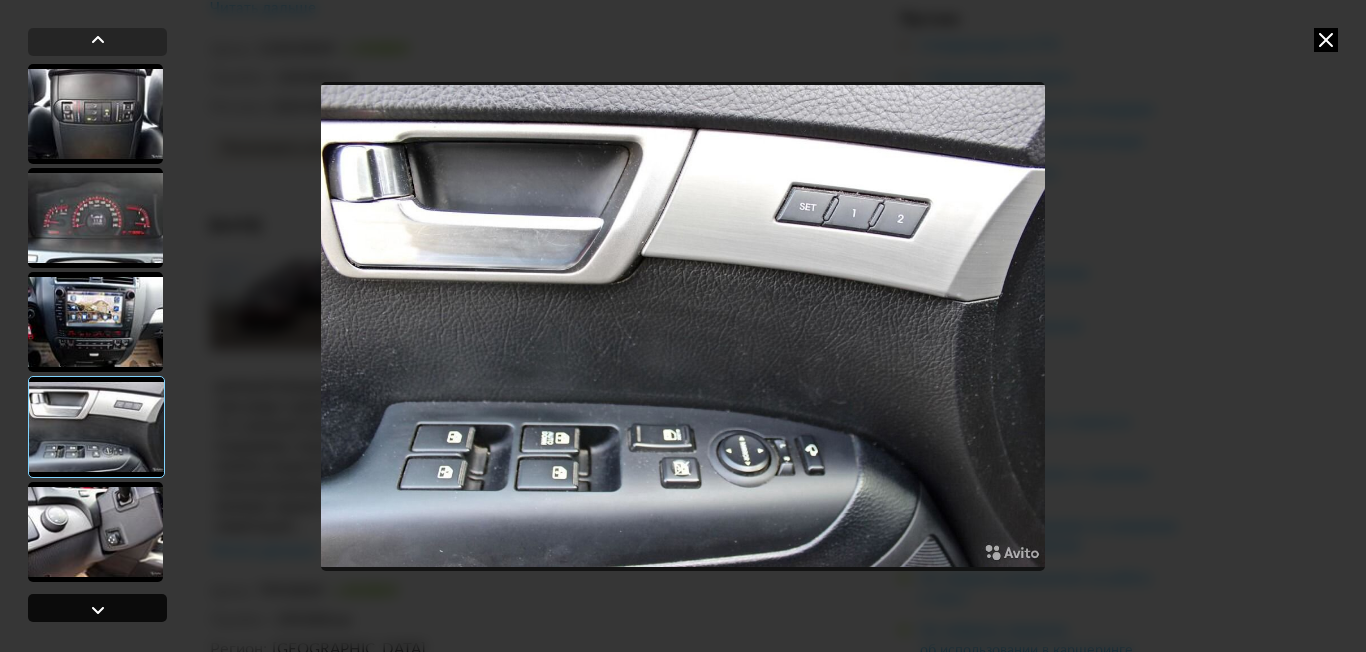 click at bounding box center (98, 610) 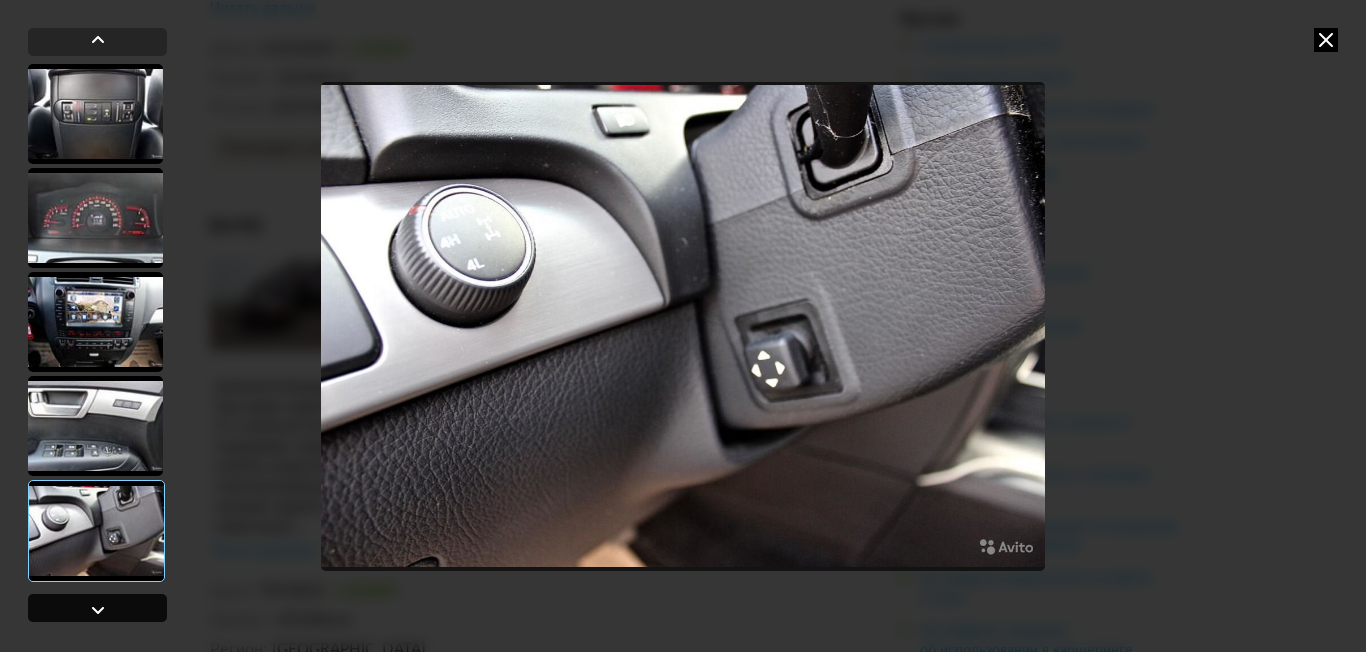 click at bounding box center (98, 610) 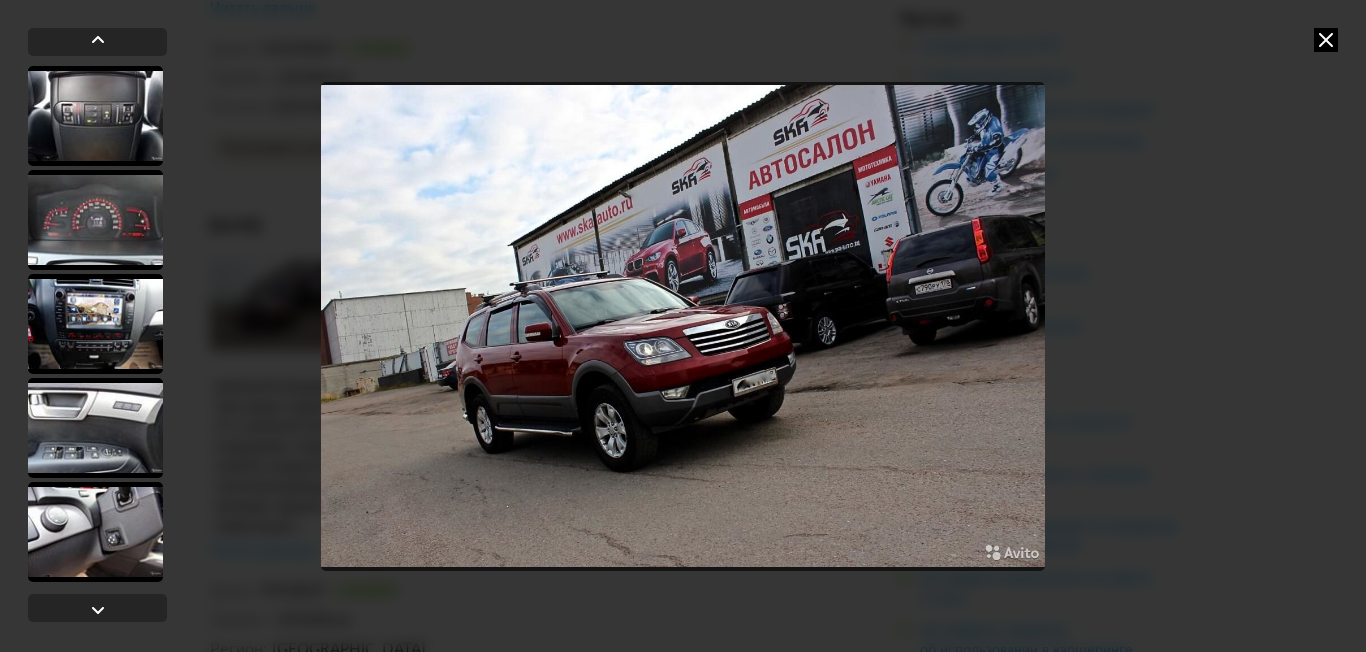 click at bounding box center (1326, 40) 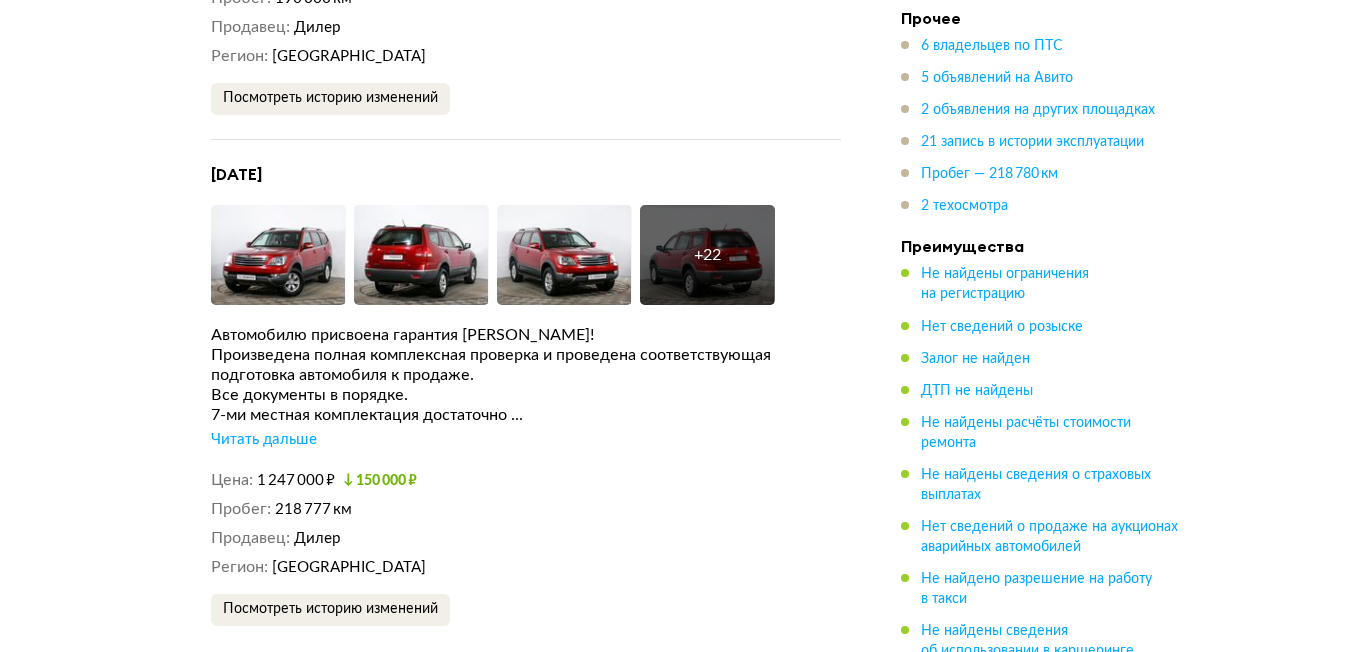 scroll, scrollTop: 6000, scrollLeft: 0, axis: vertical 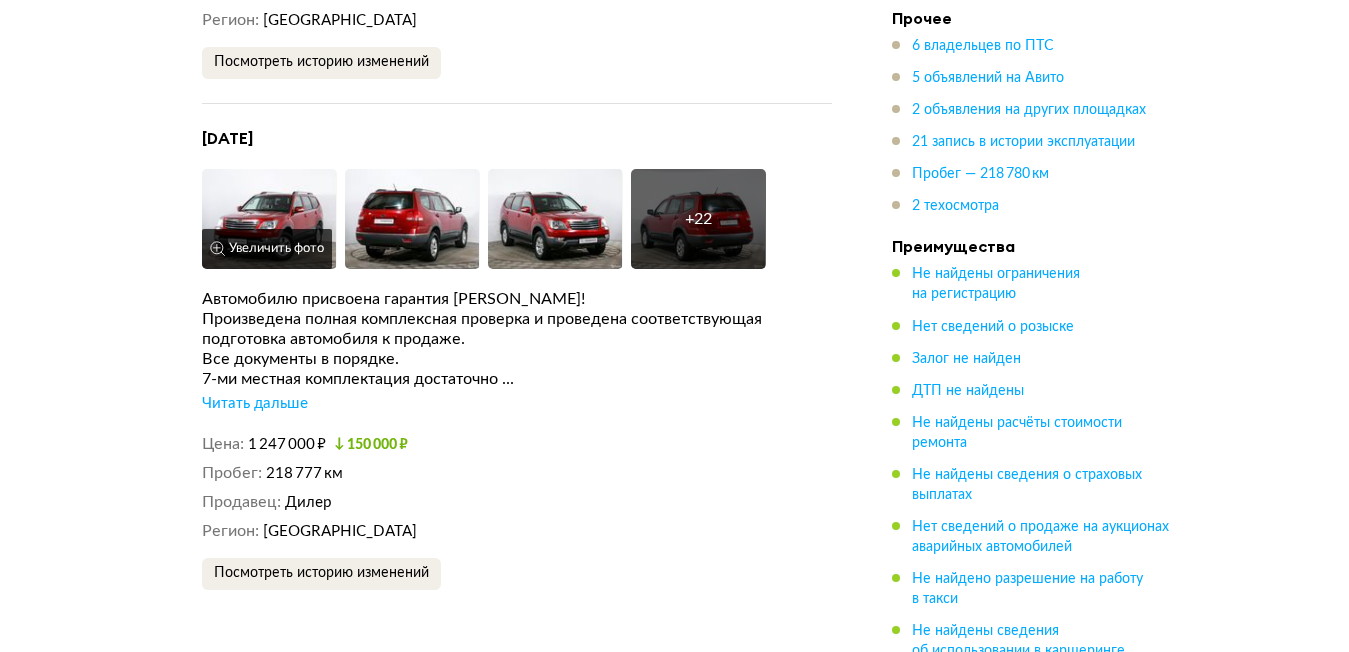 click at bounding box center (269, 219) 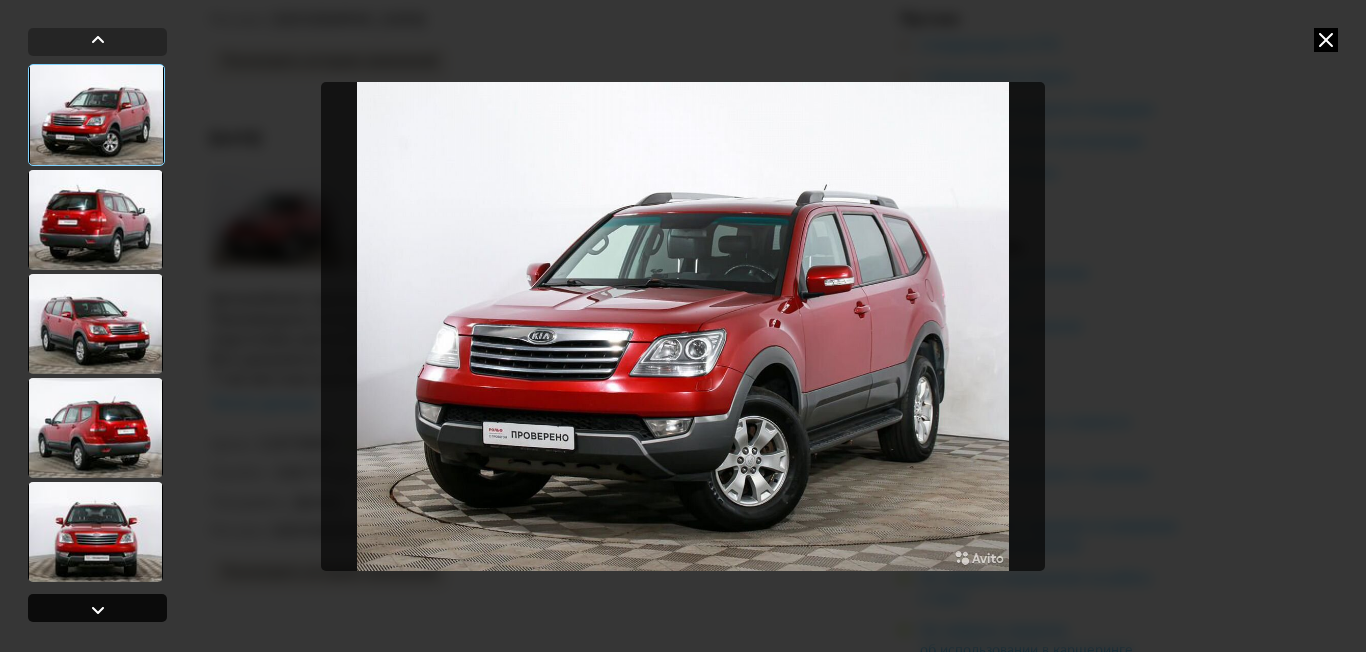 click at bounding box center [98, 610] 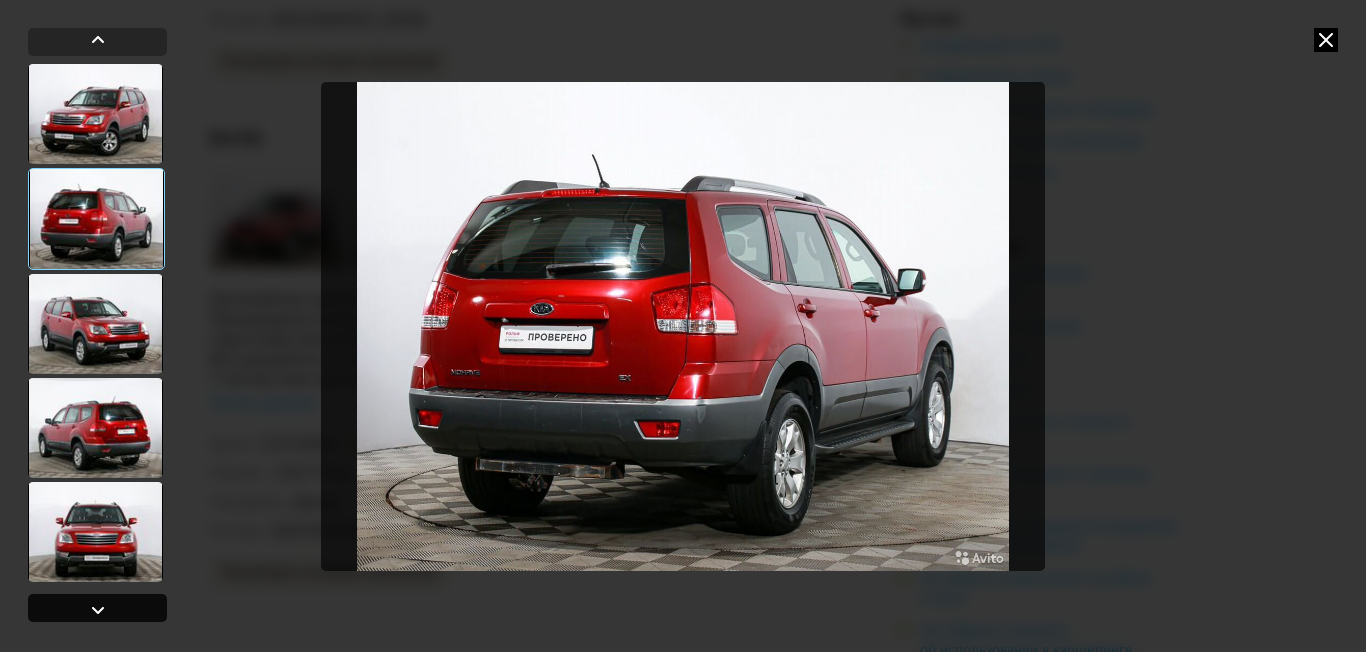 click at bounding box center [98, 610] 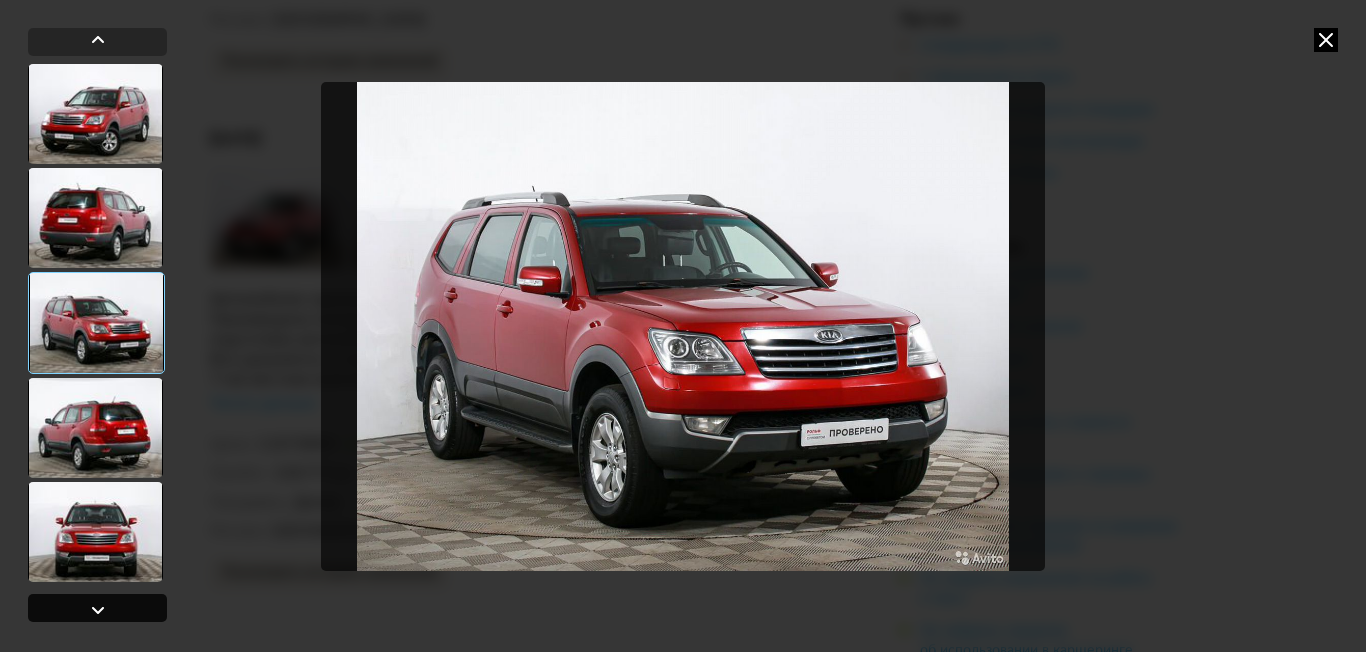click at bounding box center (98, 610) 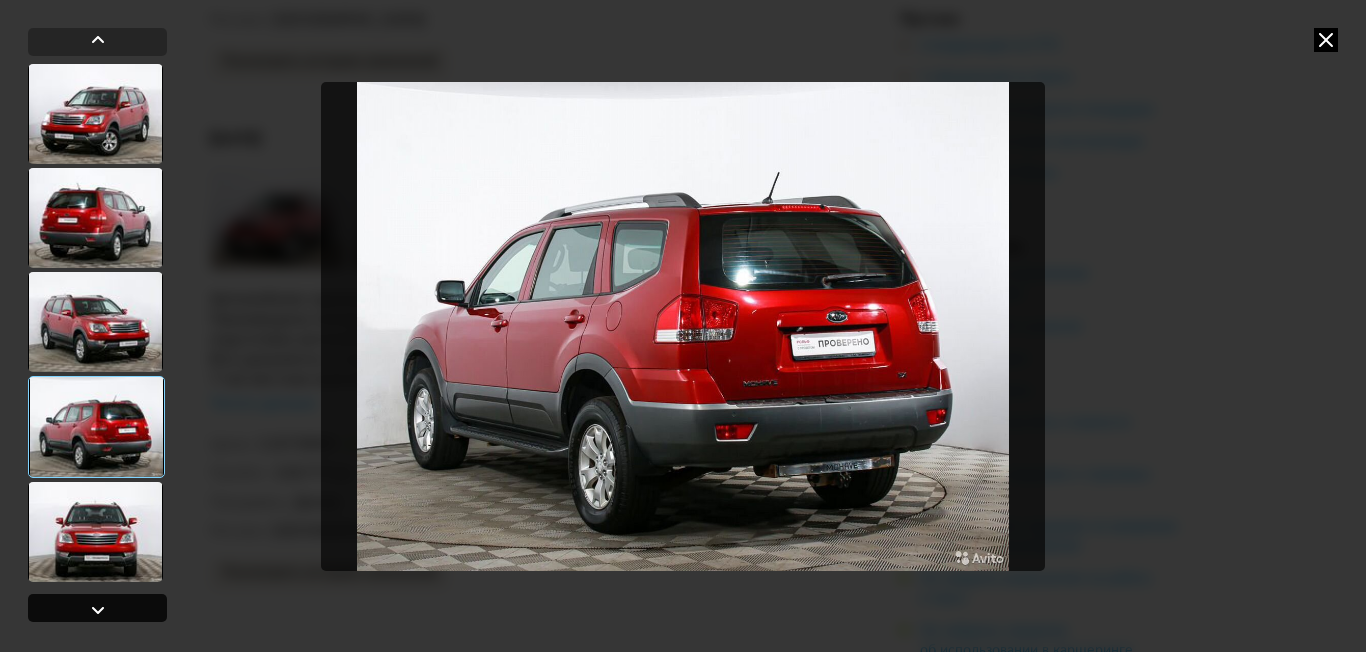 click at bounding box center (98, 610) 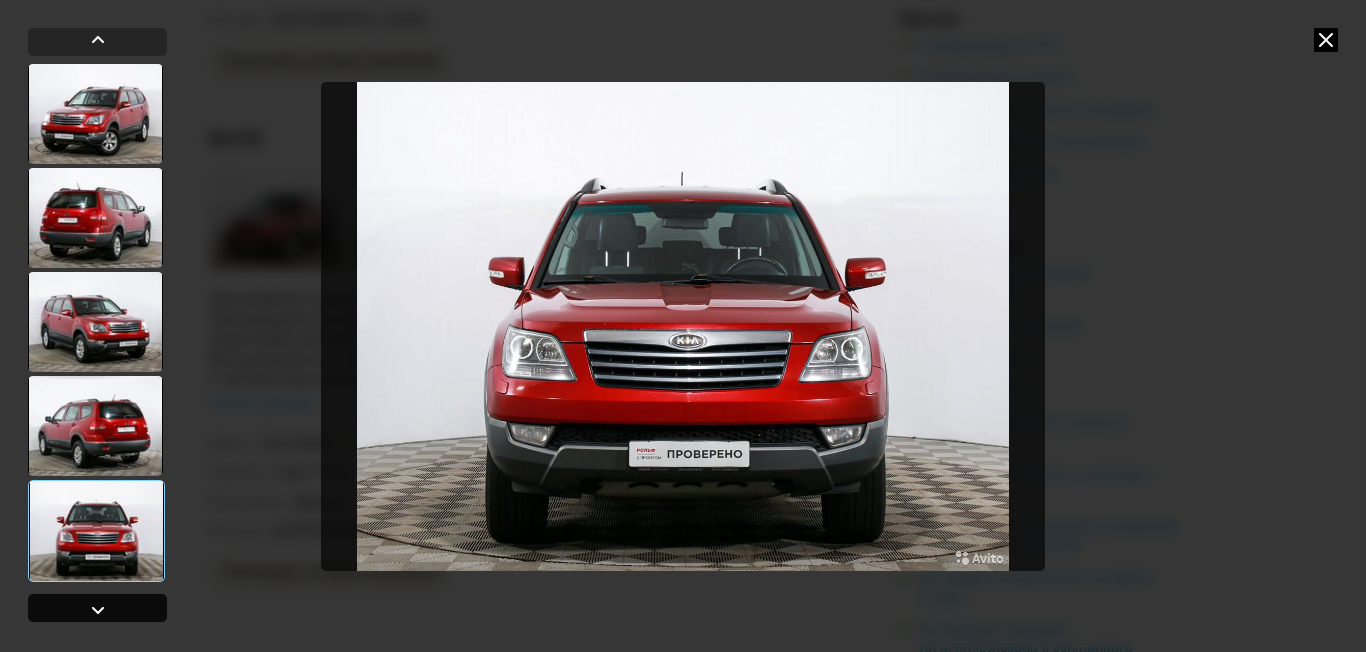 click at bounding box center [98, 610] 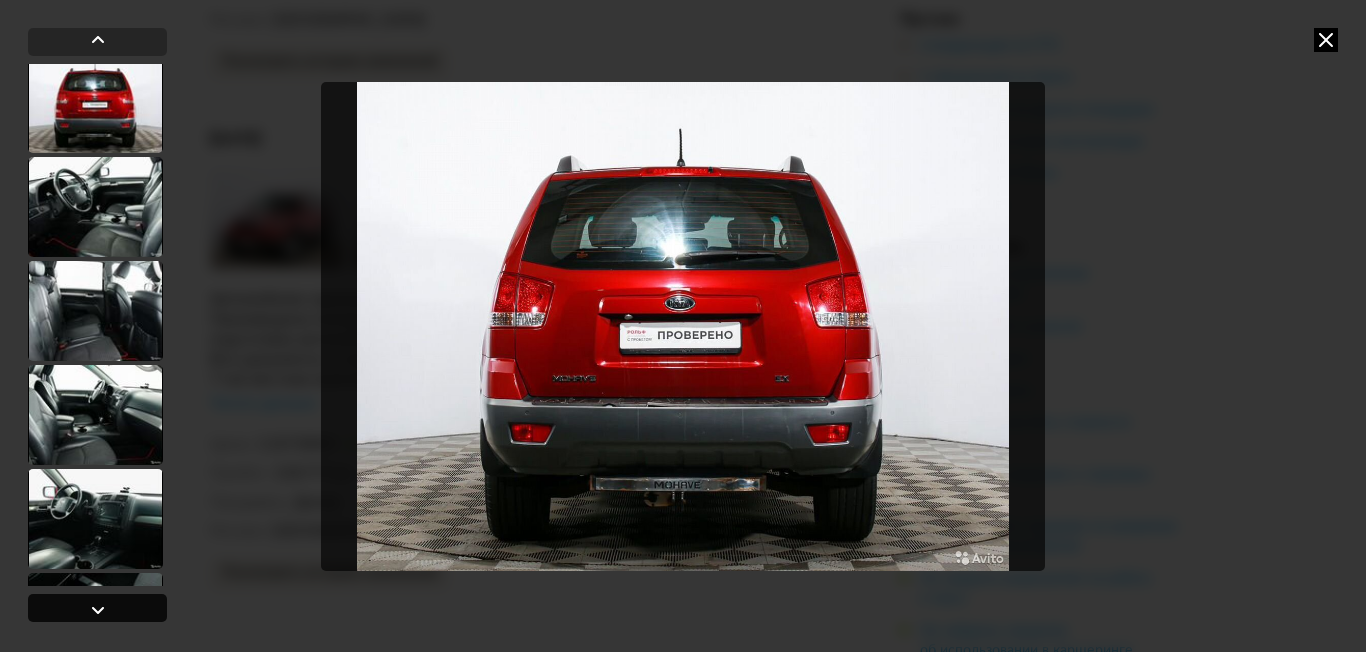 scroll, scrollTop: 531, scrollLeft: 0, axis: vertical 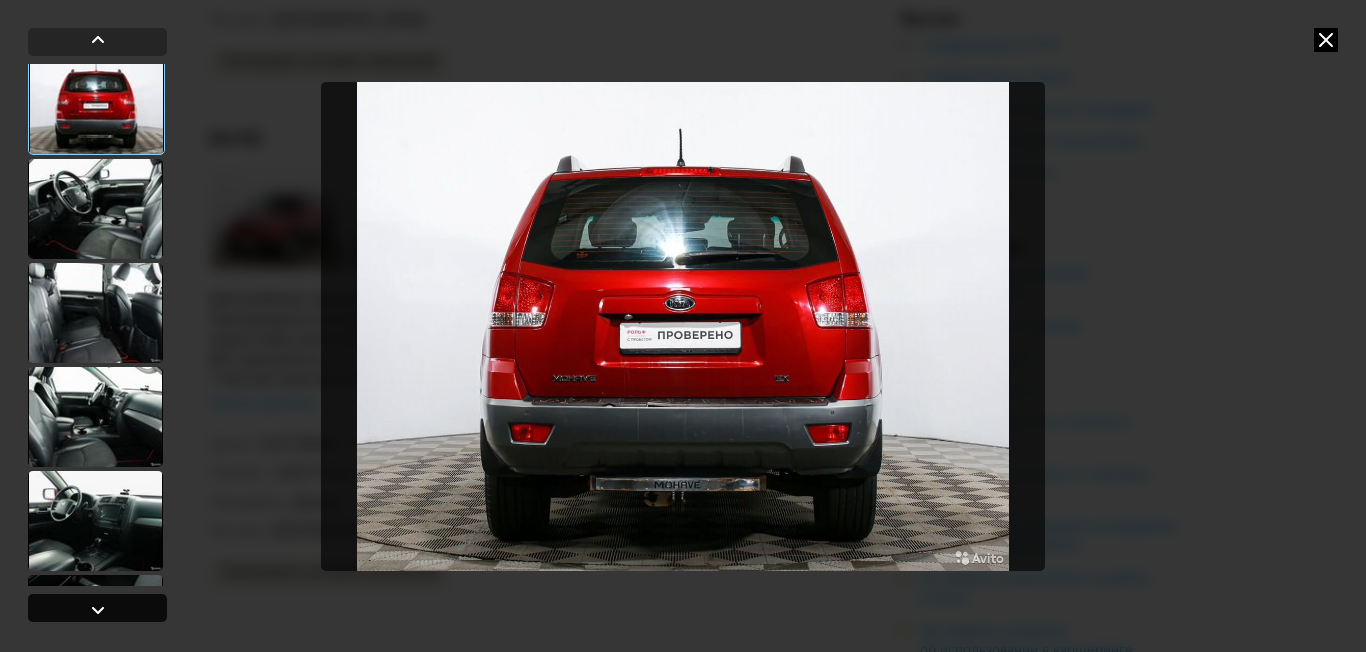 click at bounding box center [98, 610] 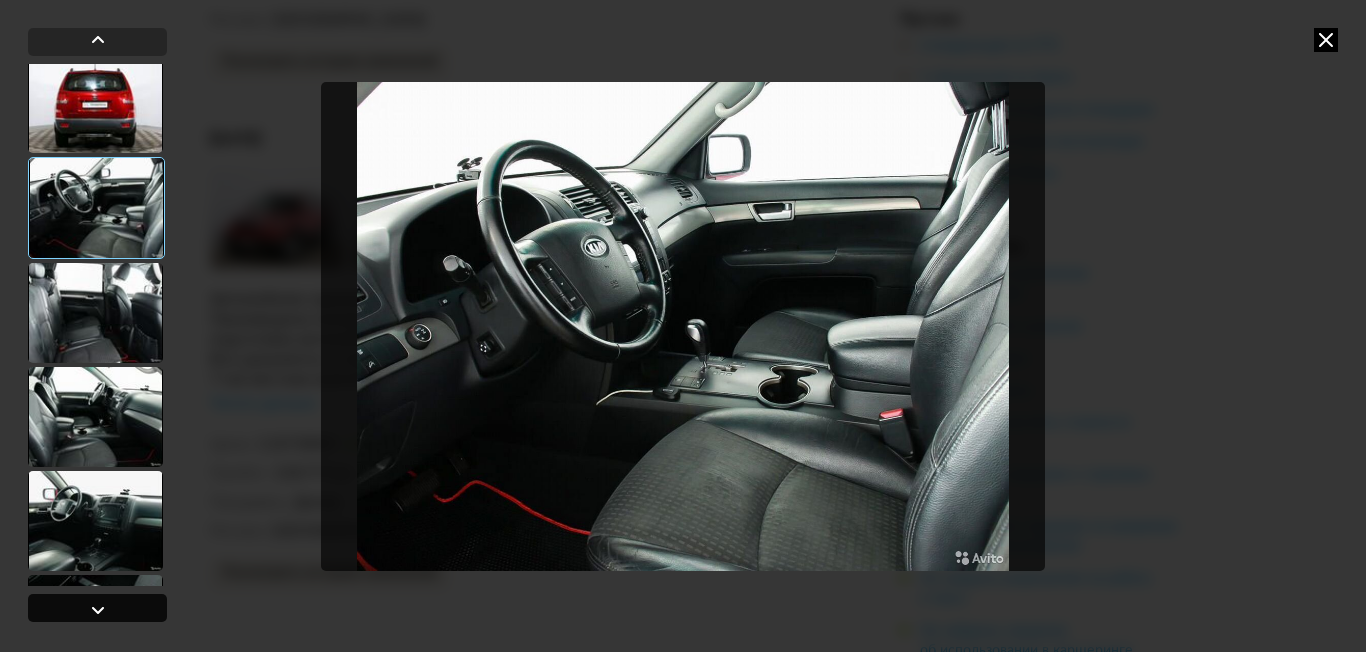 click at bounding box center (98, 610) 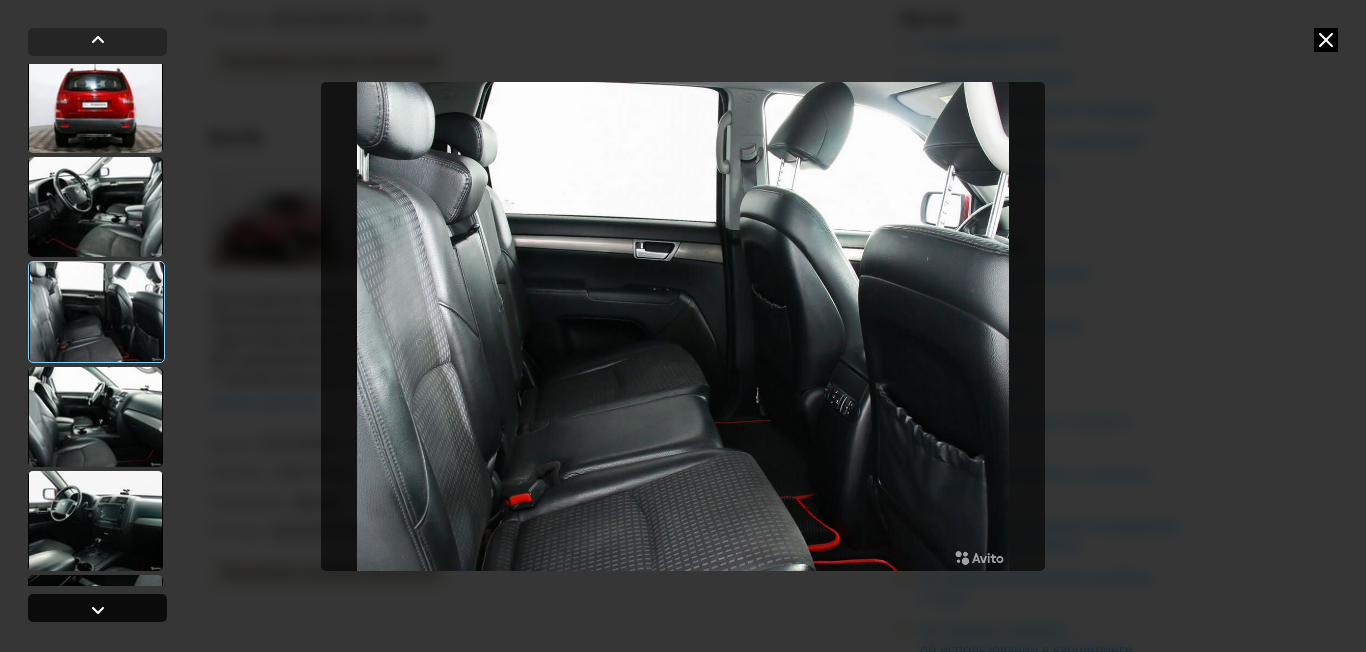 click at bounding box center [98, 610] 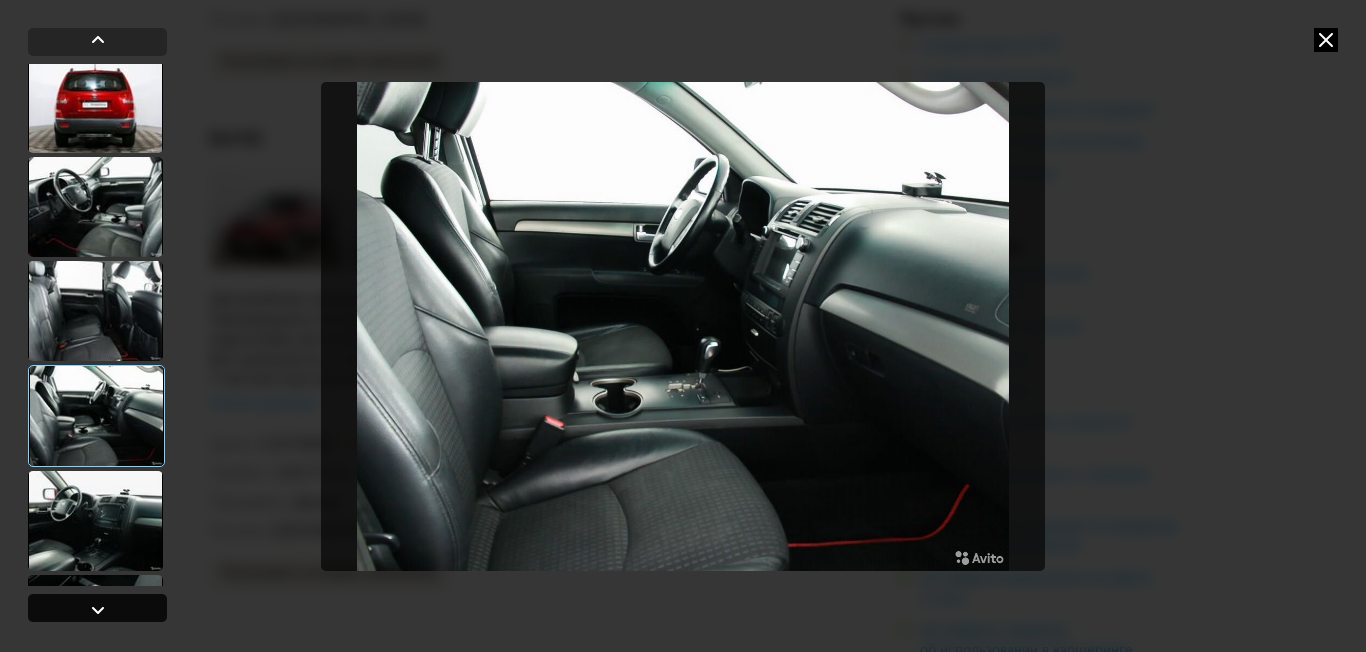 click at bounding box center [98, 610] 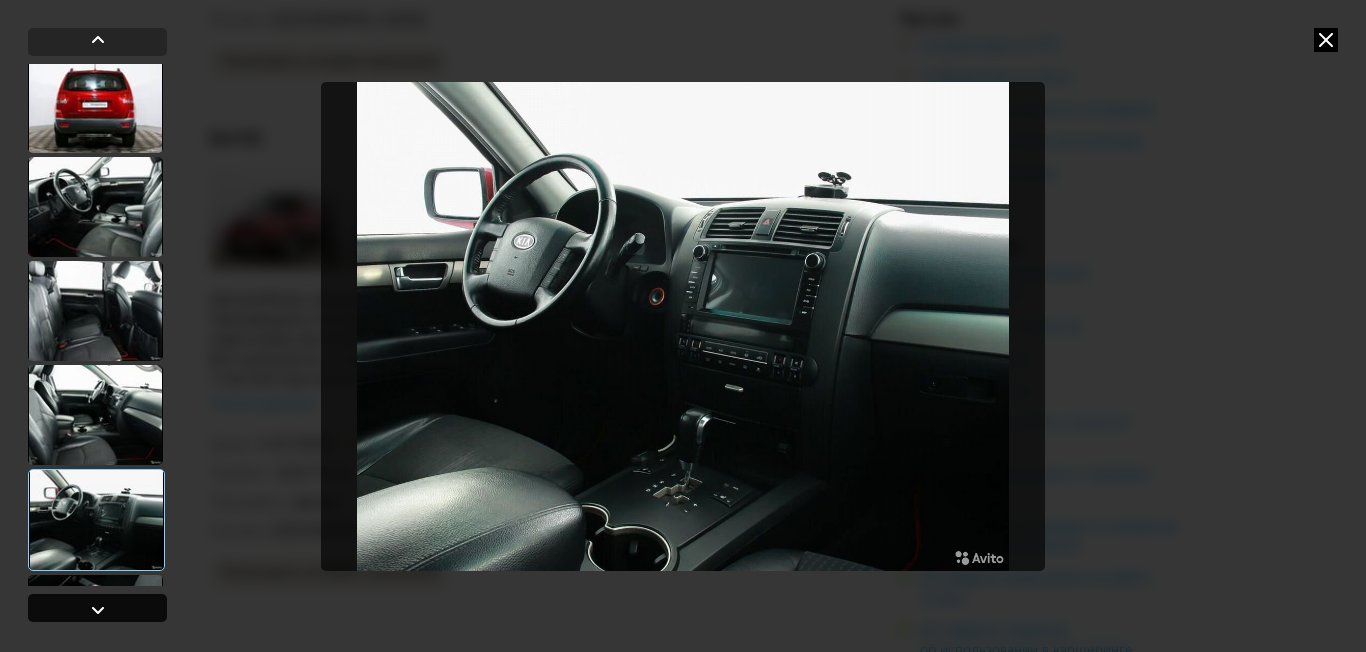 click at bounding box center (98, 610) 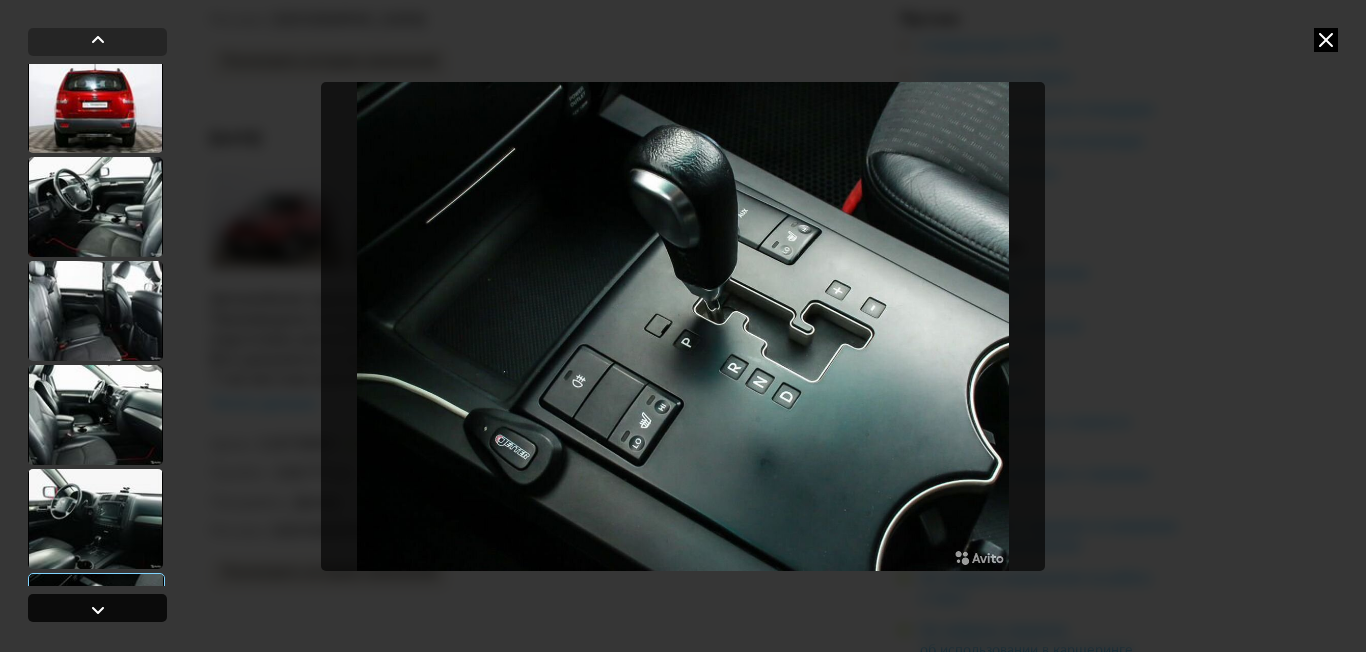 click at bounding box center [98, 610] 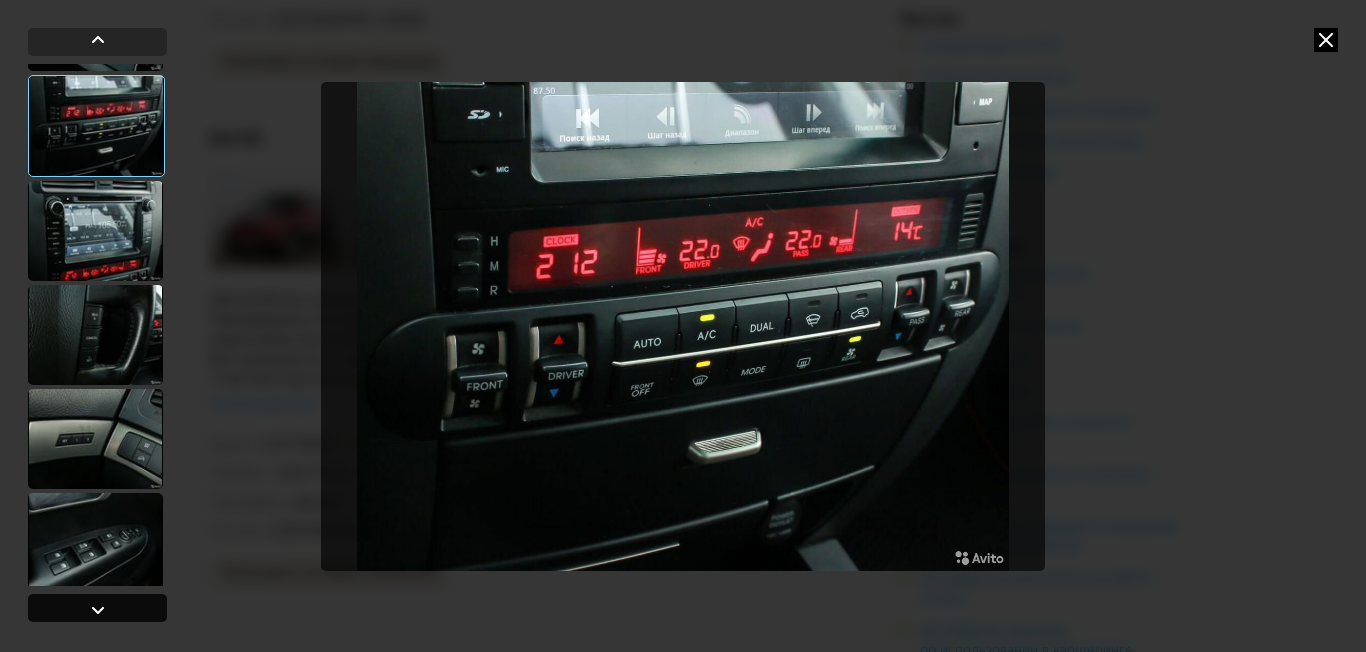 click at bounding box center (98, 610) 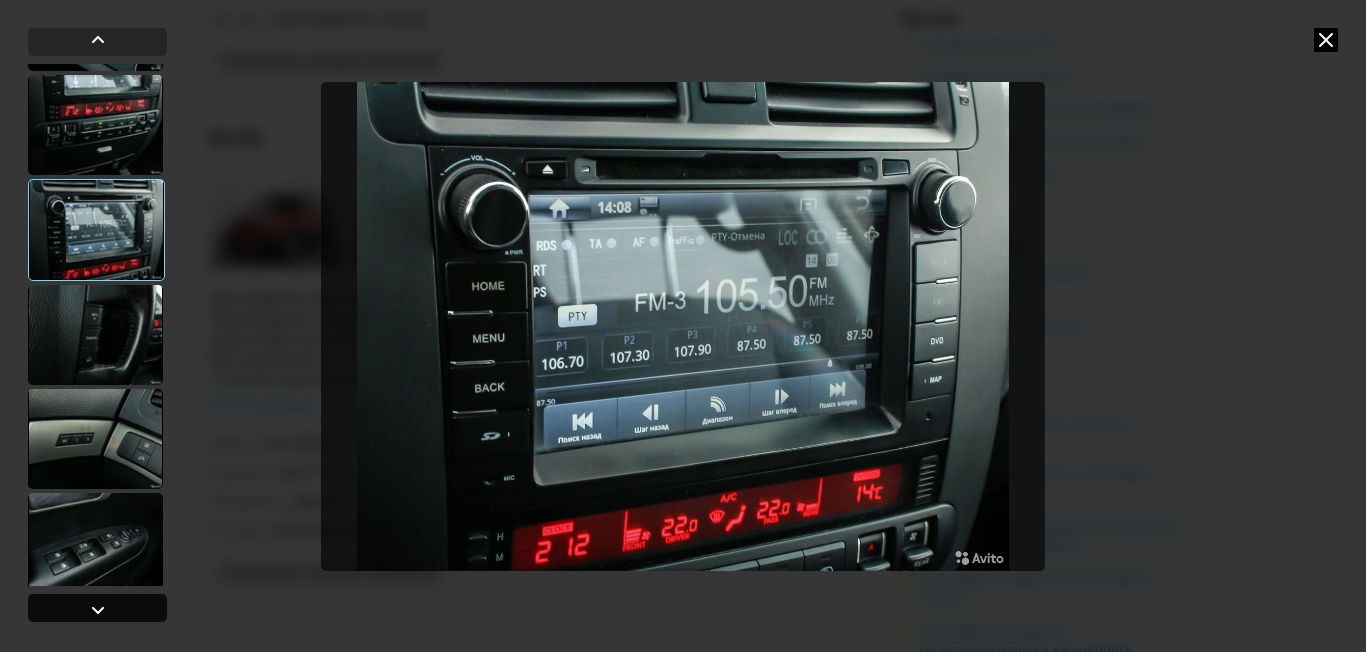 click at bounding box center [98, 610] 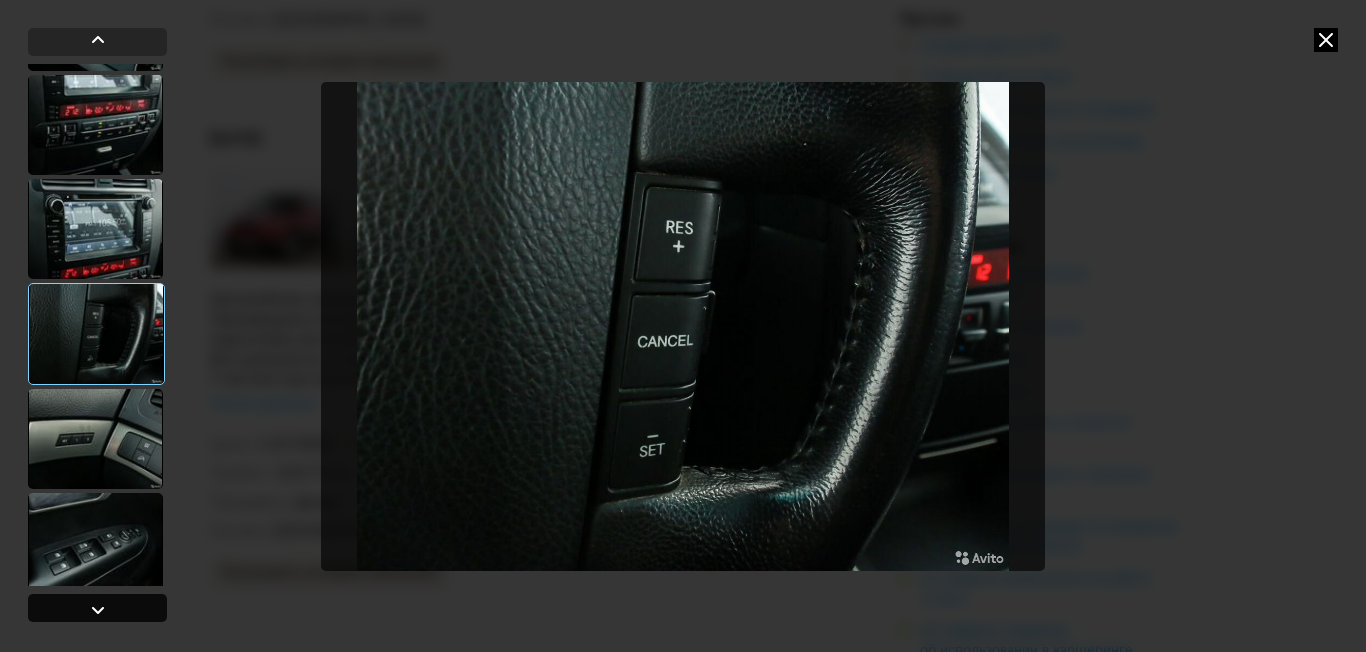 click at bounding box center [98, 610] 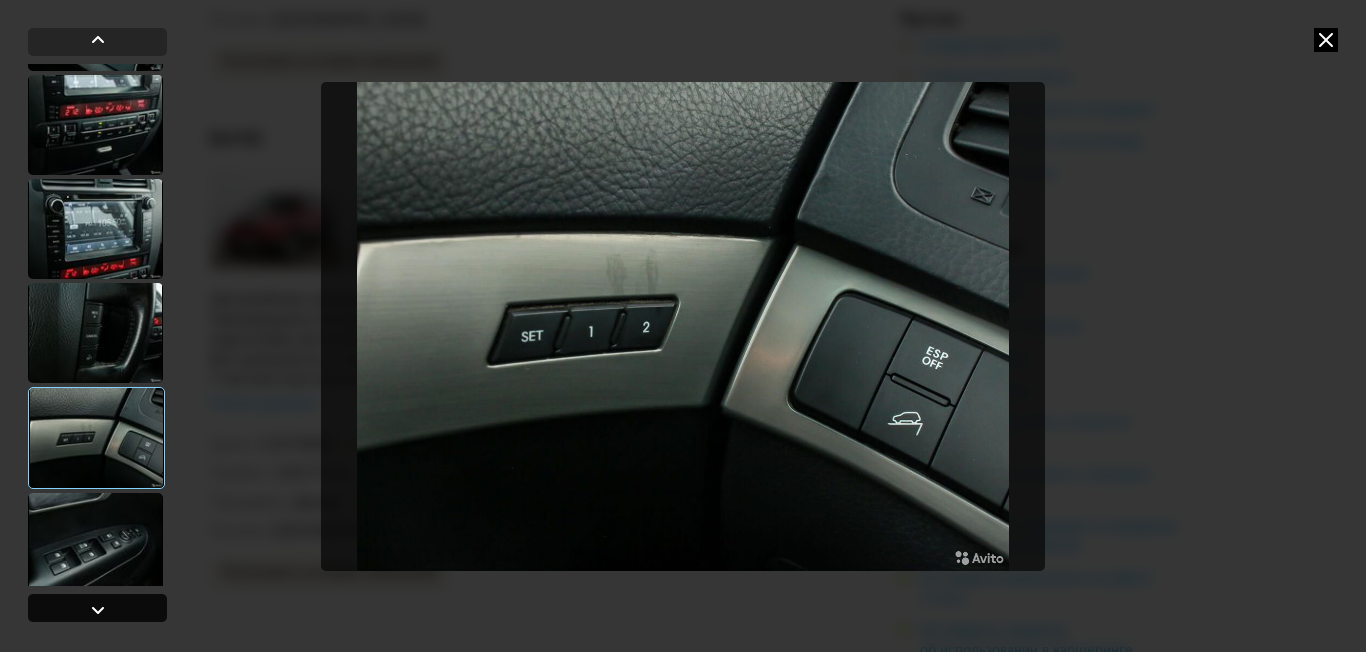 click at bounding box center [98, 610] 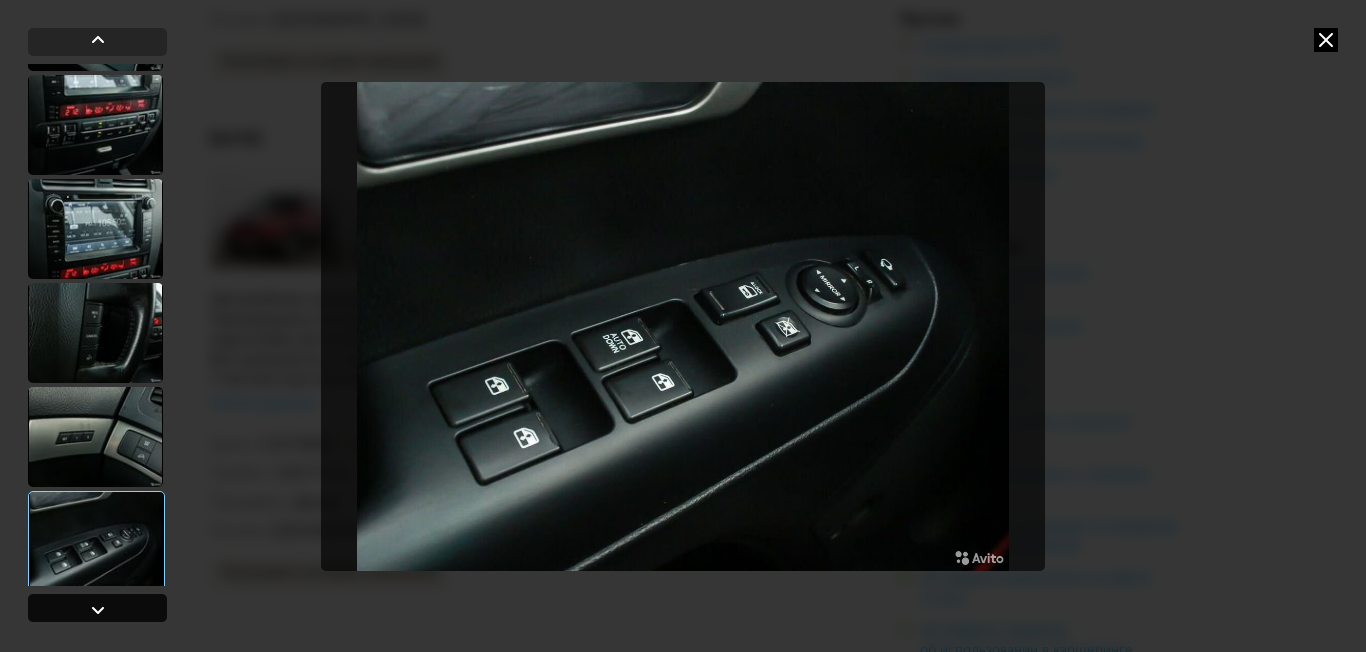 click at bounding box center [98, 610] 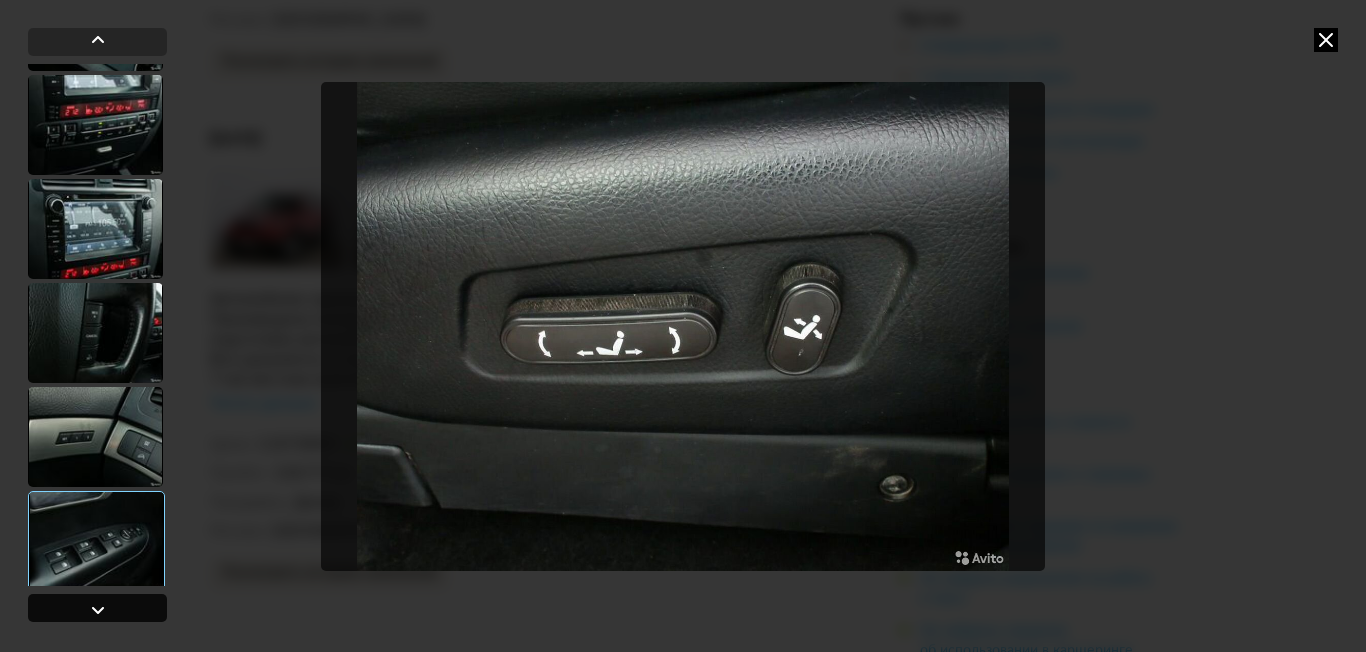 scroll, scrollTop: 1633, scrollLeft: 0, axis: vertical 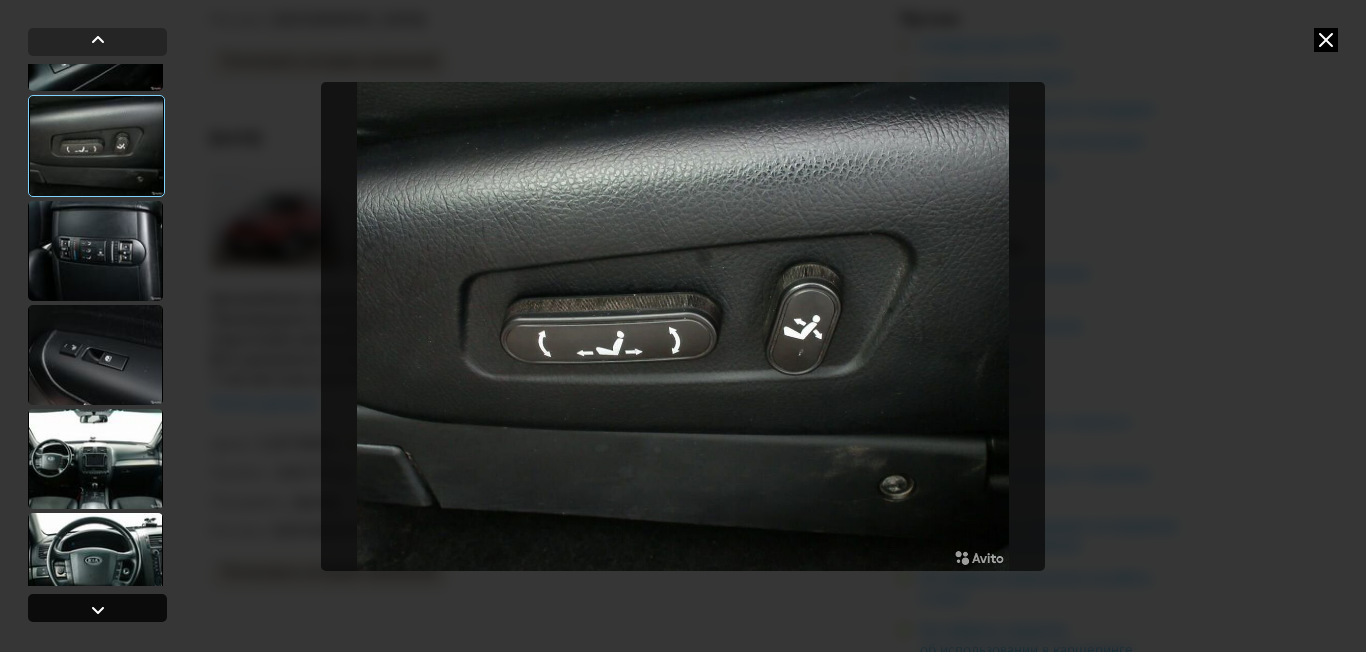 click at bounding box center (98, 610) 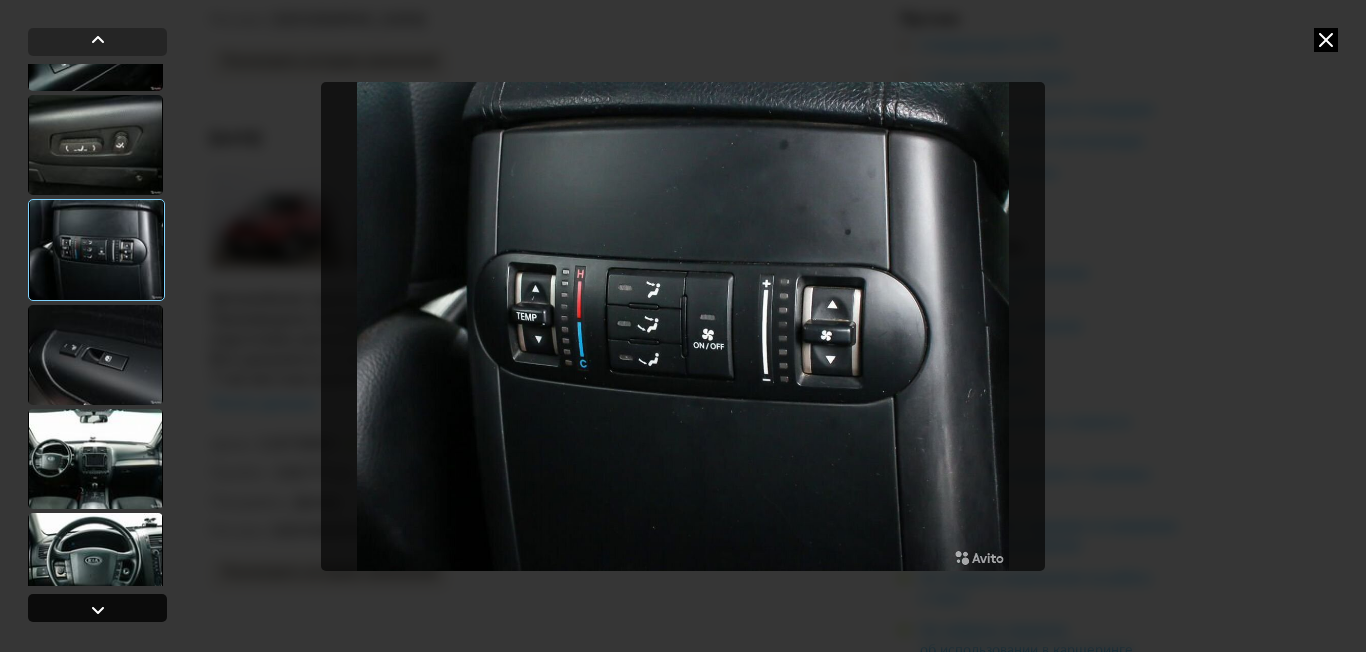 click at bounding box center [98, 610] 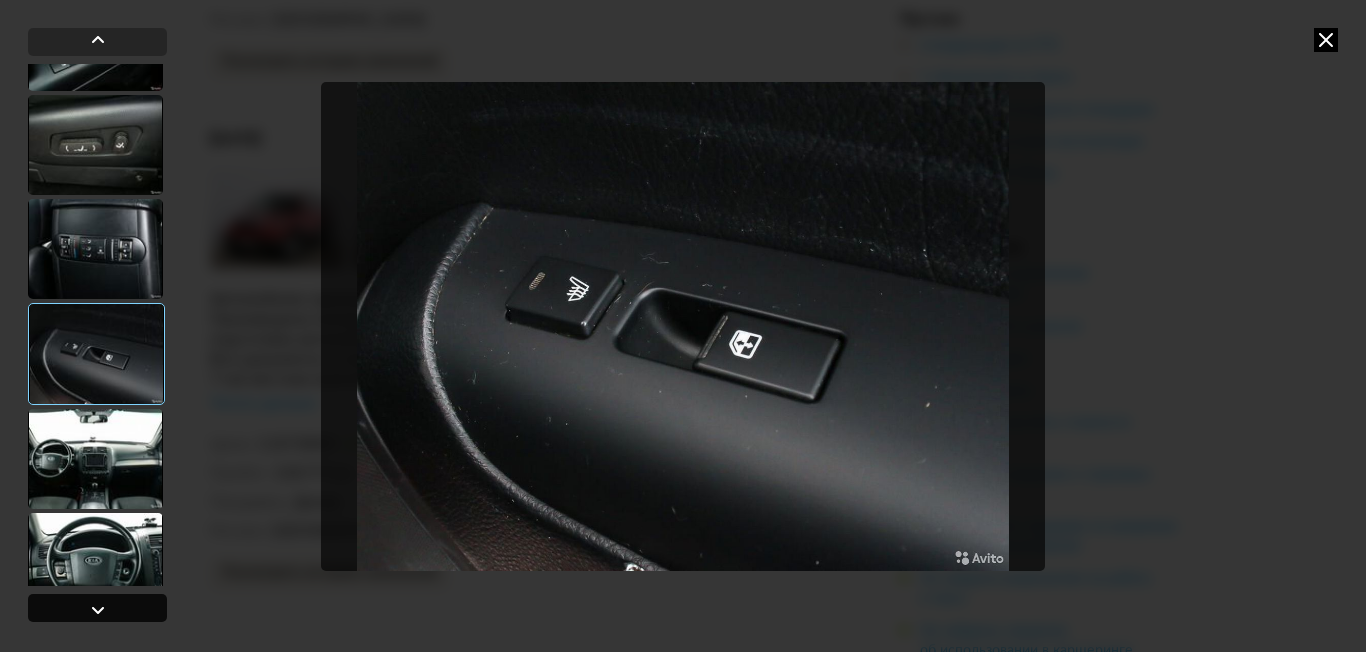 click at bounding box center [98, 610] 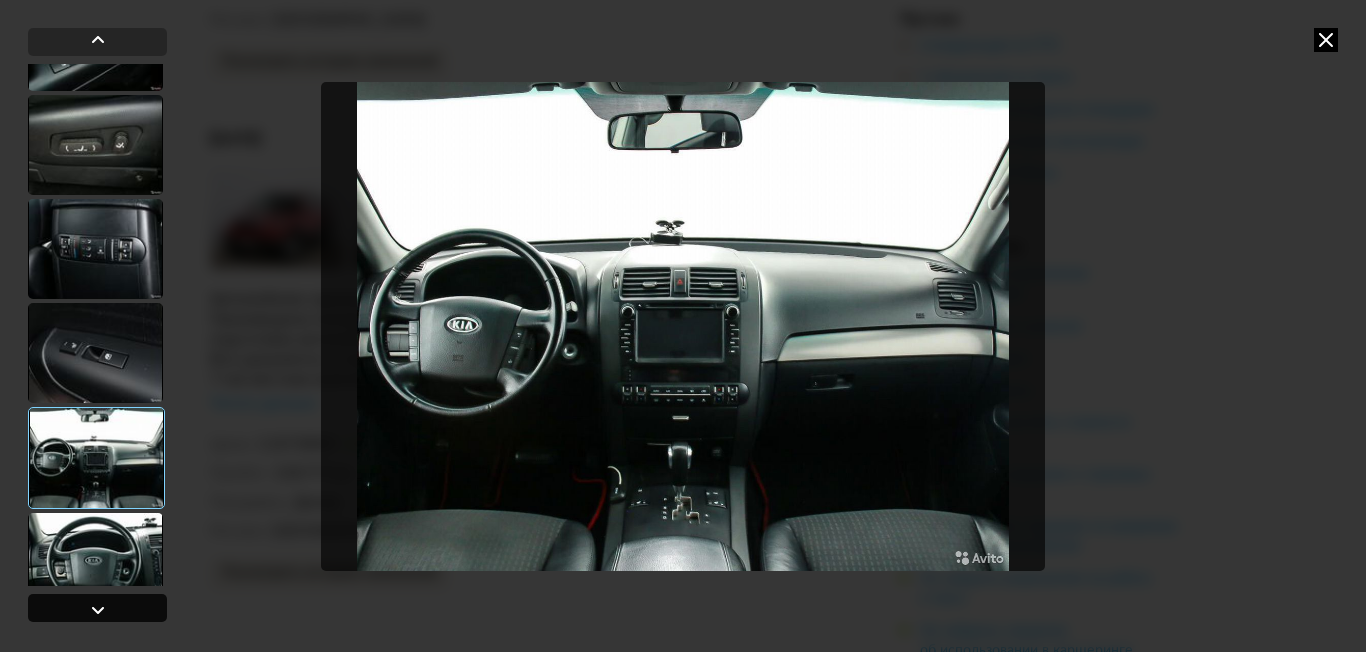 click at bounding box center [98, 610] 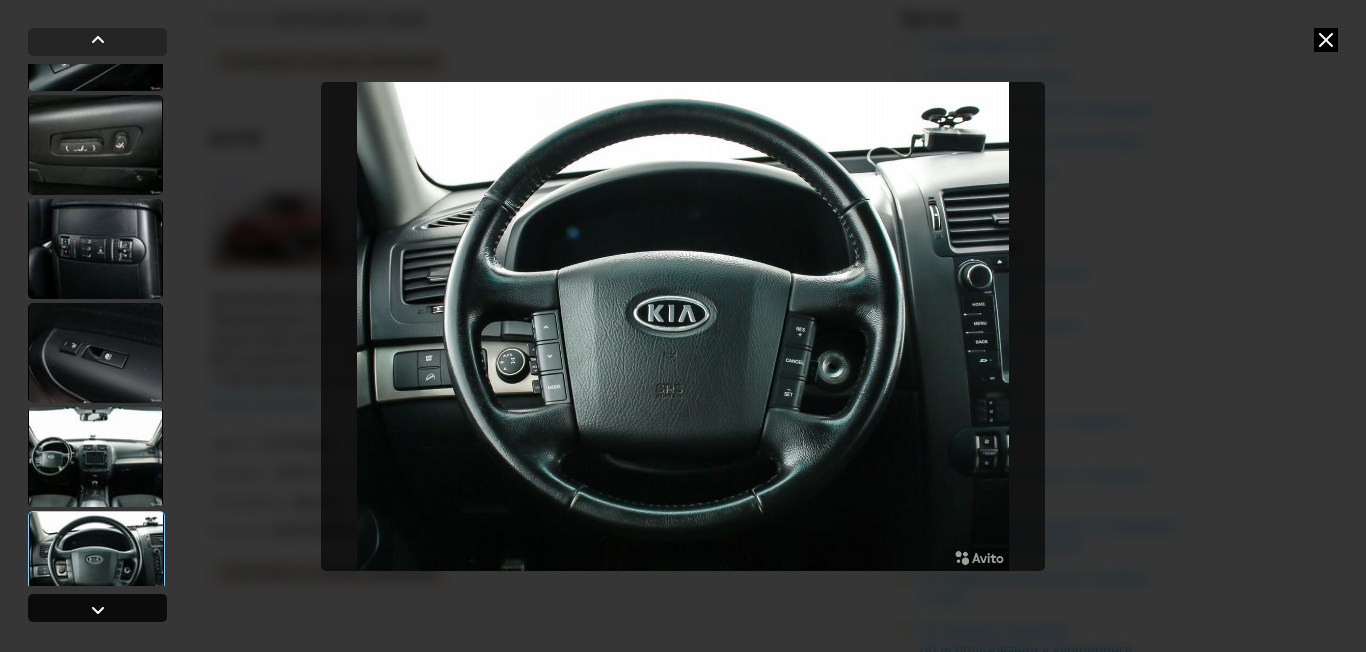 click at bounding box center [98, 610] 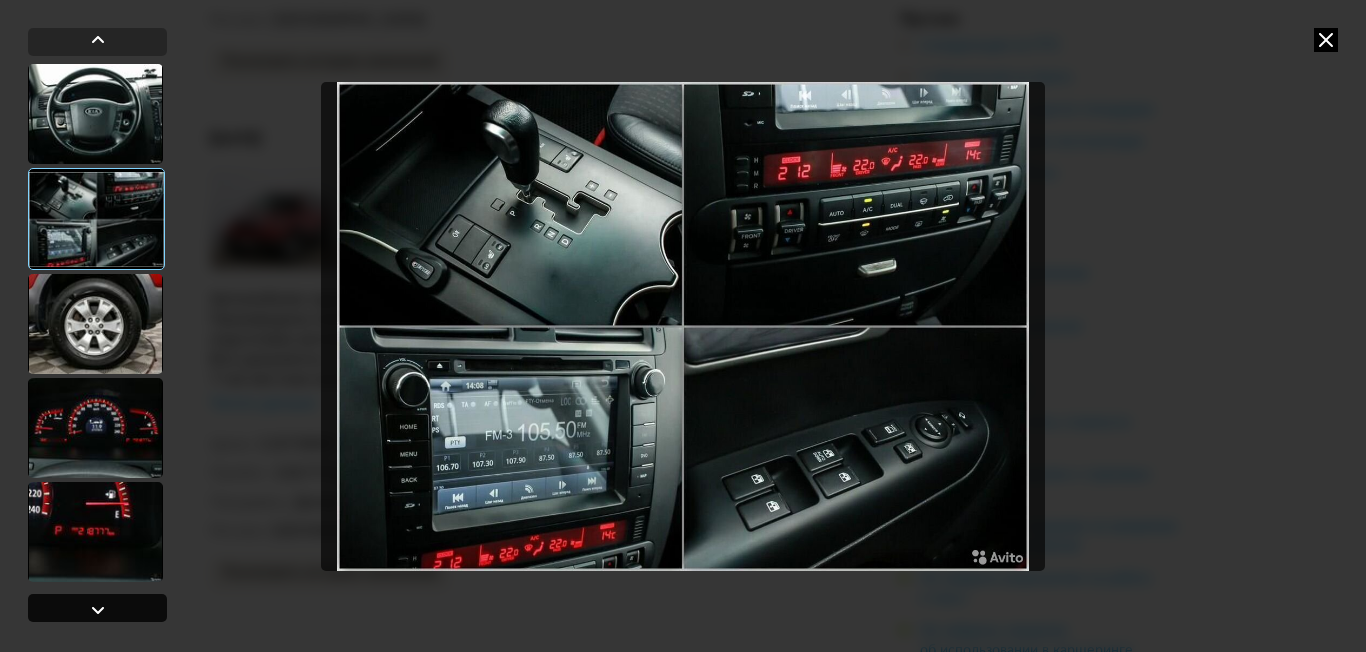 click at bounding box center (98, 610) 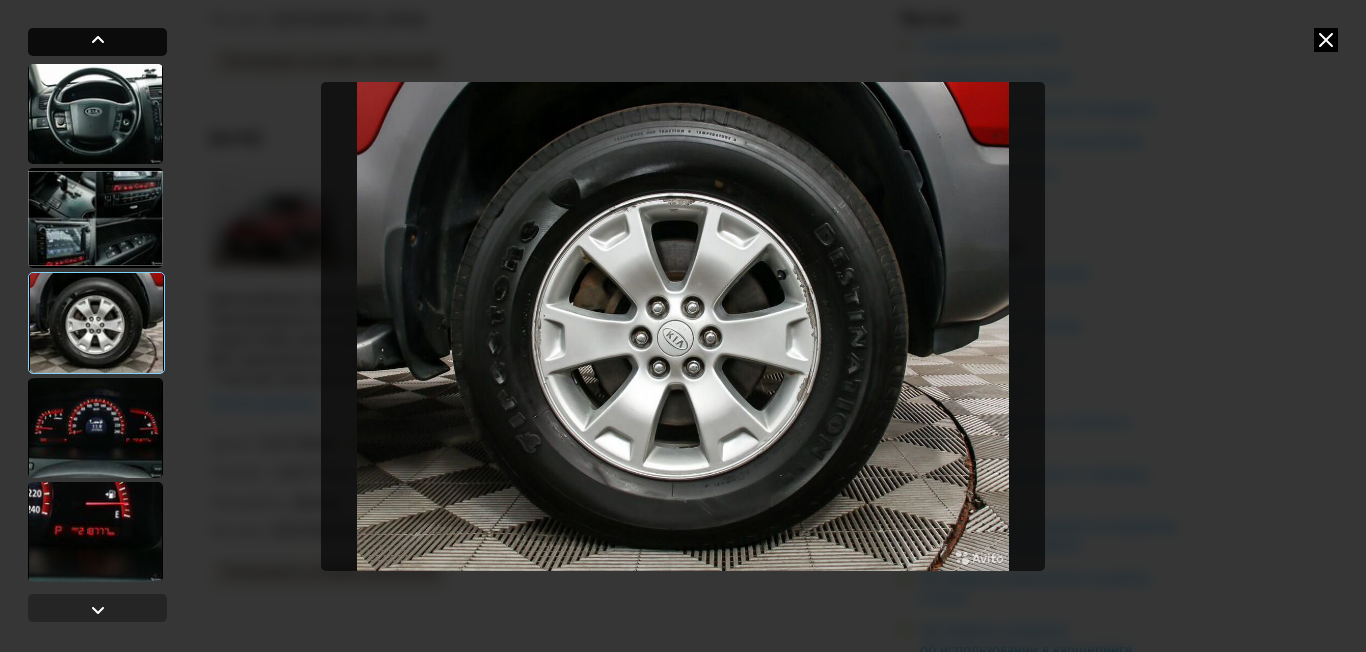 click at bounding box center (97, 42) 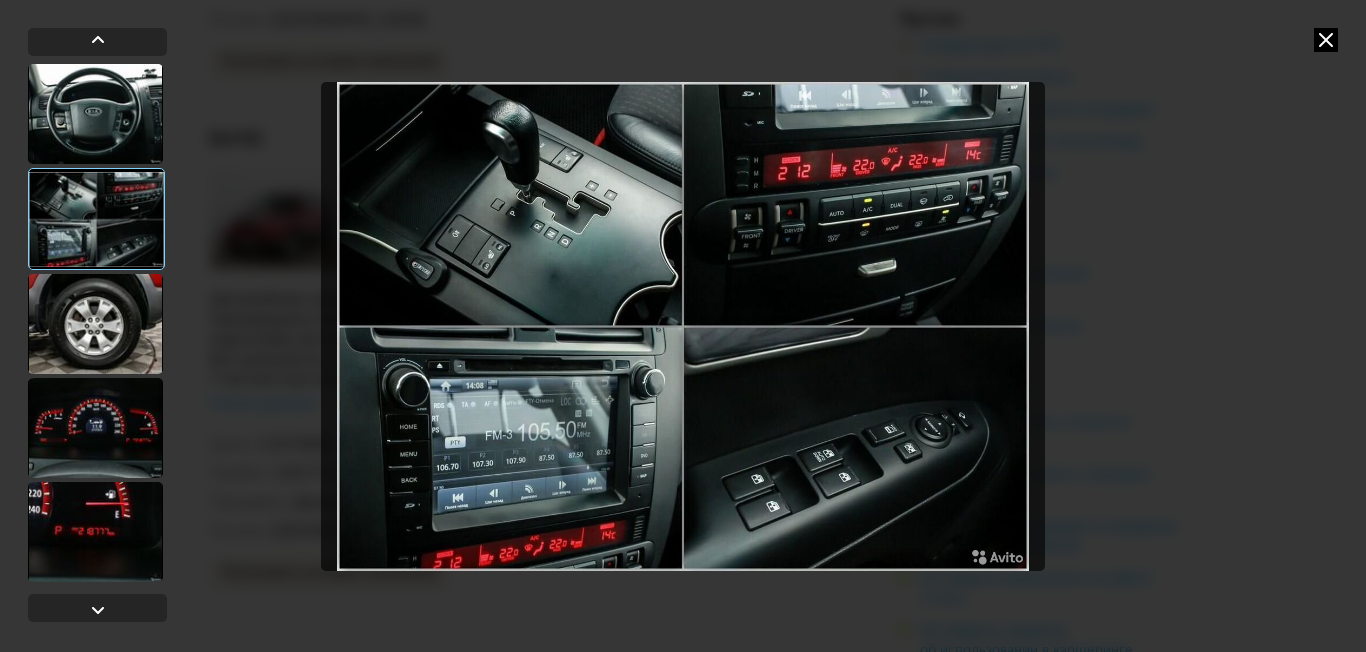 click at bounding box center [683, 326] 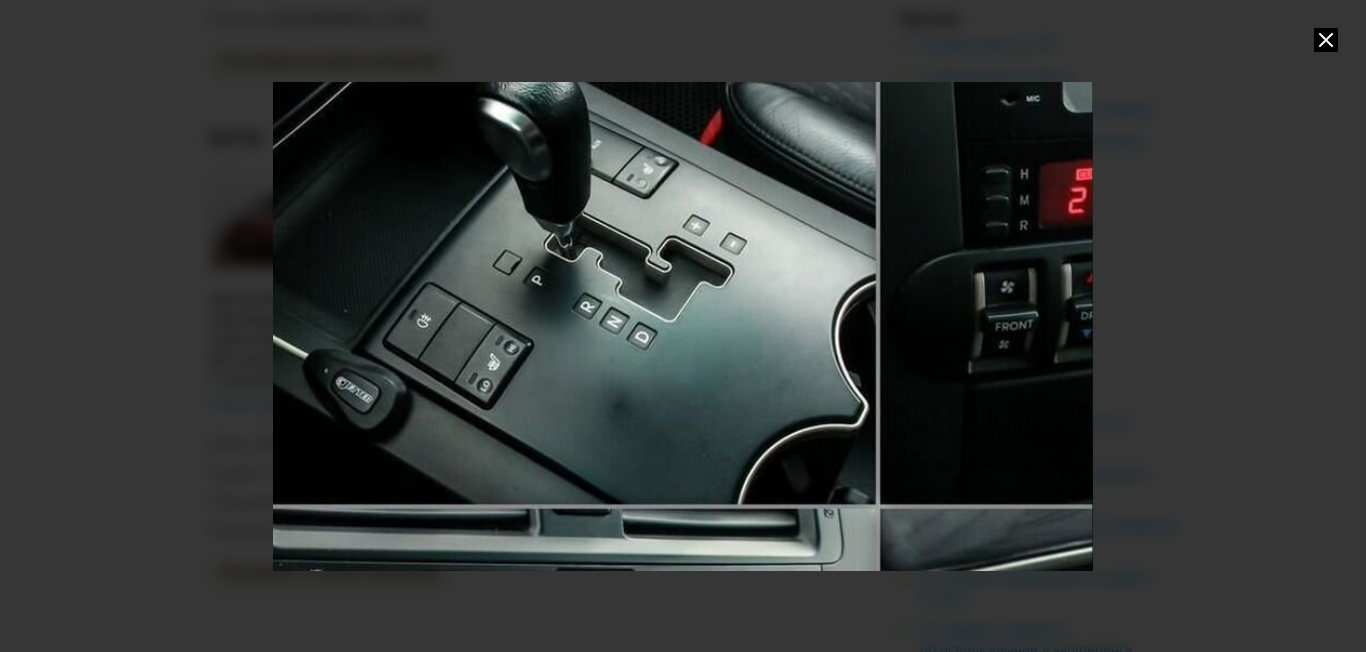 drag, startPoint x: 542, startPoint y: 248, endPoint x: 737, endPoint y: 428, distance: 265.37708 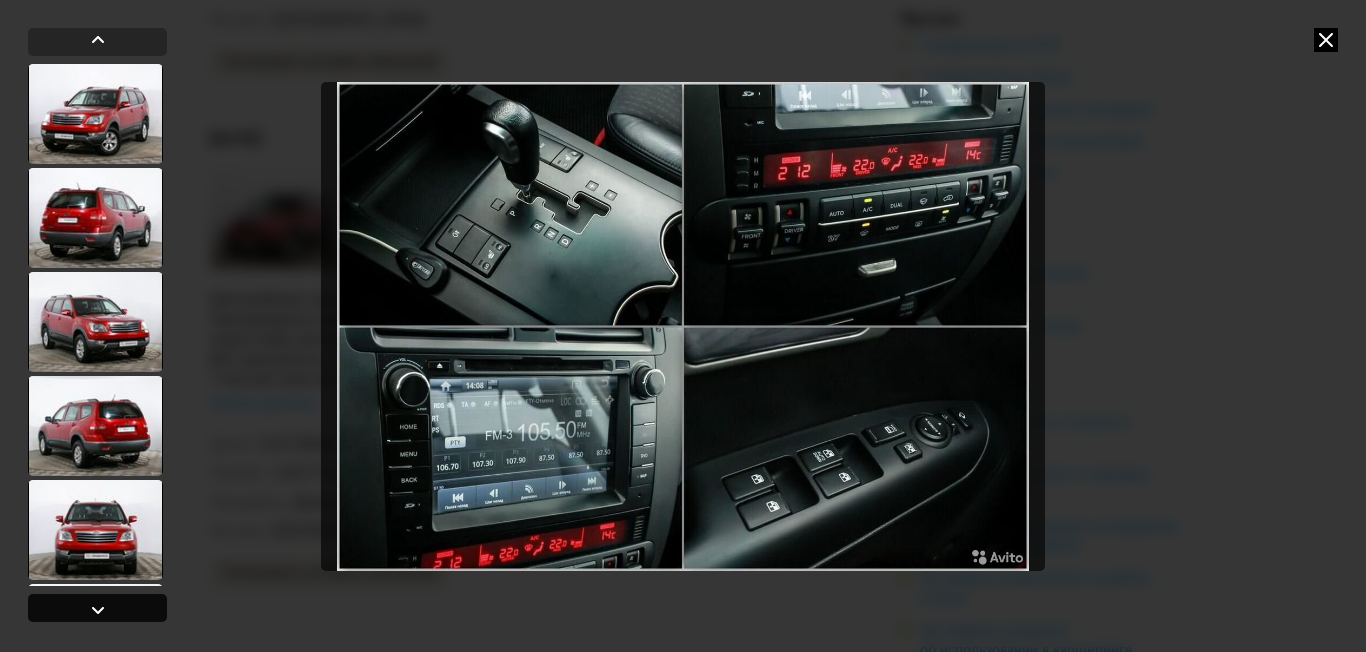 click at bounding box center (98, 610) 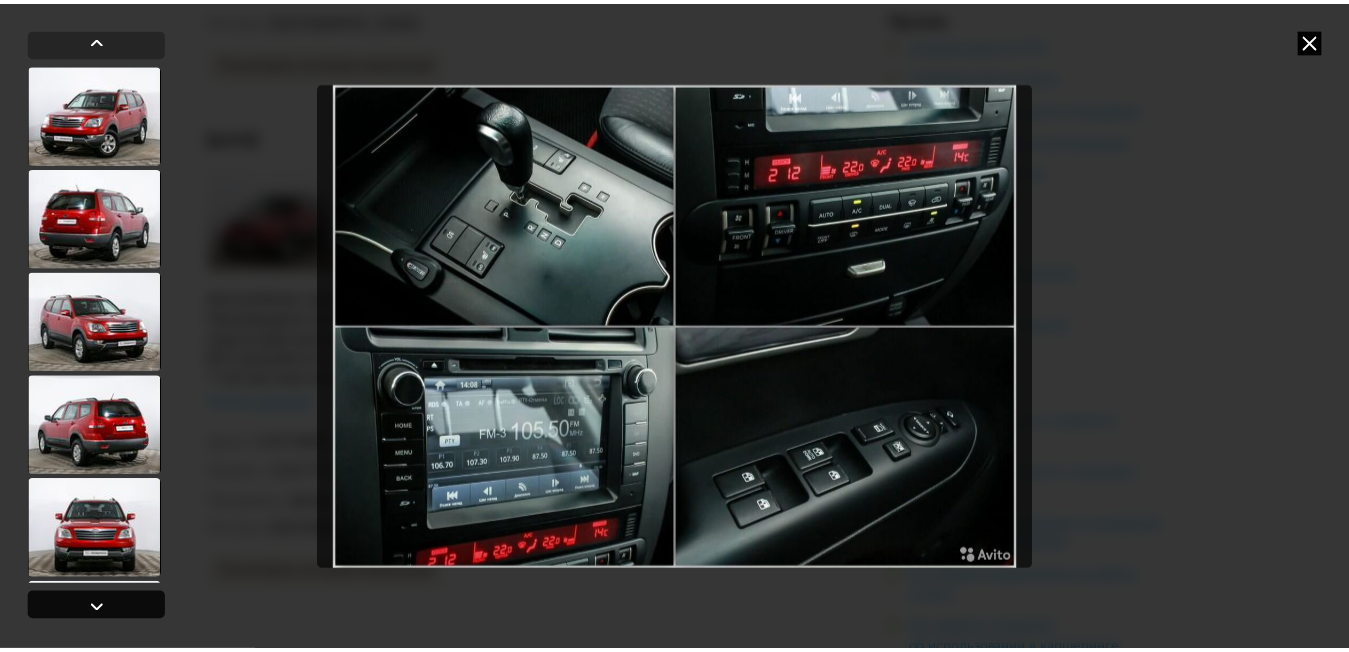 scroll, scrollTop: 2080, scrollLeft: 0, axis: vertical 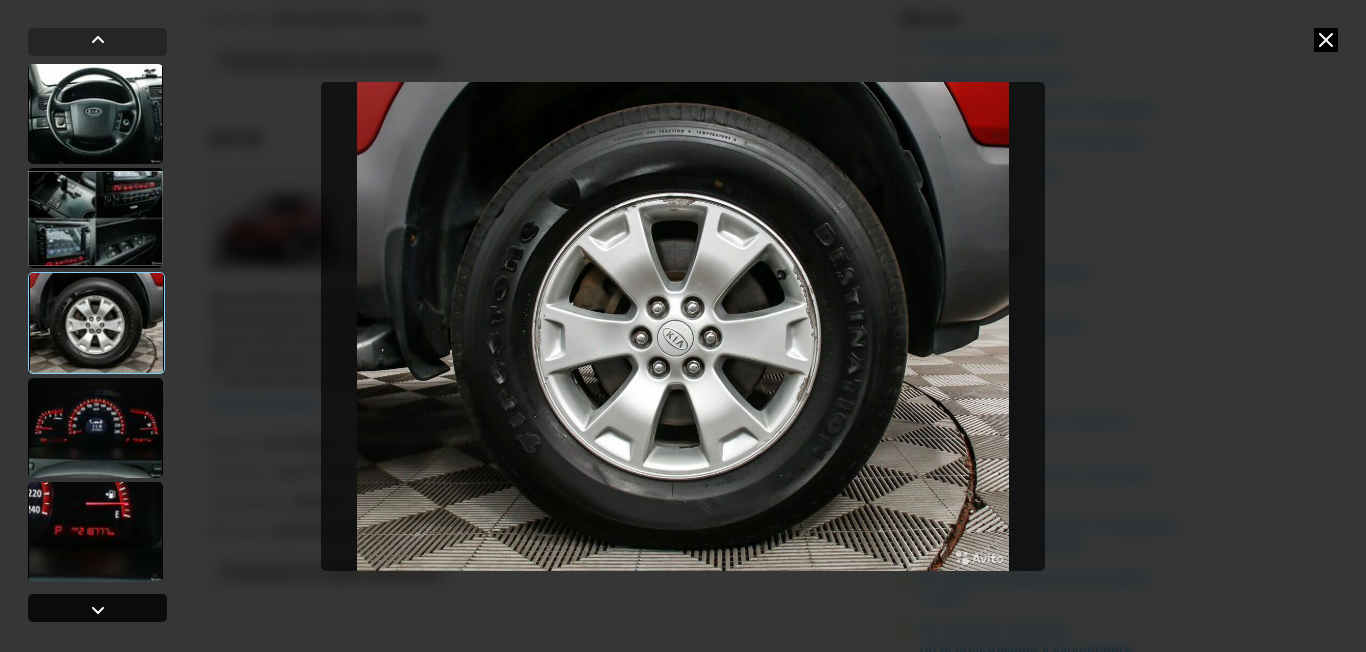 click at bounding box center [98, 610] 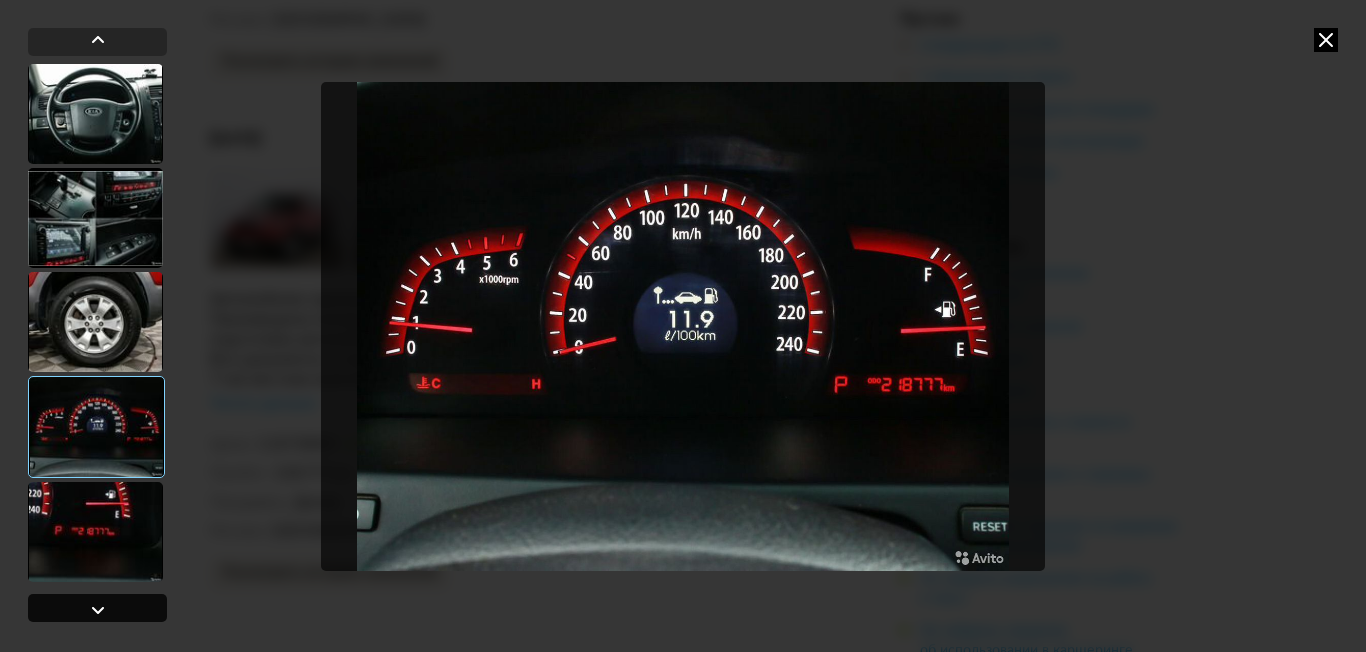 click at bounding box center (98, 610) 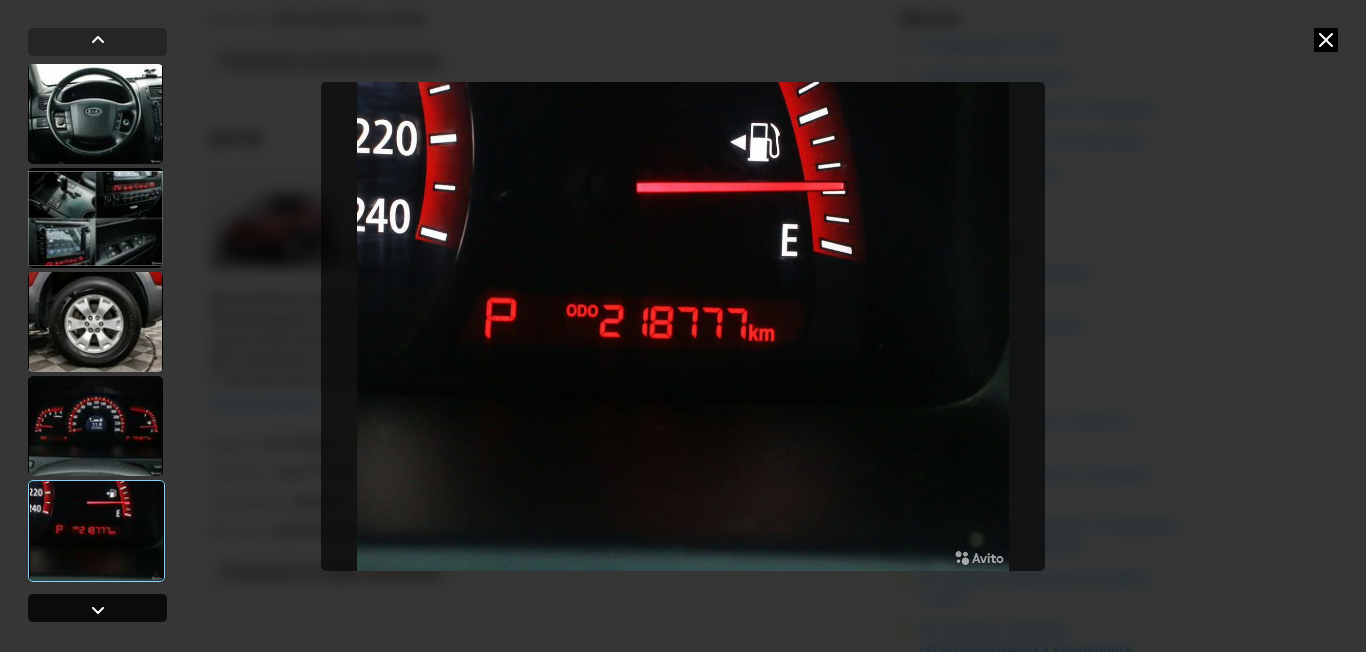 click at bounding box center (98, 610) 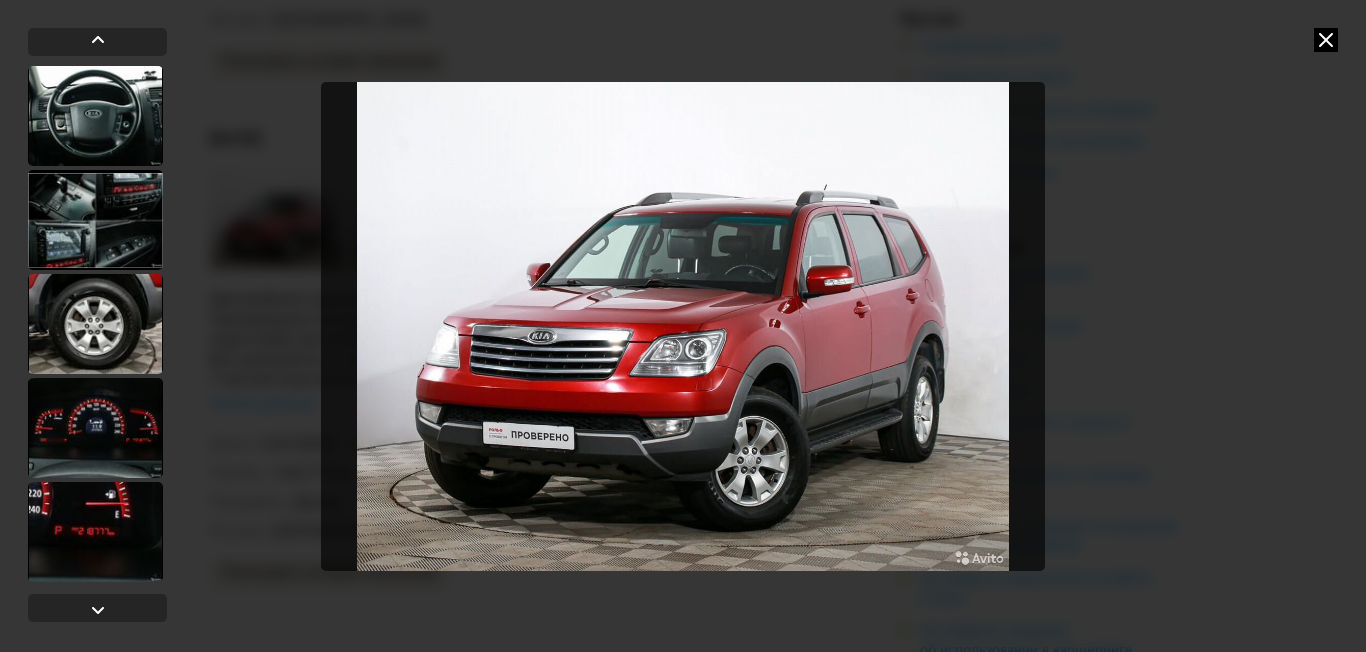 click at bounding box center (1326, 40) 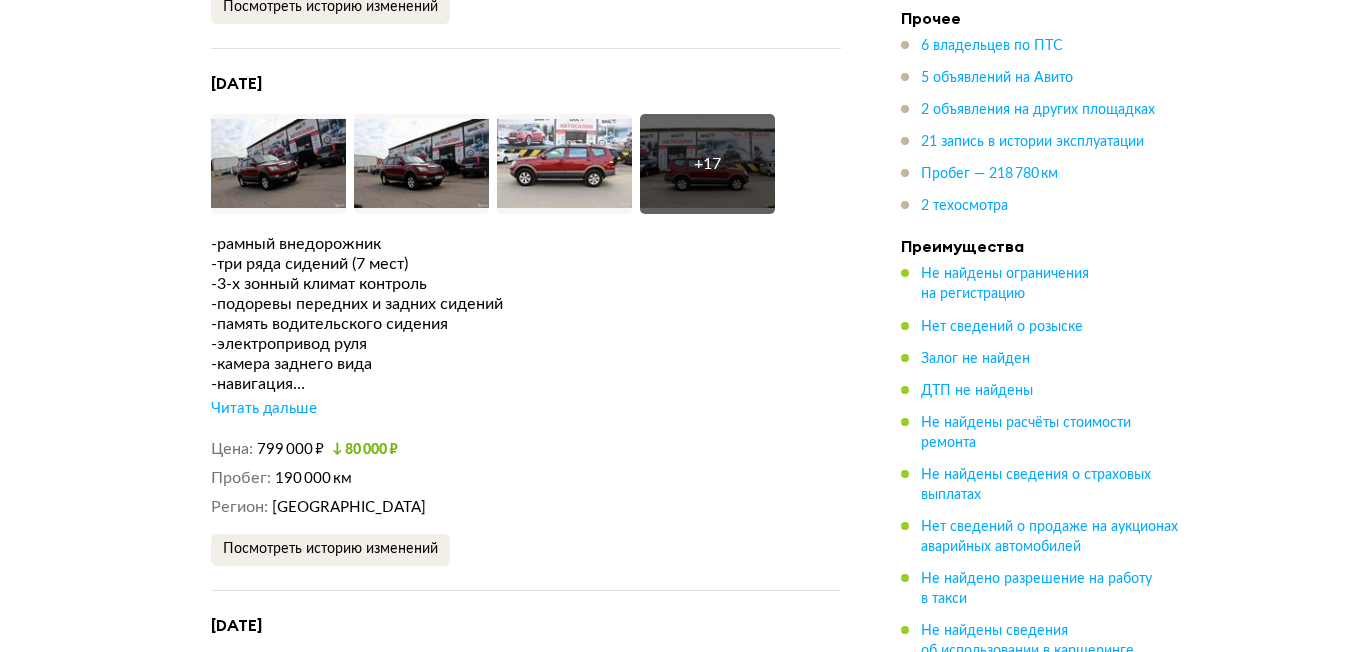 scroll, scrollTop: 4900, scrollLeft: 0, axis: vertical 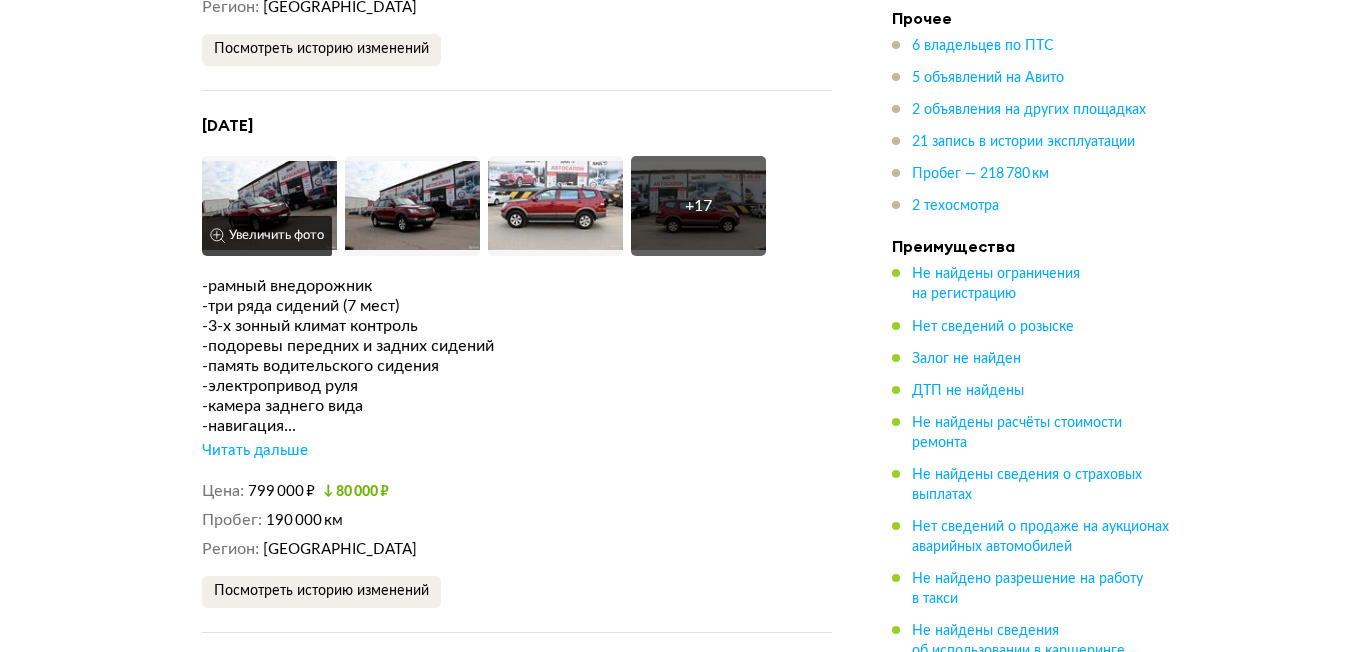 click at bounding box center (269, 206) 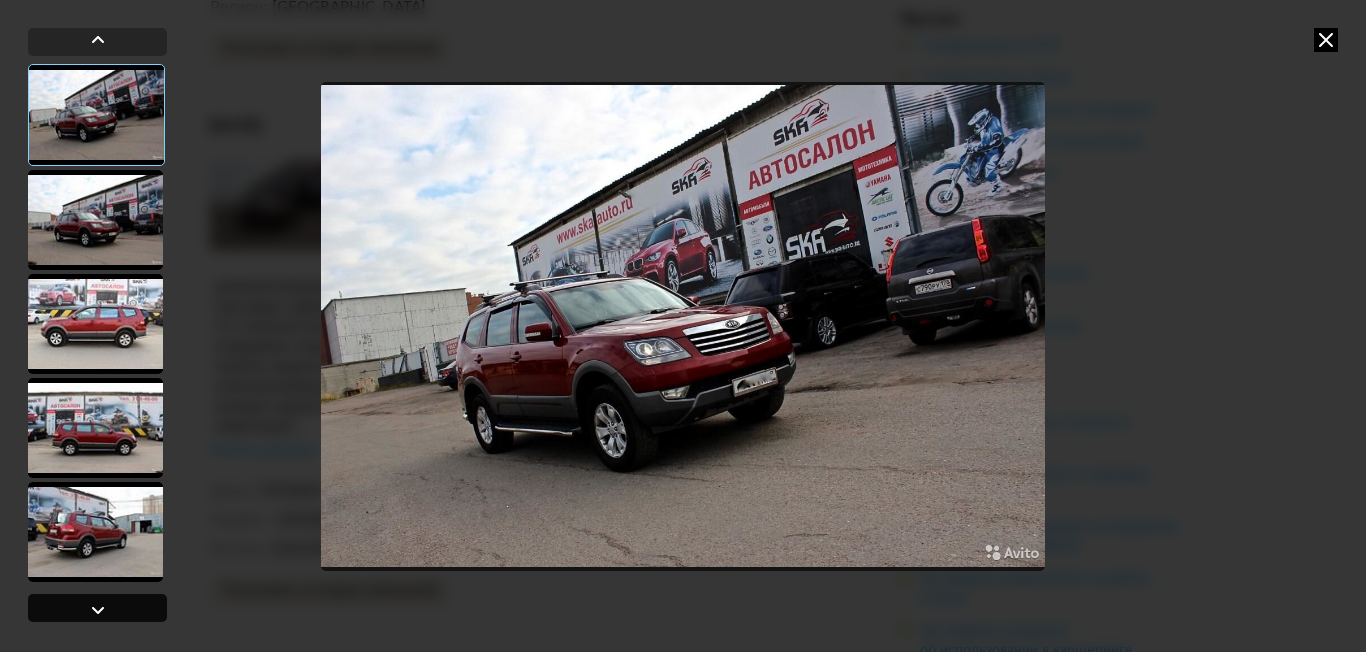 click at bounding box center [98, 610] 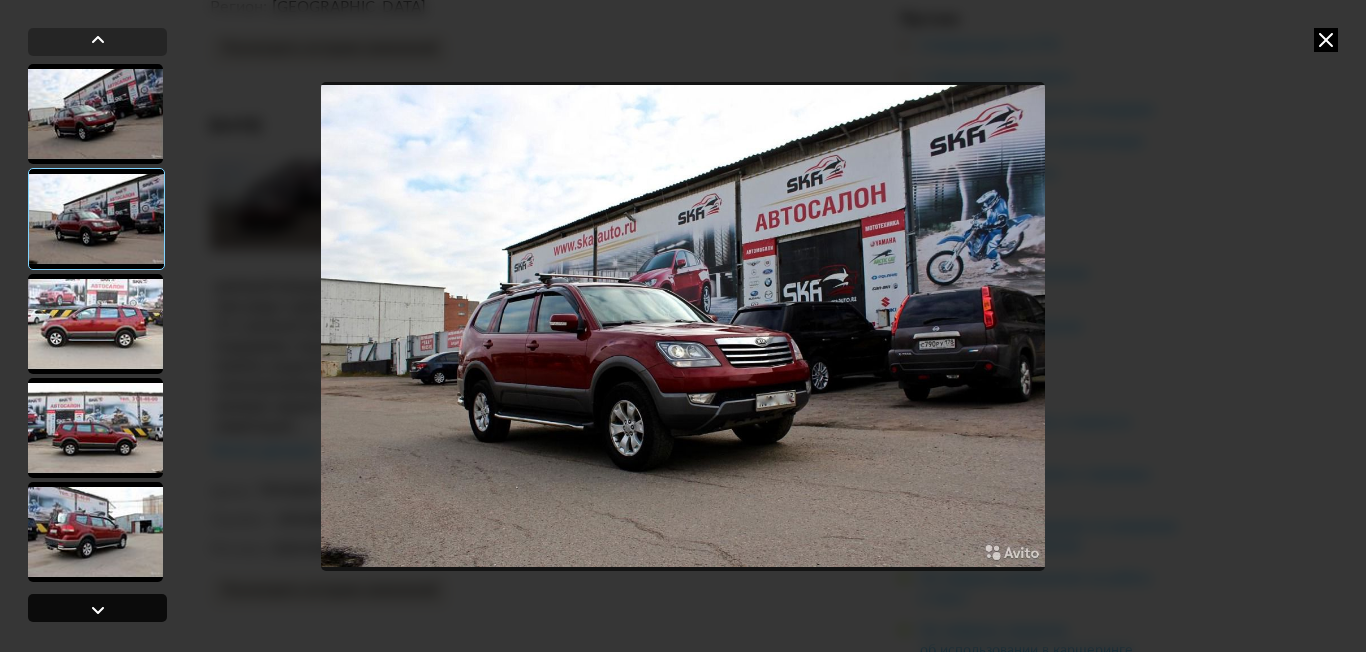 click at bounding box center [98, 610] 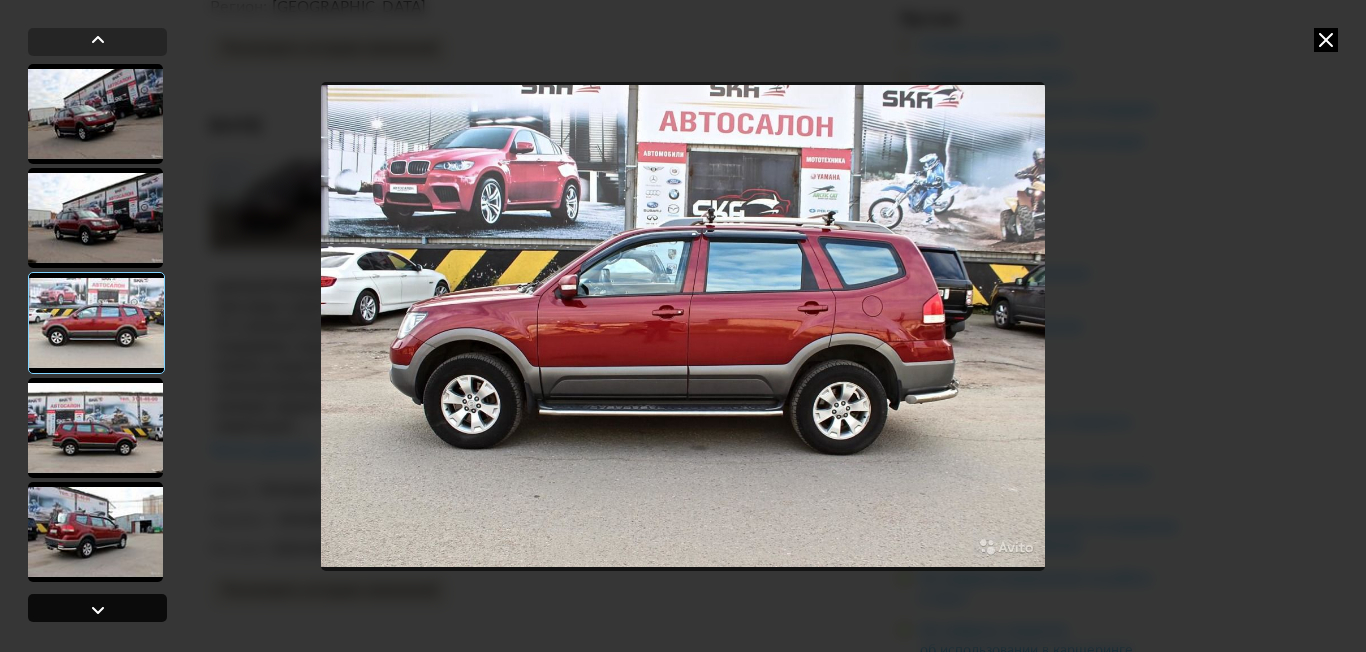 click at bounding box center [98, 610] 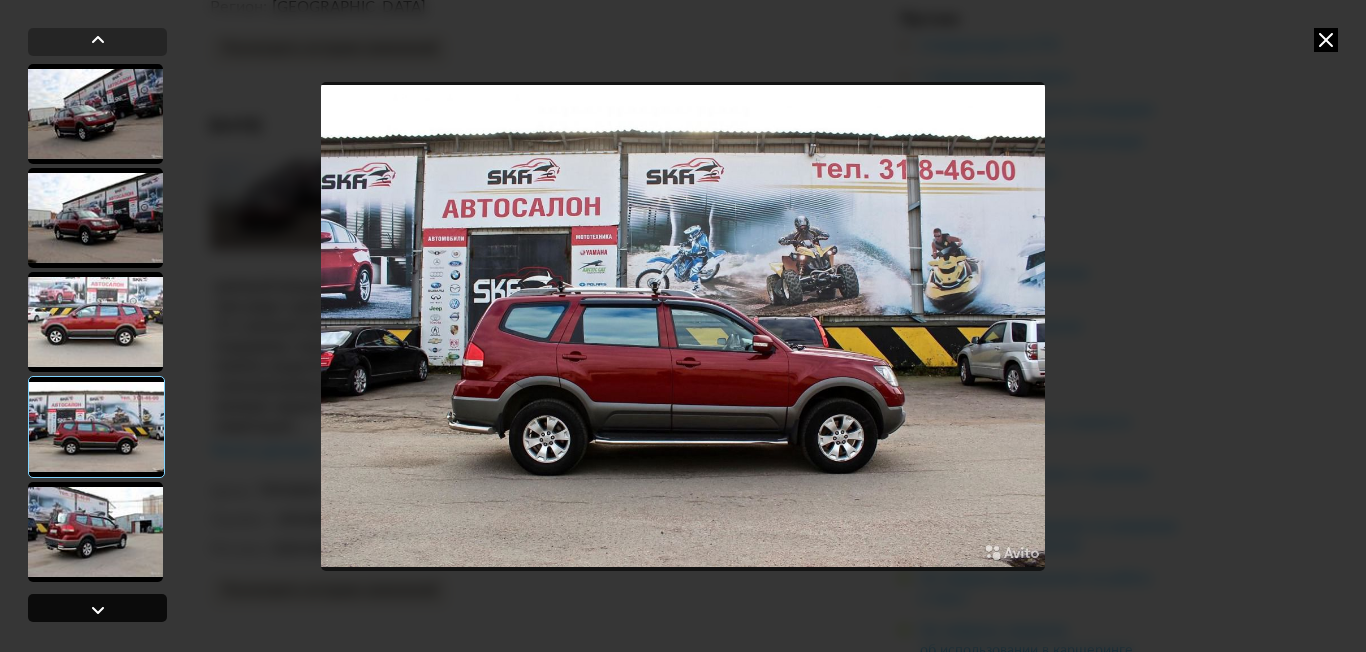 click at bounding box center (98, 610) 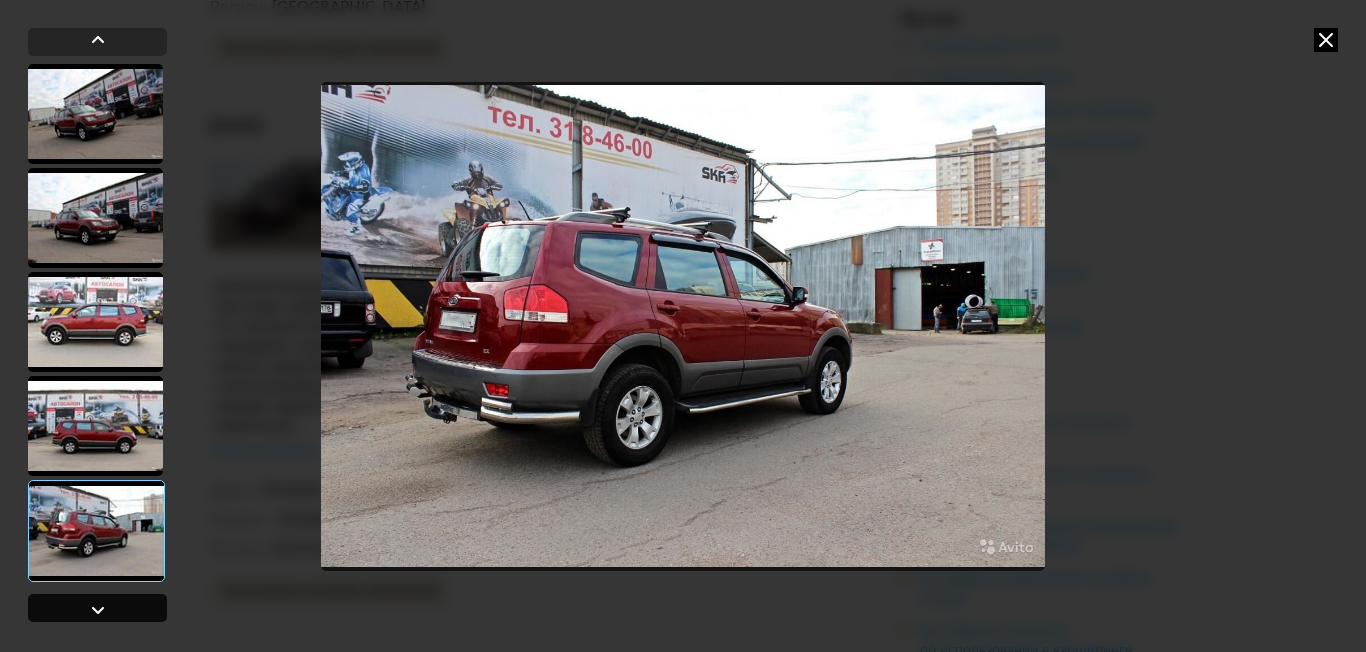 click at bounding box center [98, 610] 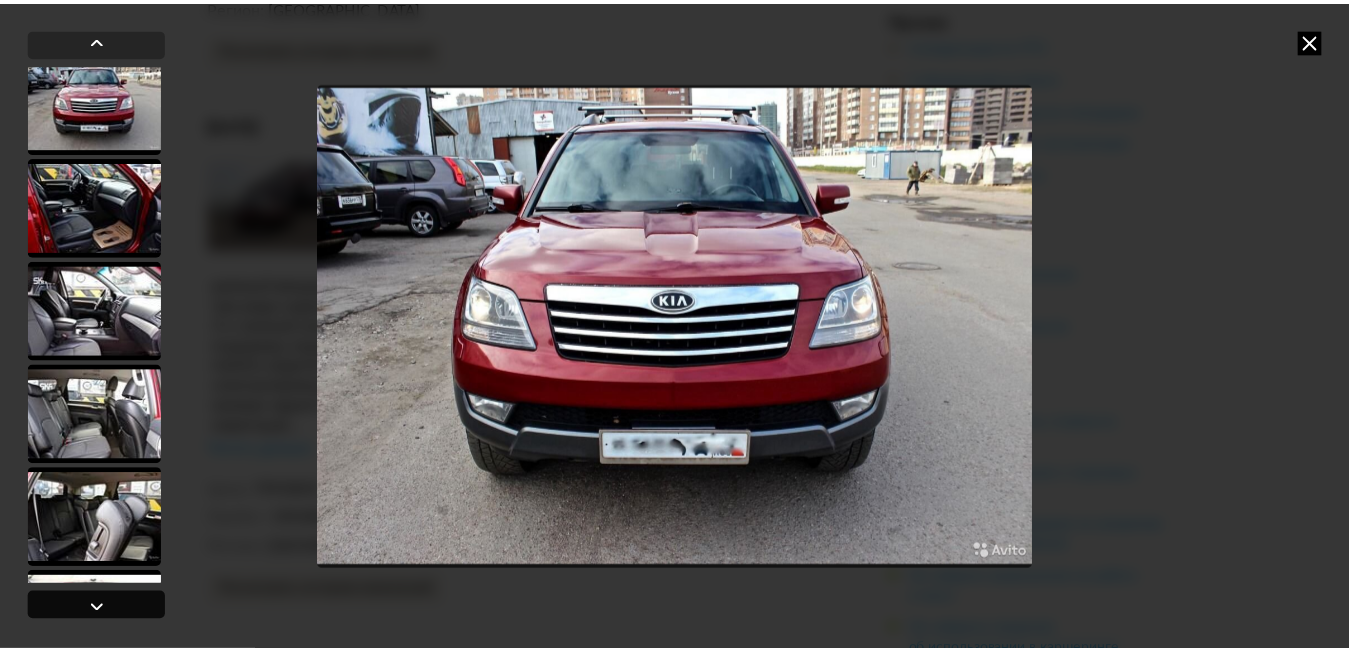 scroll, scrollTop: 531, scrollLeft: 0, axis: vertical 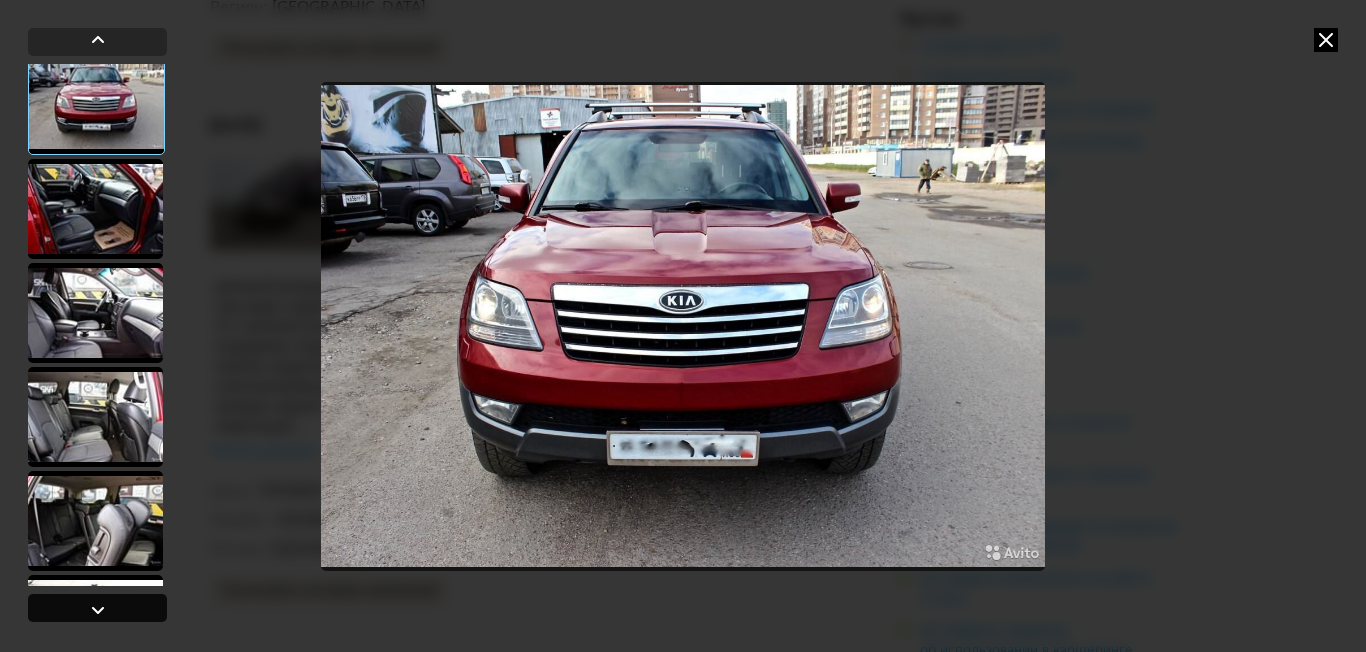 click at bounding box center [98, 610] 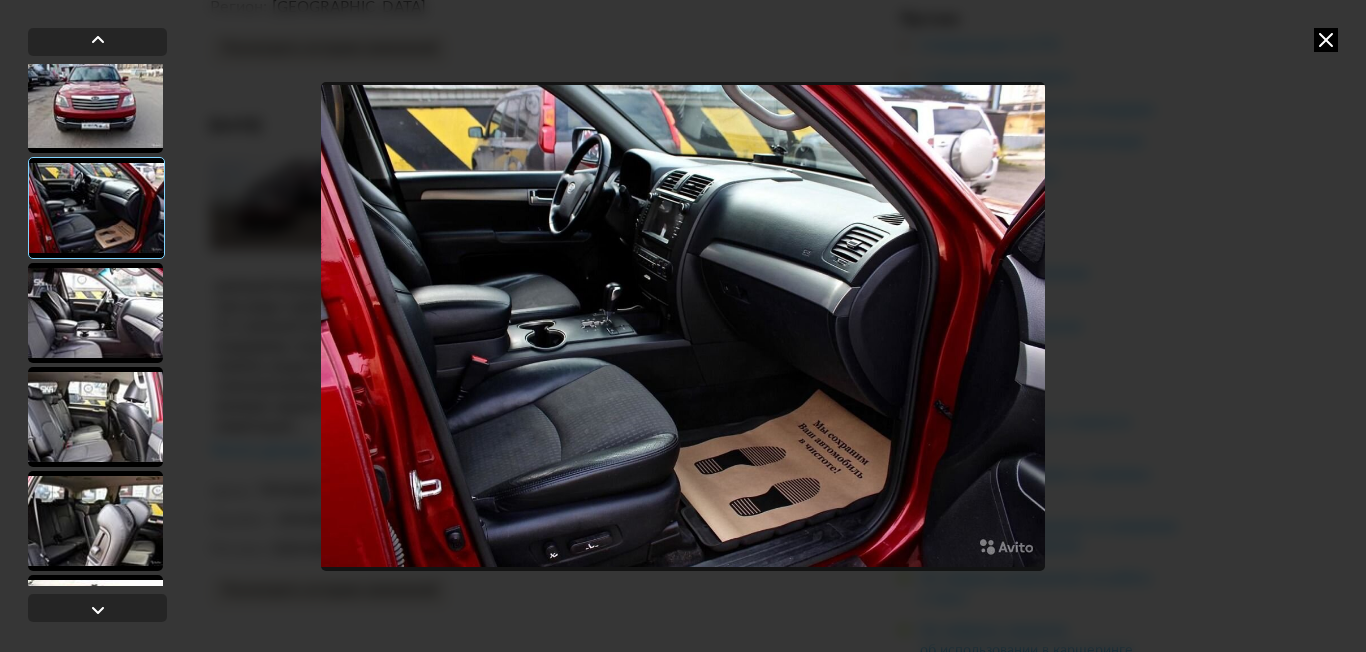 click at bounding box center (683, 326) 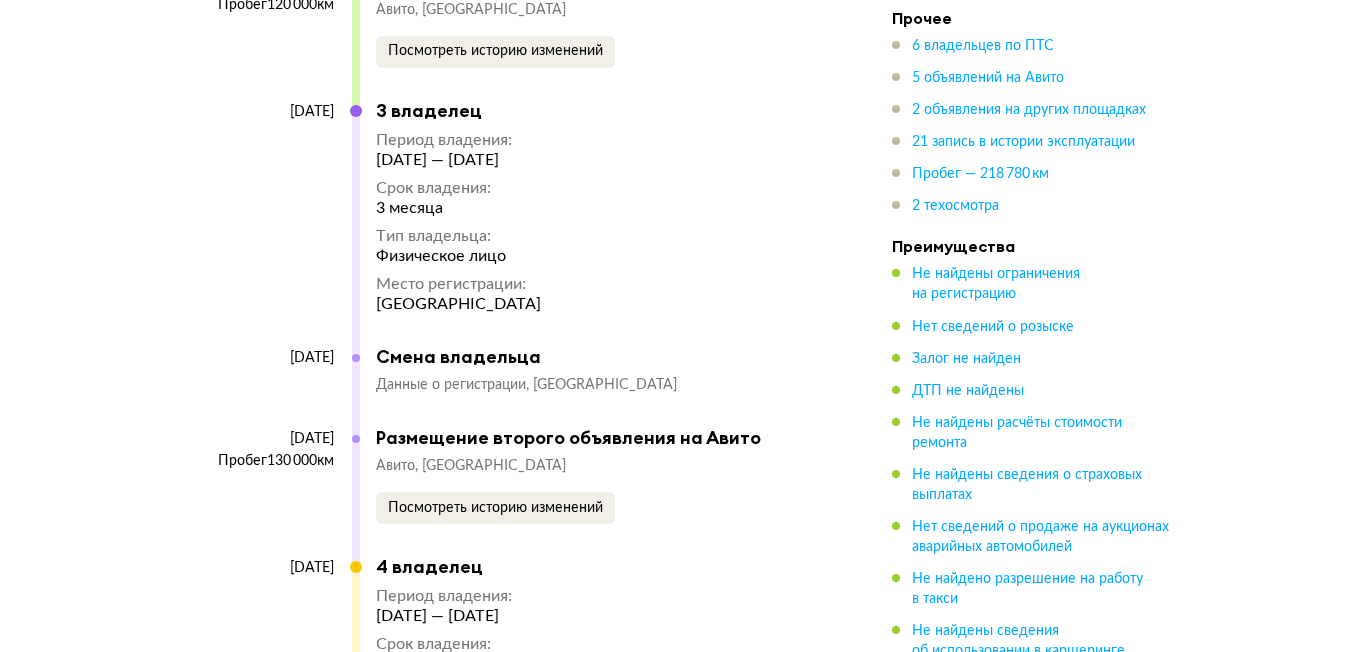 scroll, scrollTop: 8200, scrollLeft: 0, axis: vertical 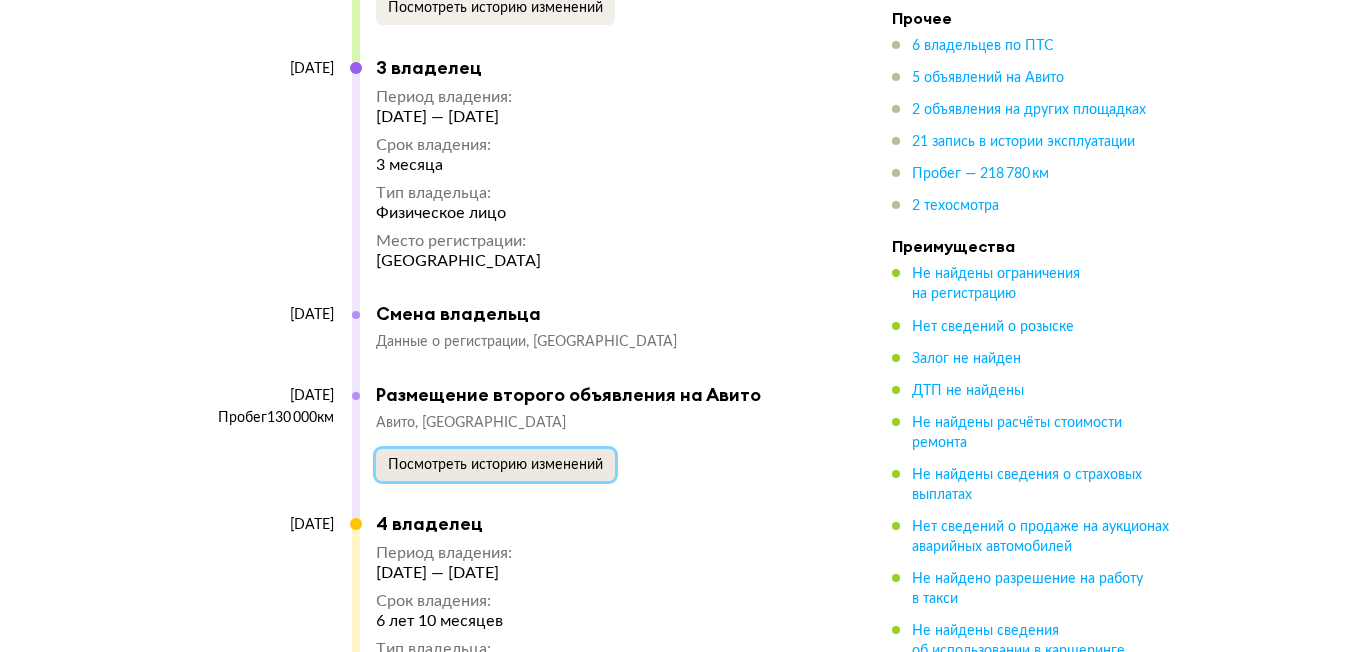 click on "Посмотреть историю изменений" at bounding box center (495, 465) 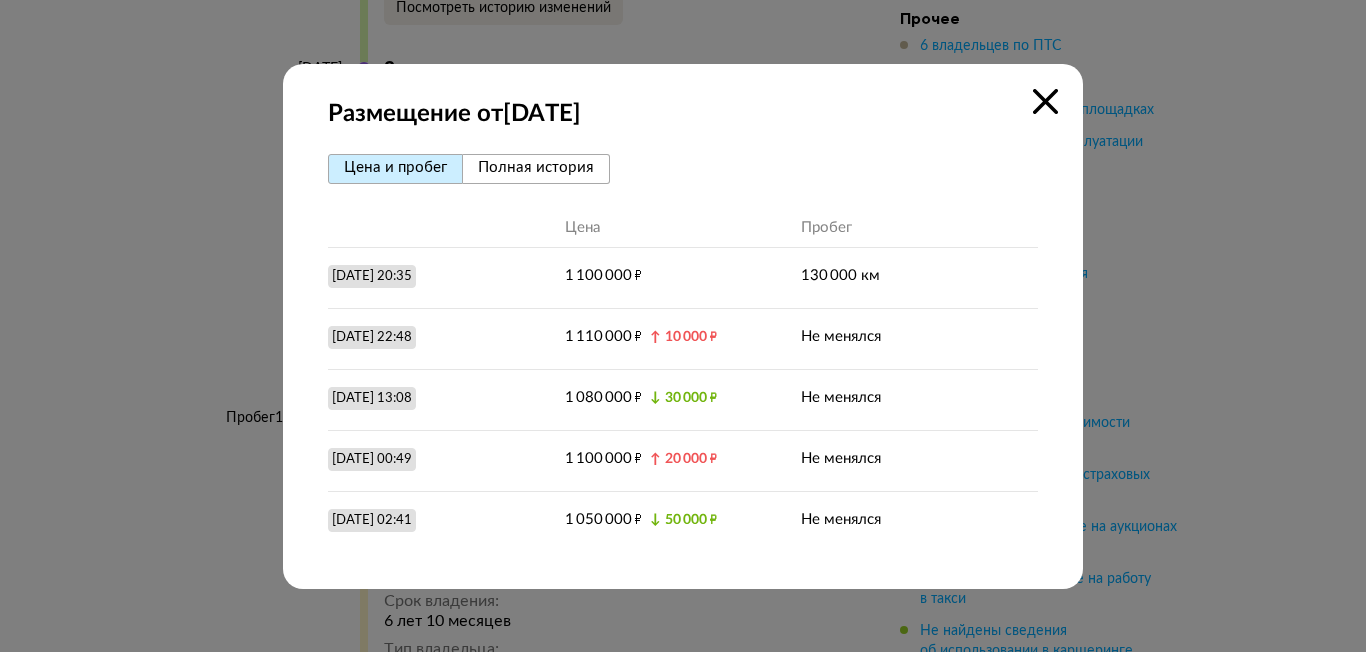 click at bounding box center (683, 326) 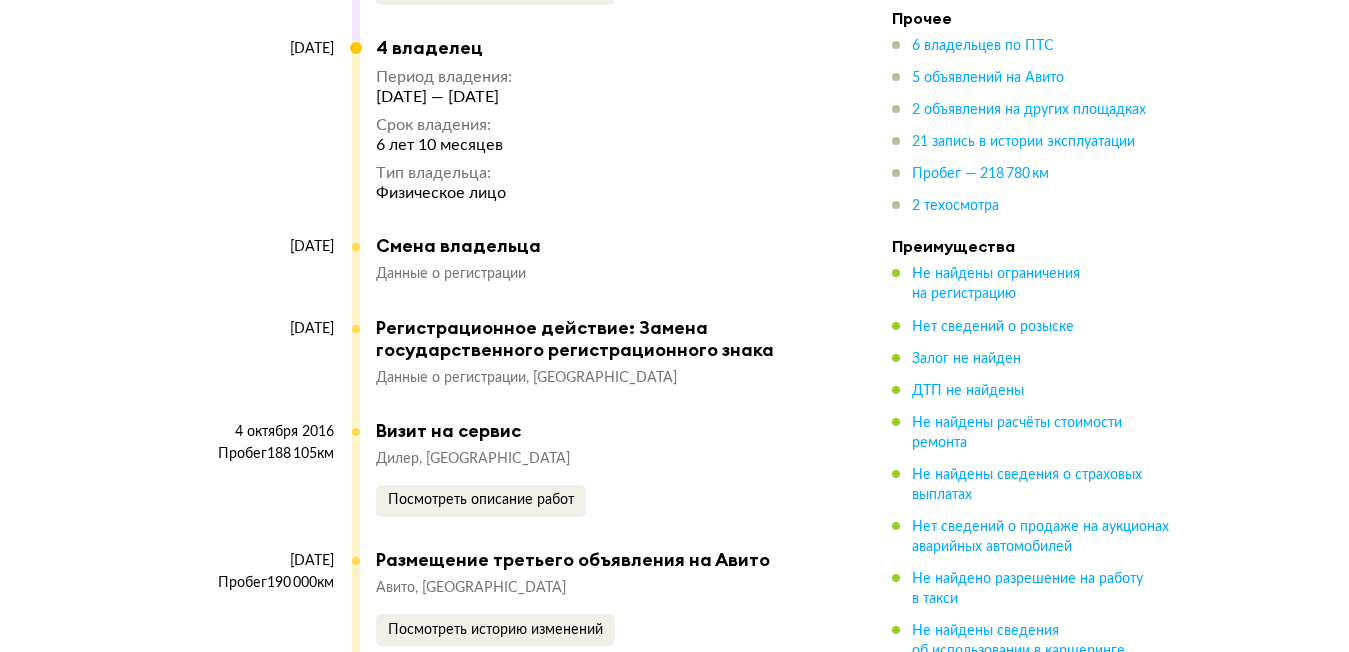 scroll, scrollTop: 8900, scrollLeft: 0, axis: vertical 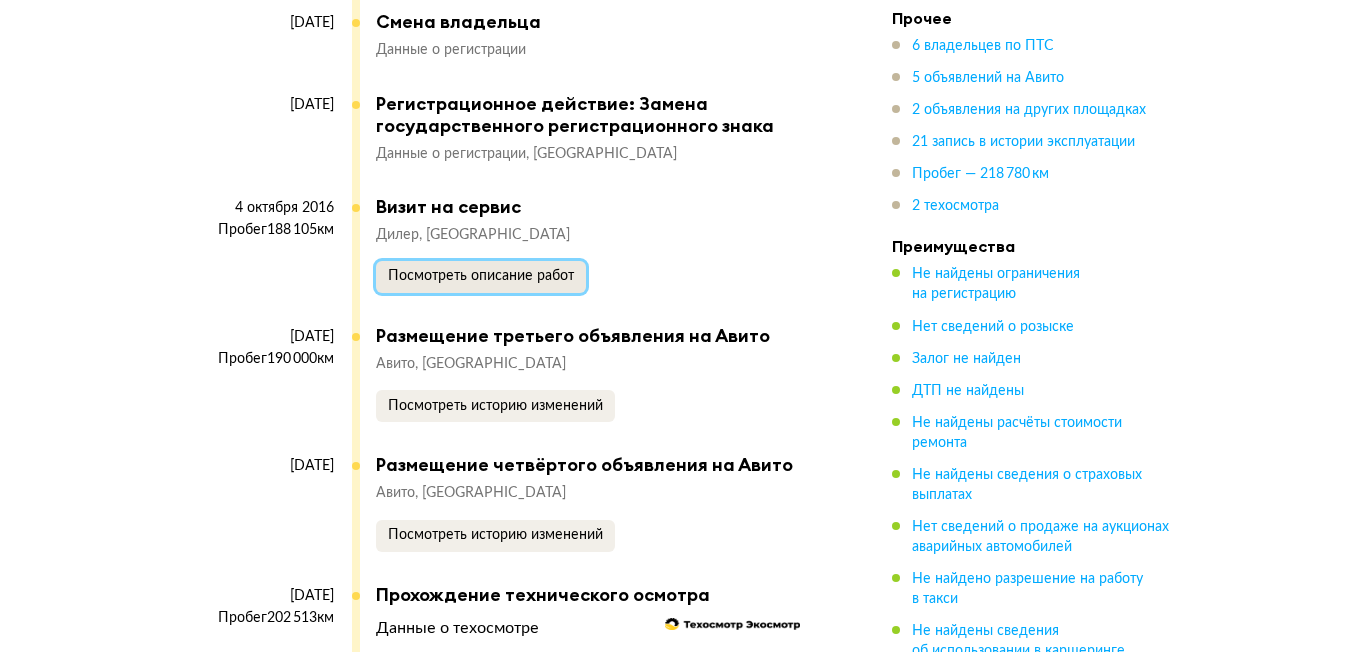 click on "Посмотреть описание работ" at bounding box center [481, 276] 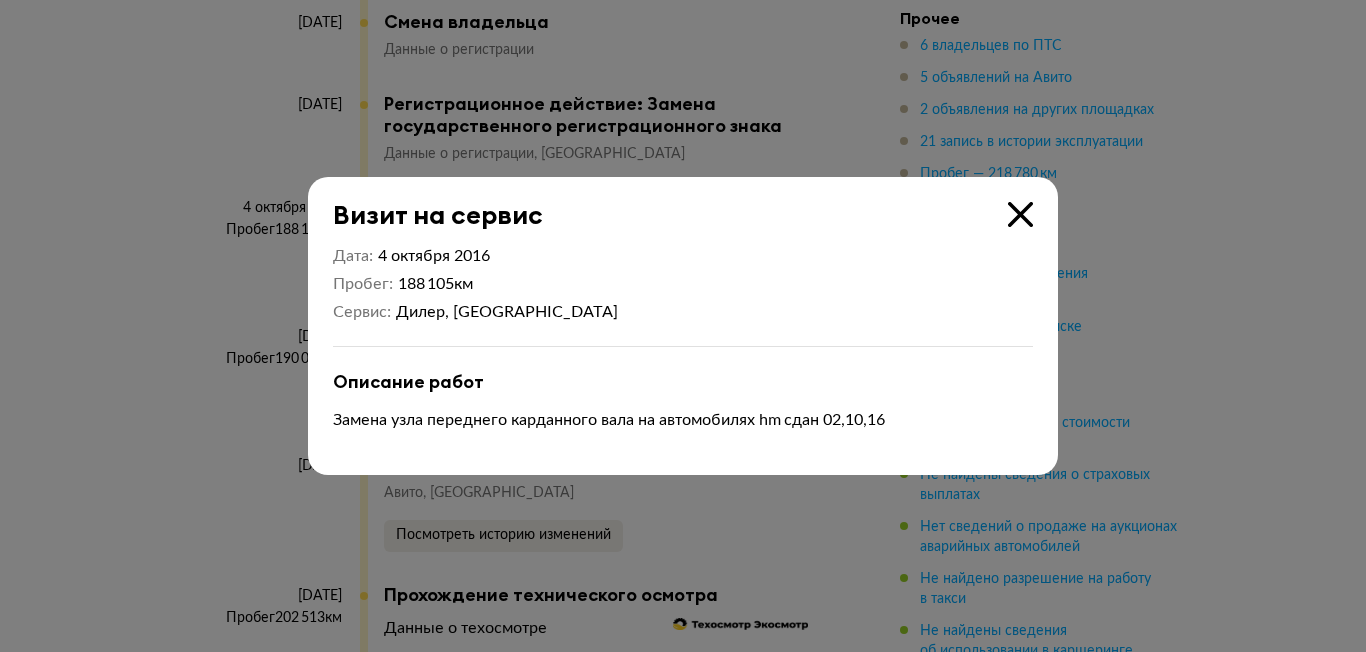 click at bounding box center [683, 326] 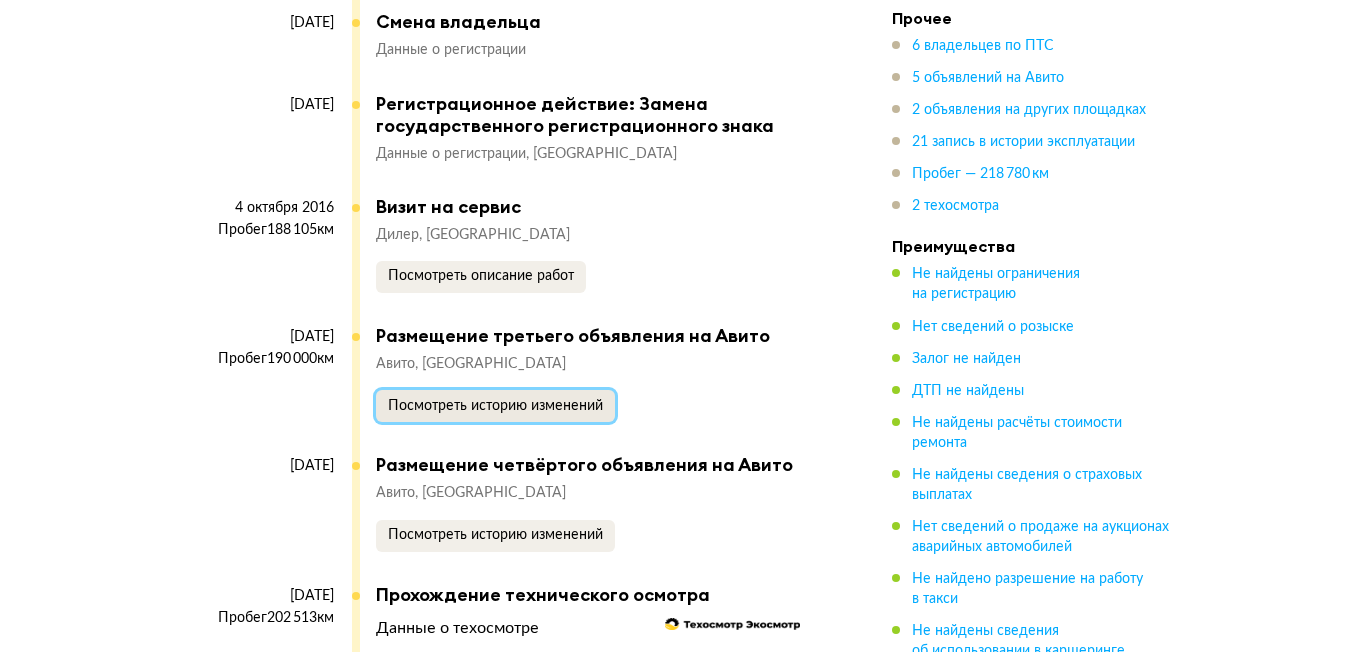 click on "Посмотреть историю изменений" at bounding box center (495, 406) 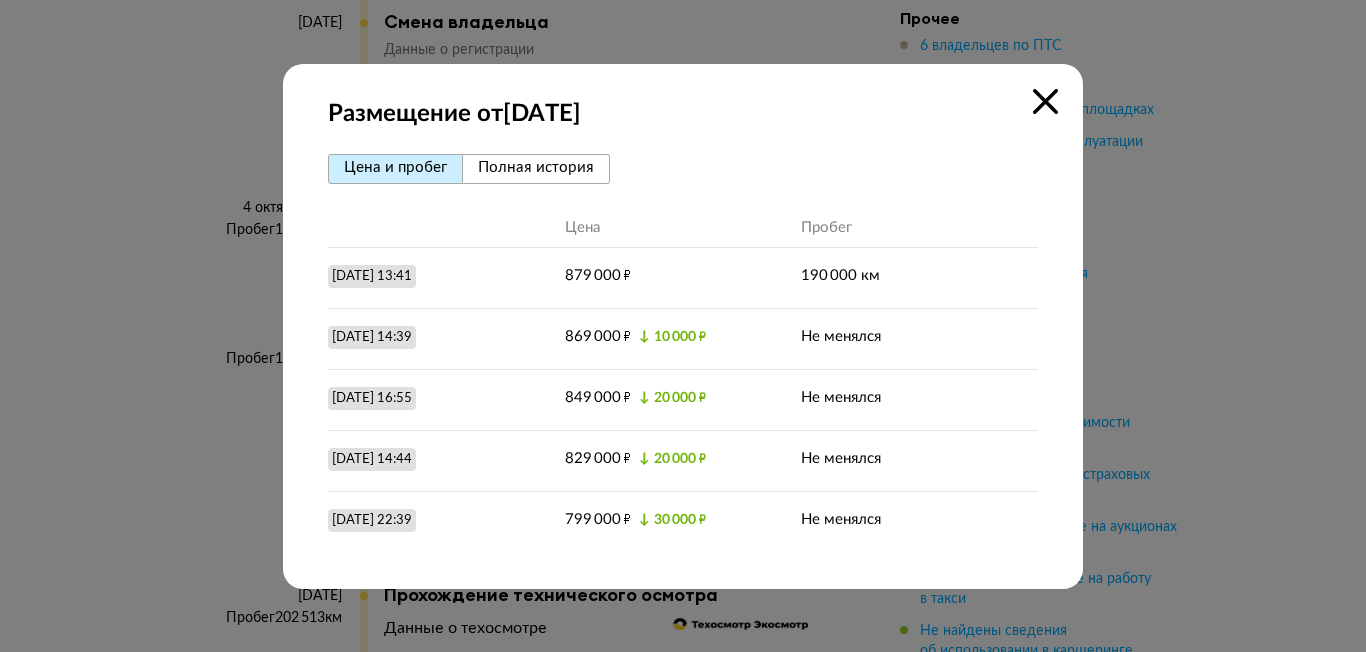 click at bounding box center [683, 326] 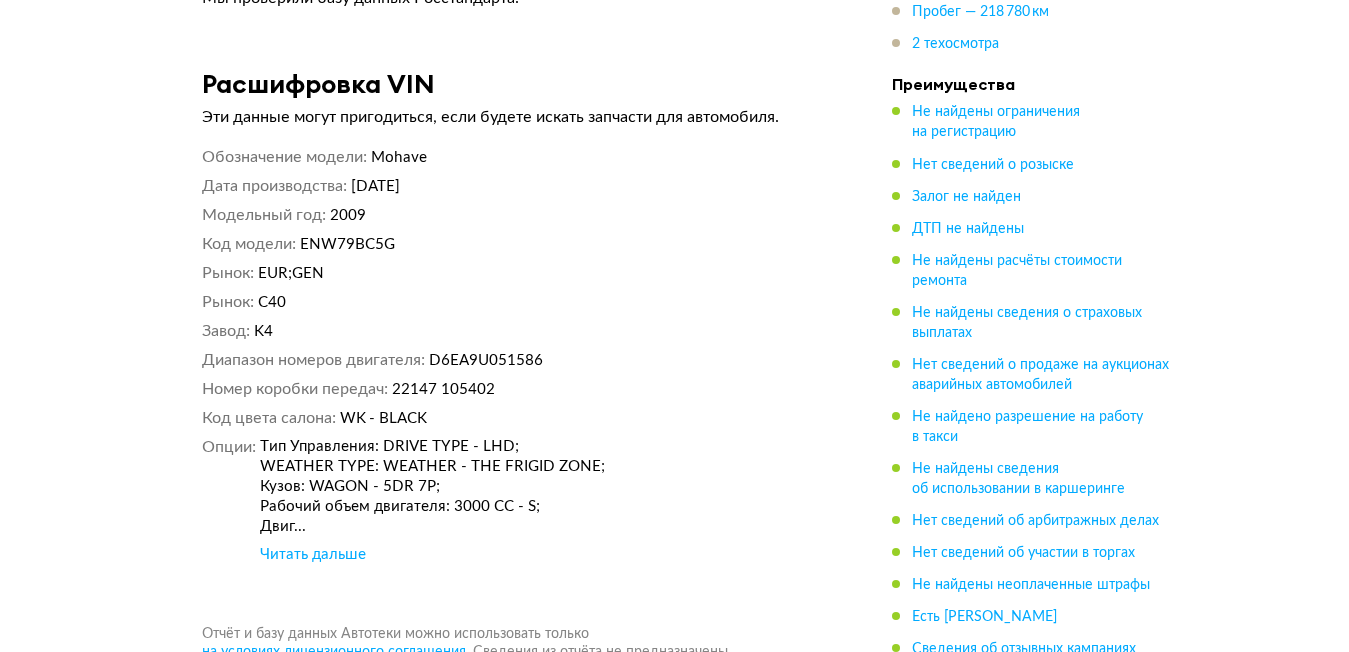 scroll, scrollTop: 13000, scrollLeft: 0, axis: vertical 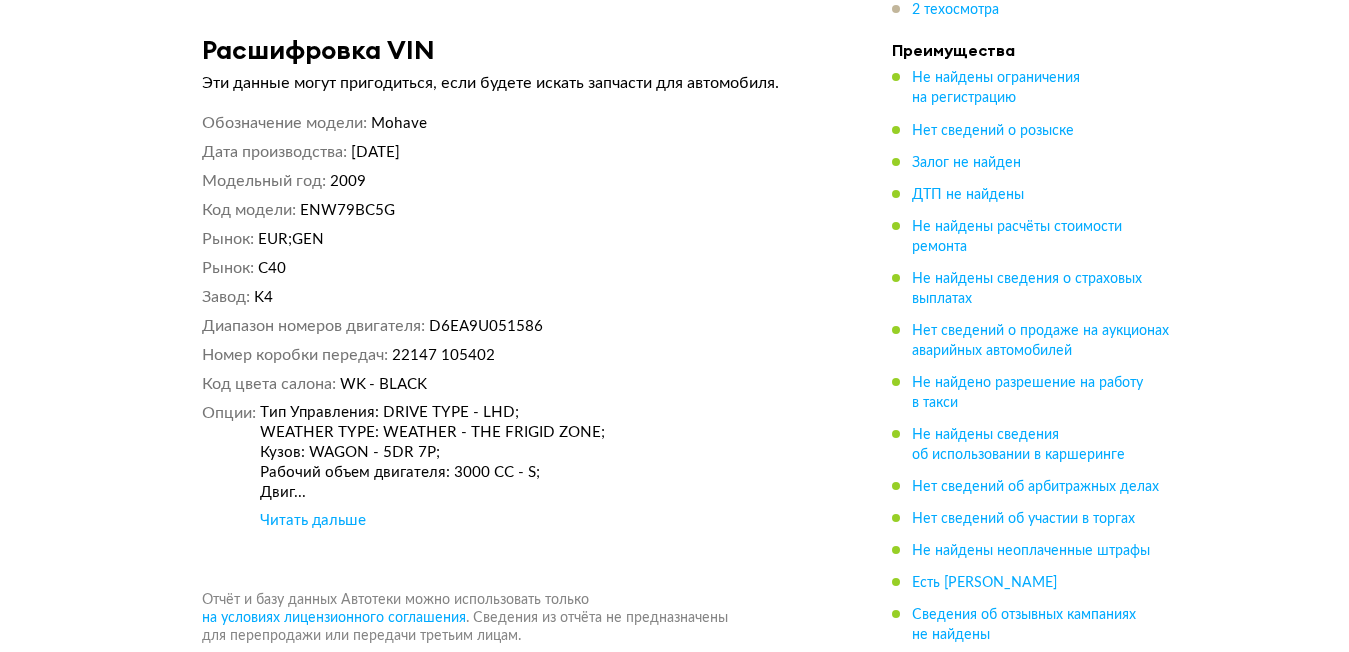 click on "Читать дальше" at bounding box center (313, 521) 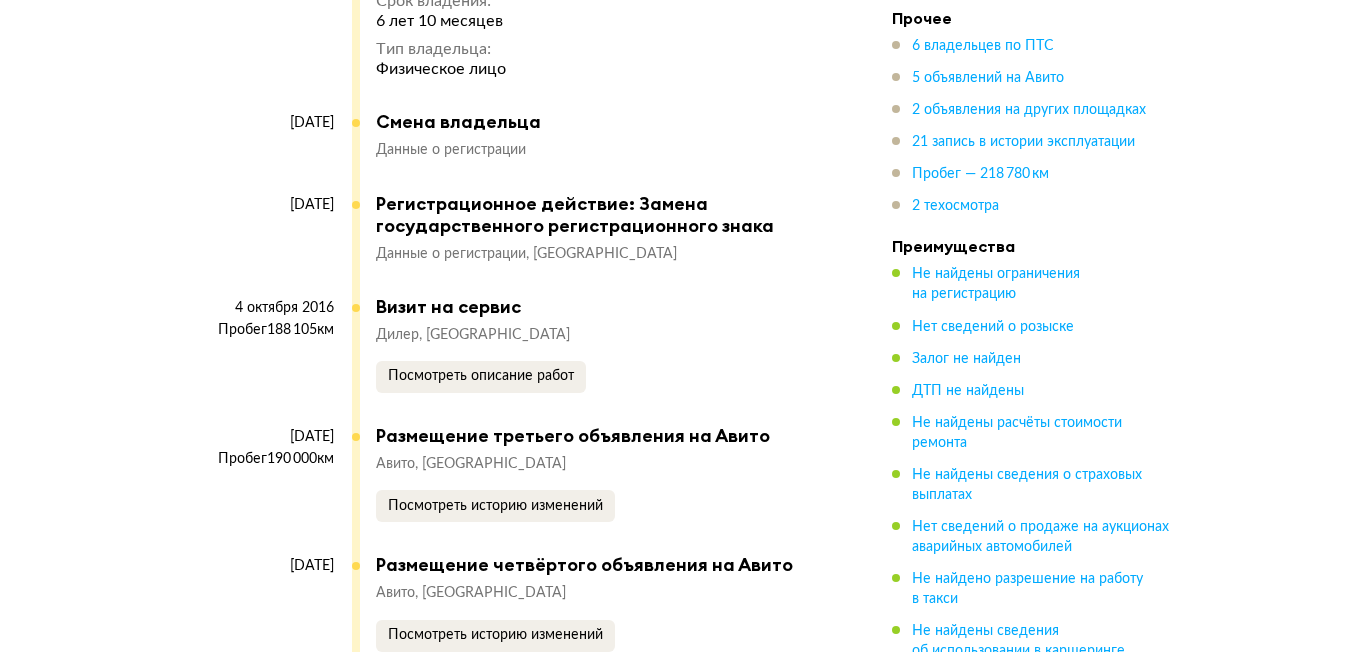 scroll, scrollTop: 8700, scrollLeft: 0, axis: vertical 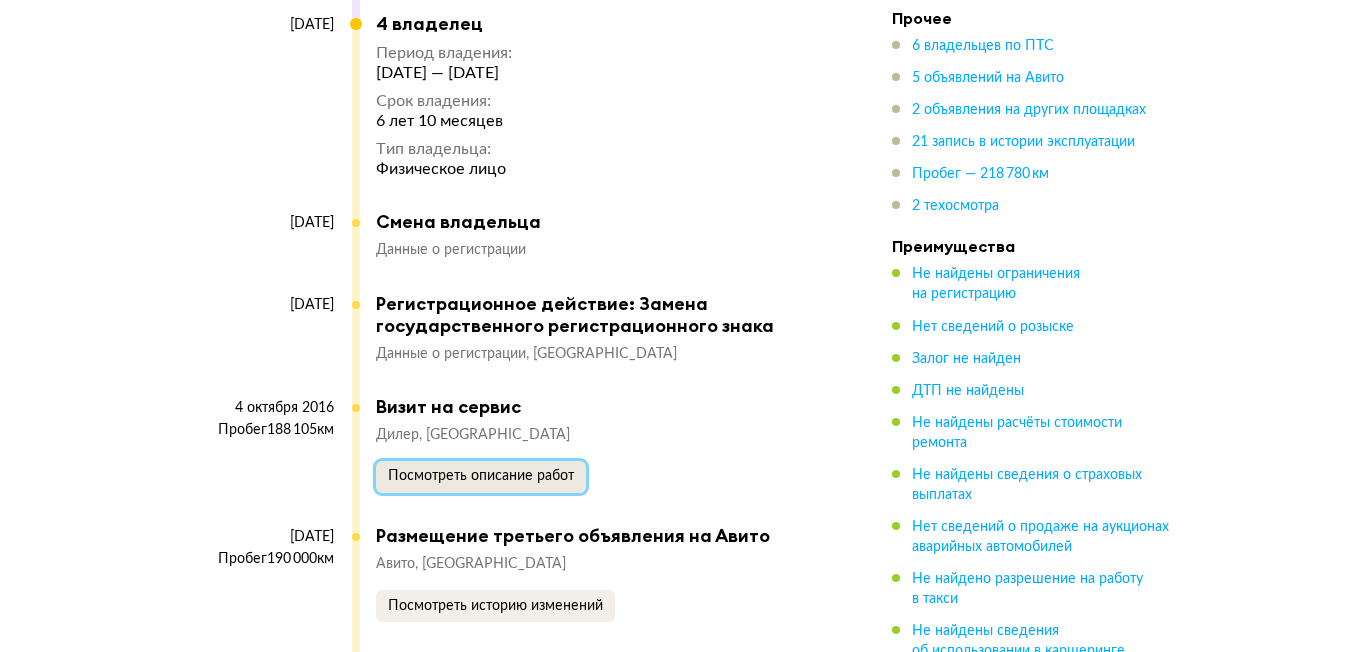 click on "Посмотреть описание работ" at bounding box center [481, 476] 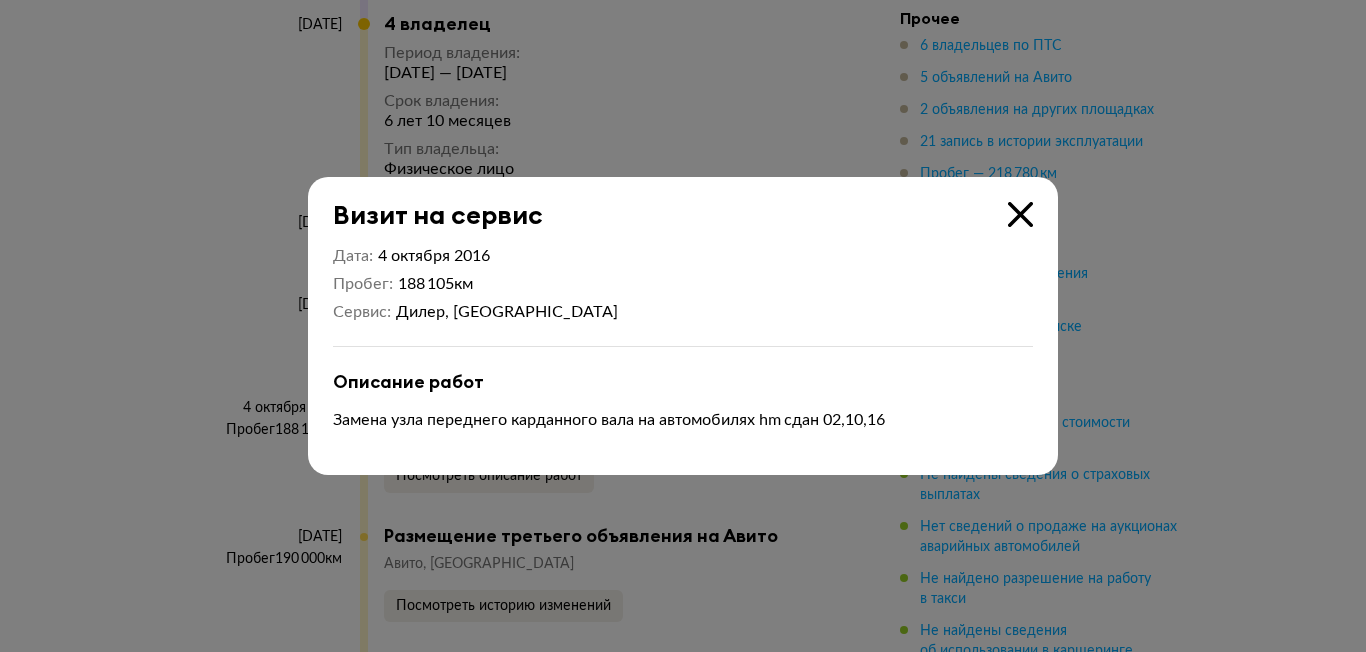 click at bounding box center (683, 326) 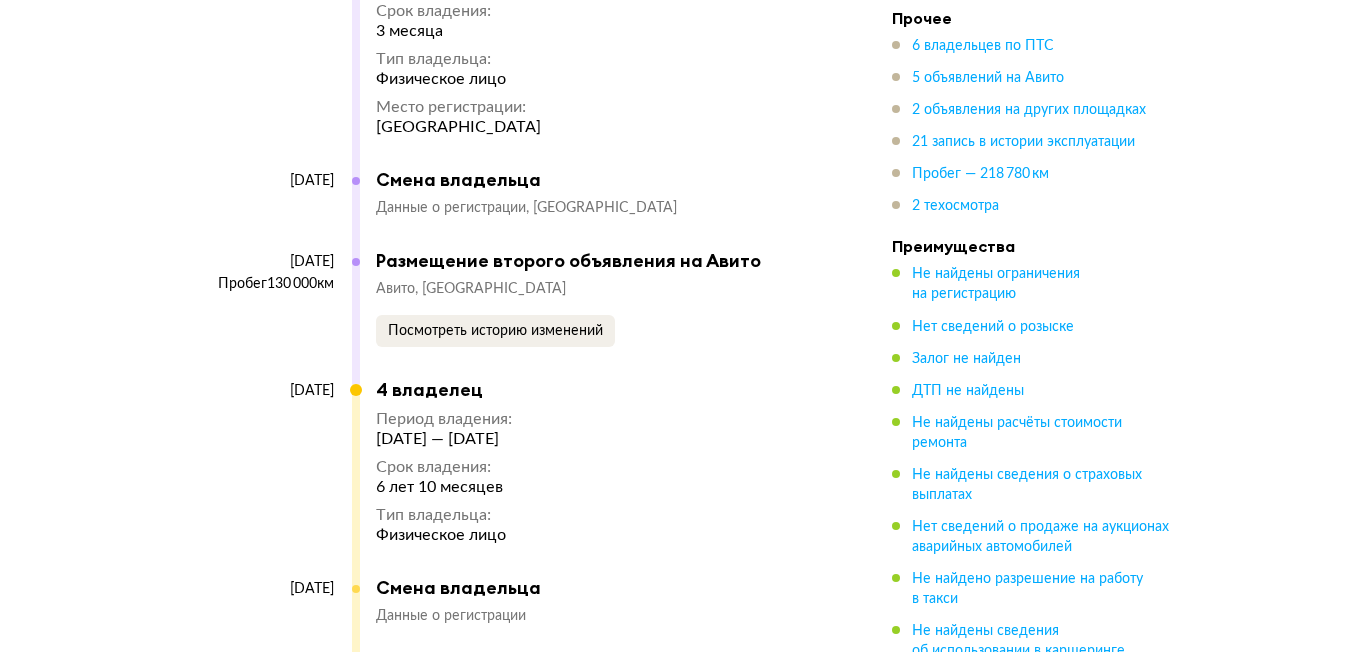 scroll, scrollTop: 8300, scrollLeft: 0, axis: vertical 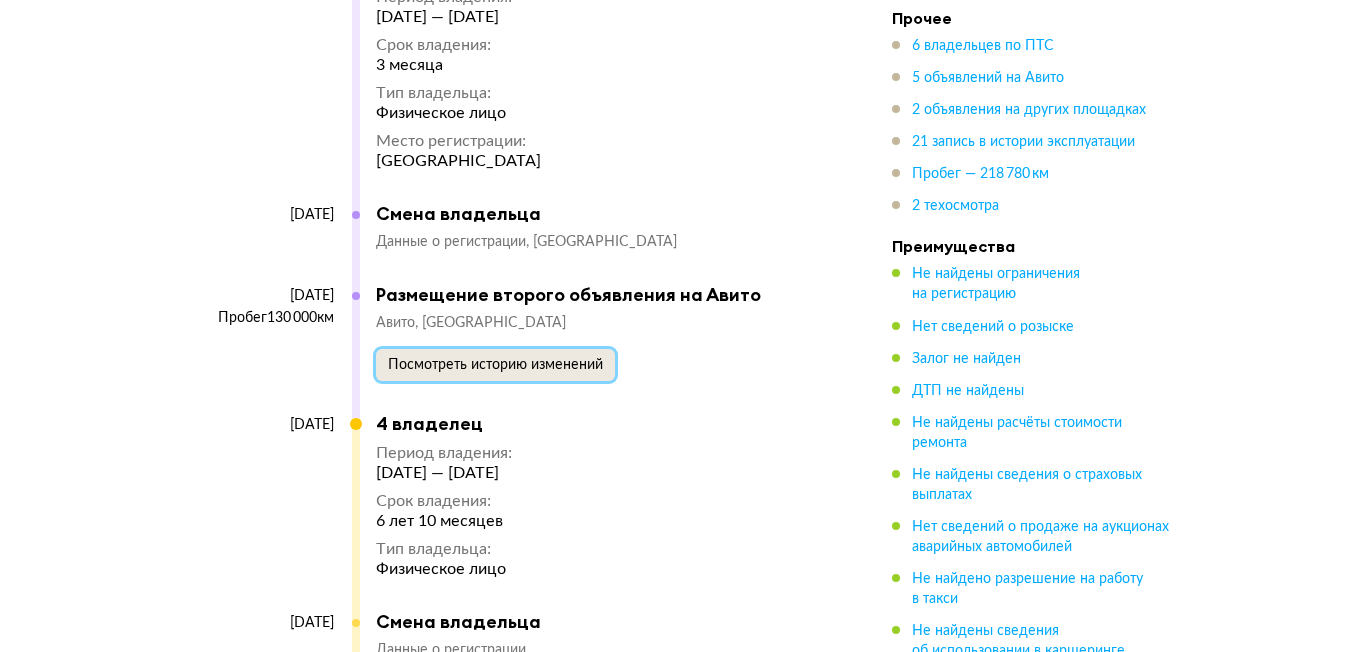 click on "Посмотреть историю изменений" at bounding box center [495, 365] 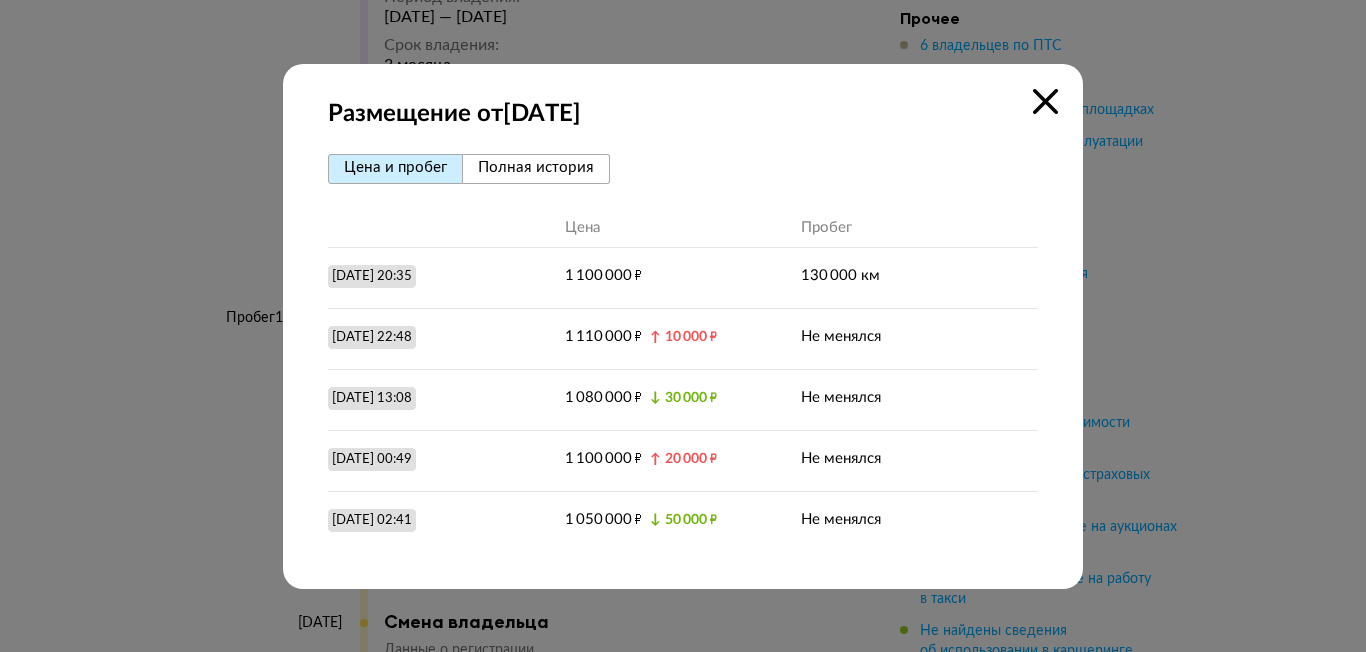 click at bounding box center (683, 326) 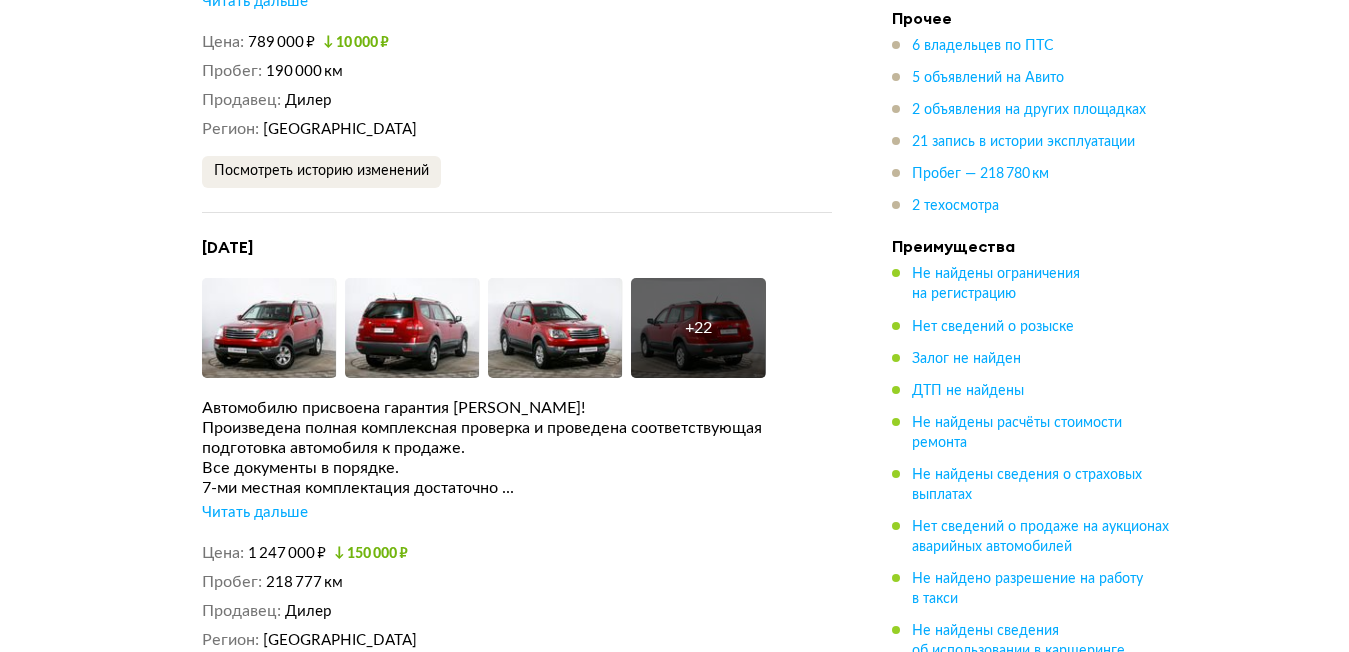 scroll, scrollTop: 5900, scrollLeft: 0, axis: vertical 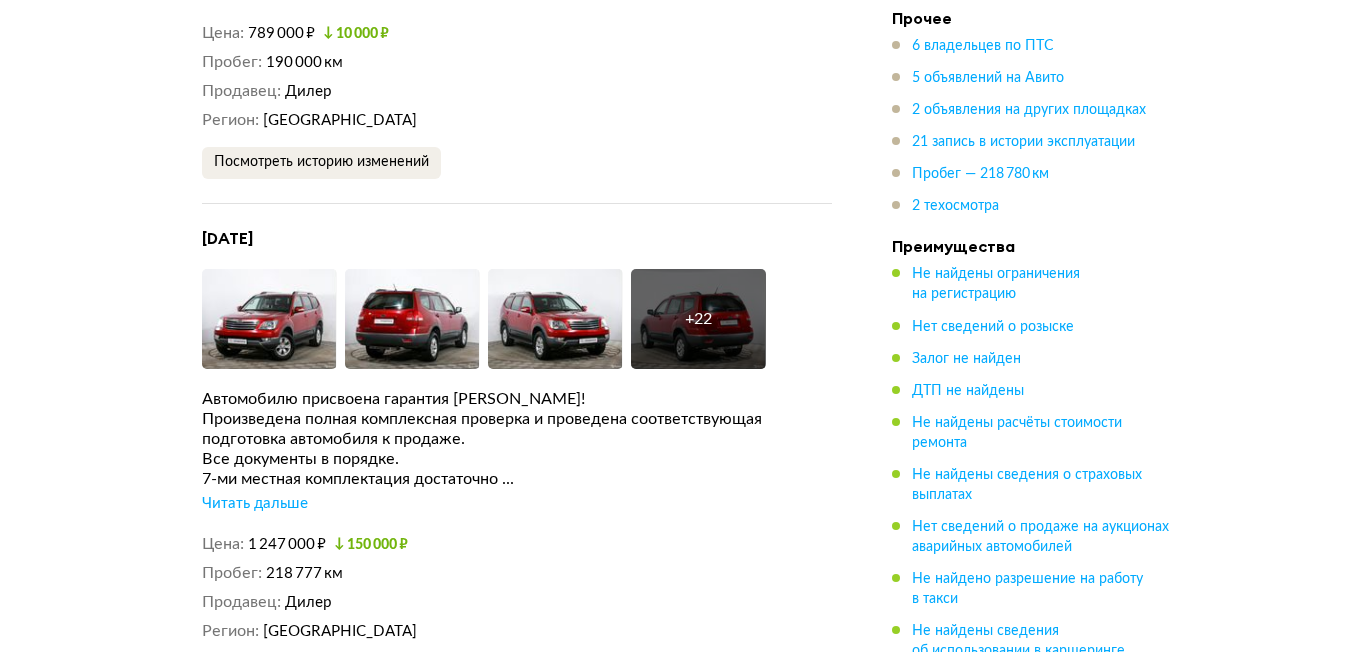 click on "Читать дальше" at bounding box center (255, 504) 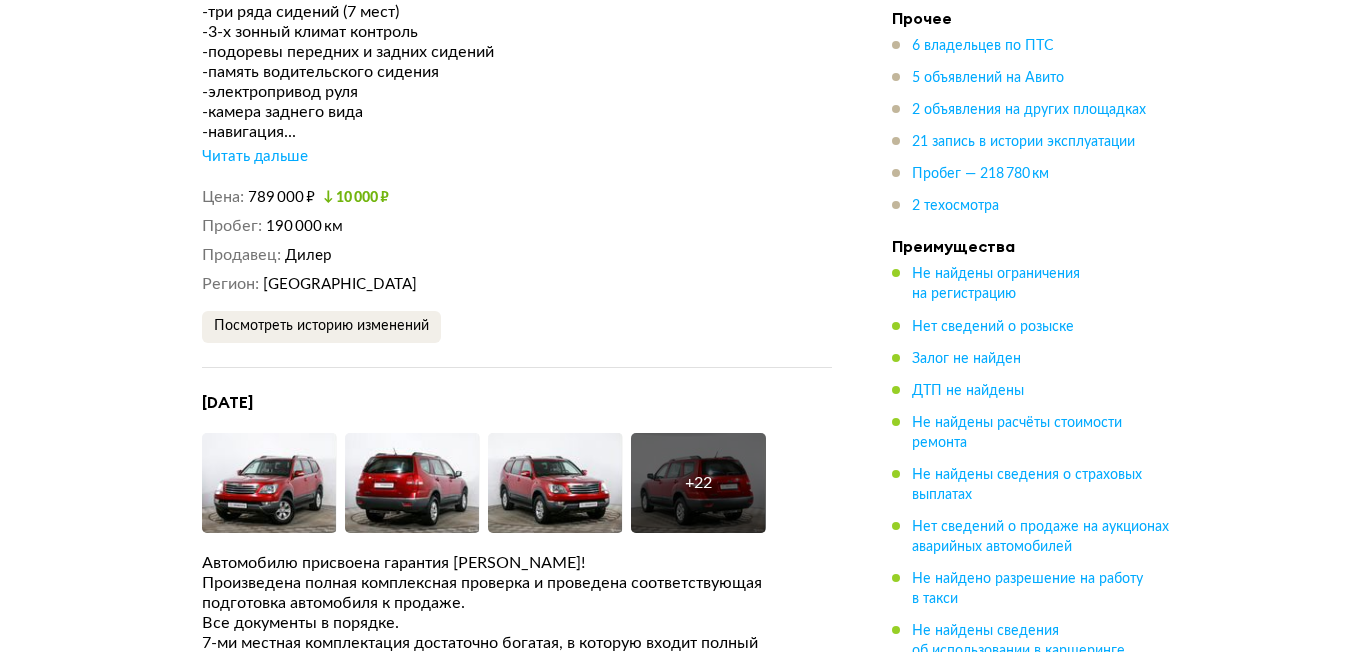 scroll, scrollTop: 5500, scrollLeft: 0, axis: vertical 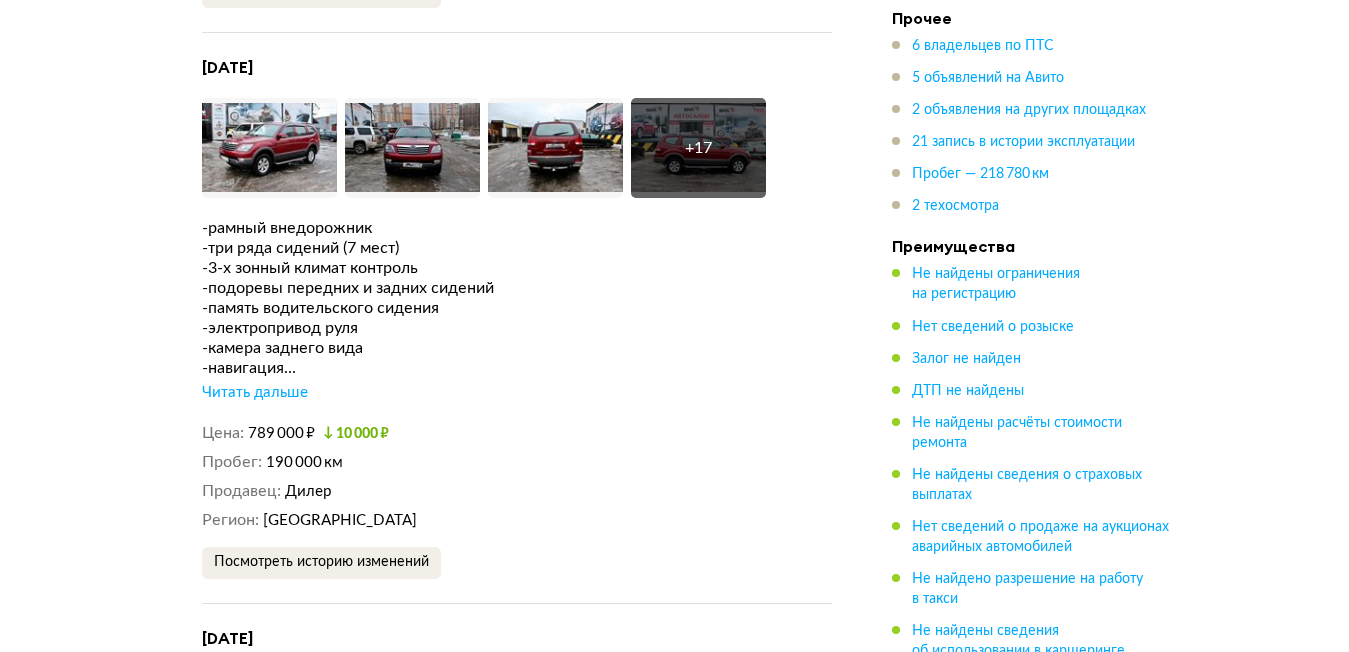 click on "Читать дальше" at bounding box center (255, 393) 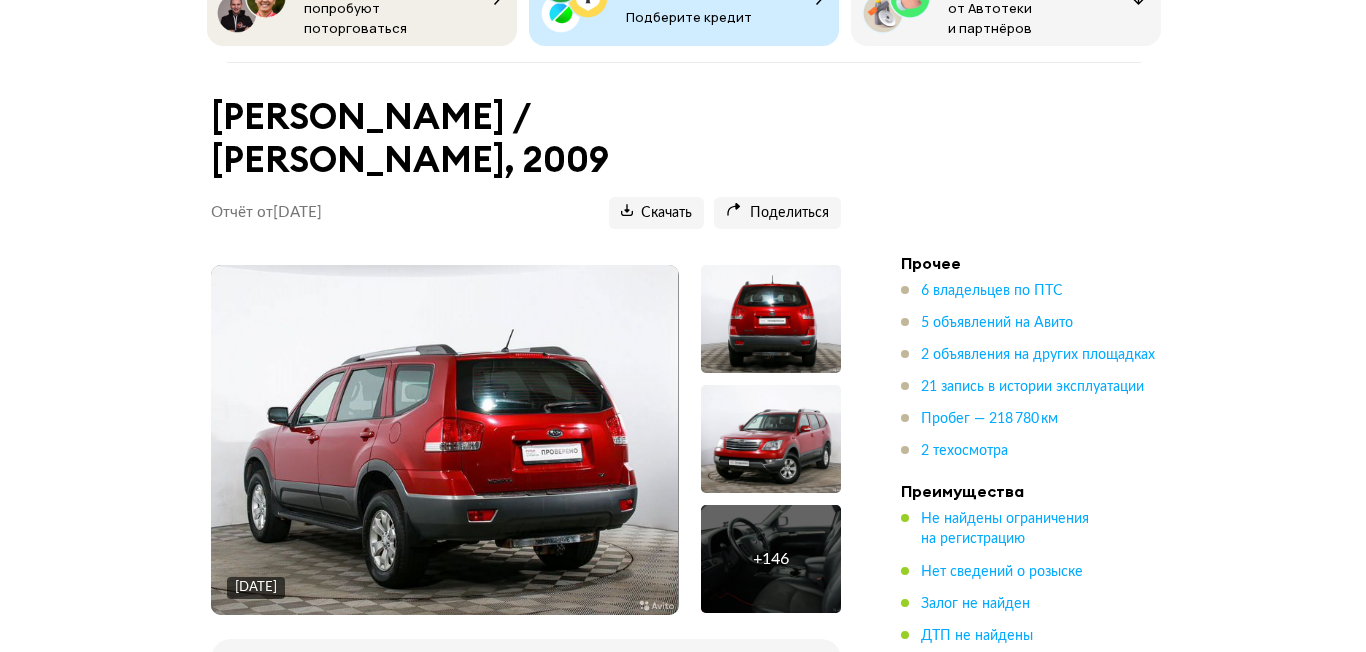 scroll, scrollTop: 300, scrollLeft: 0, axis: vertical 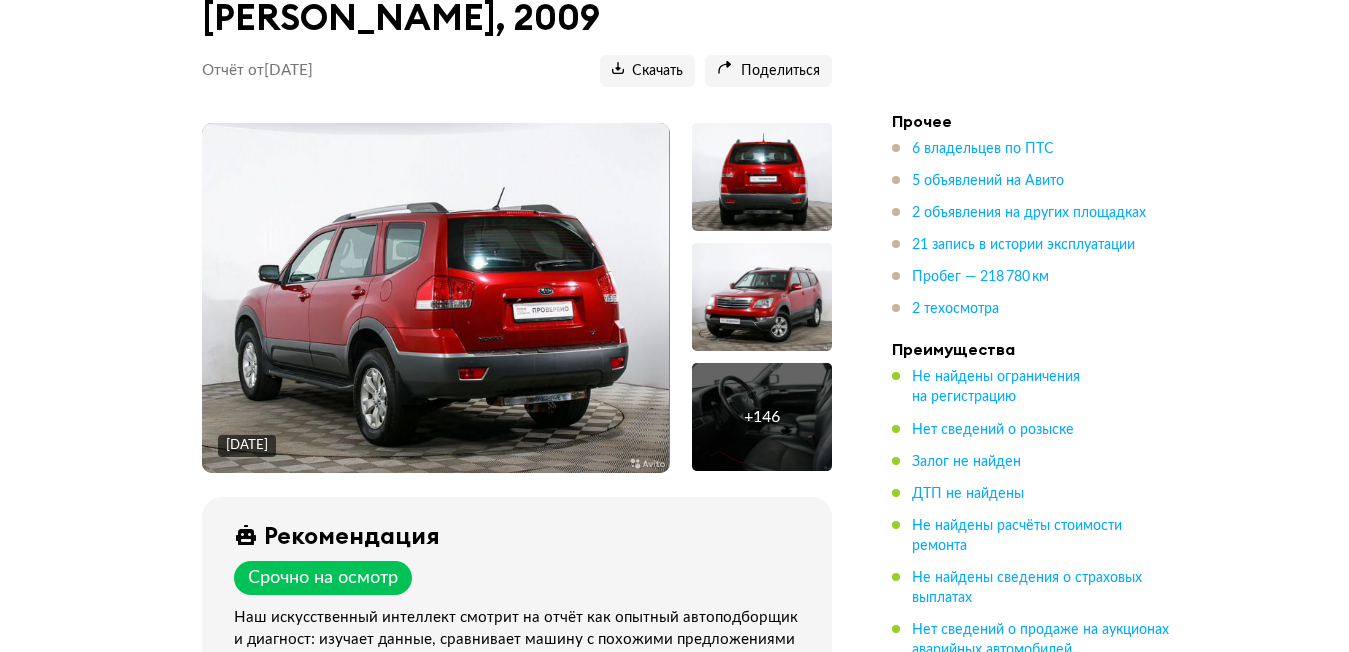 click at bounding box center [435, 298] 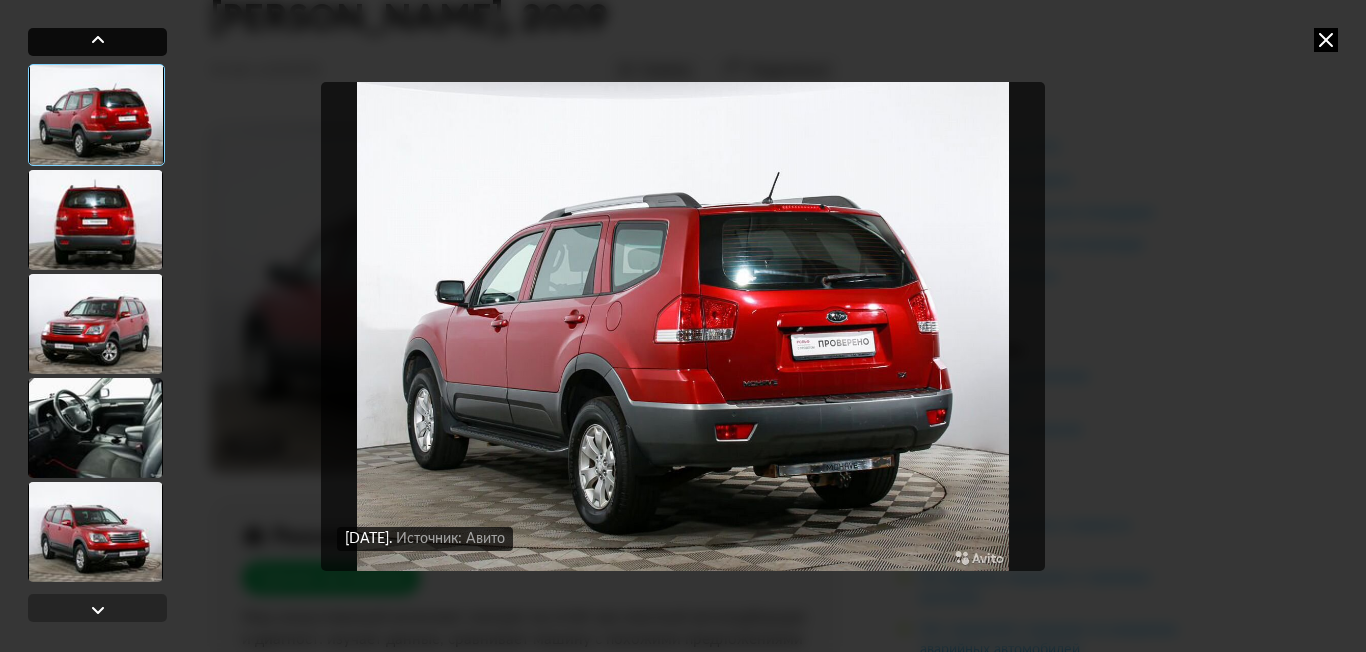 click at bounding box center (98, 40) 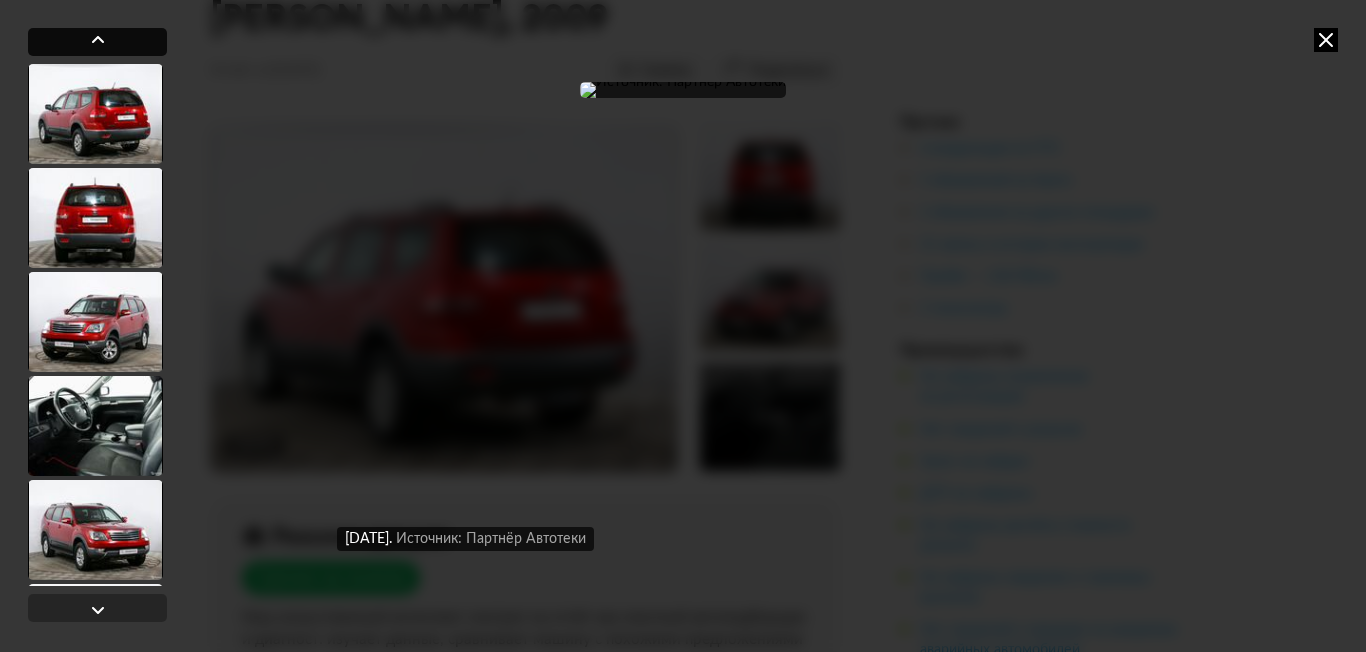 click at bounding box center [98, 40] 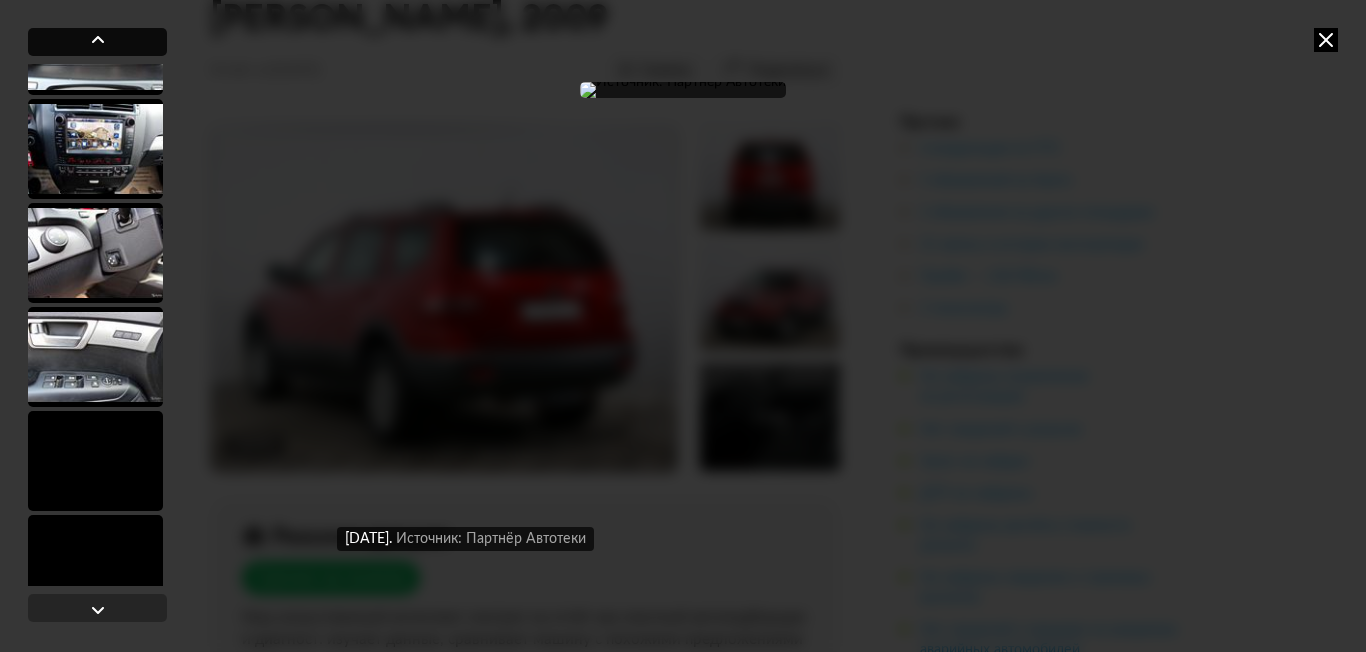 click at bounding box center (98, 40) 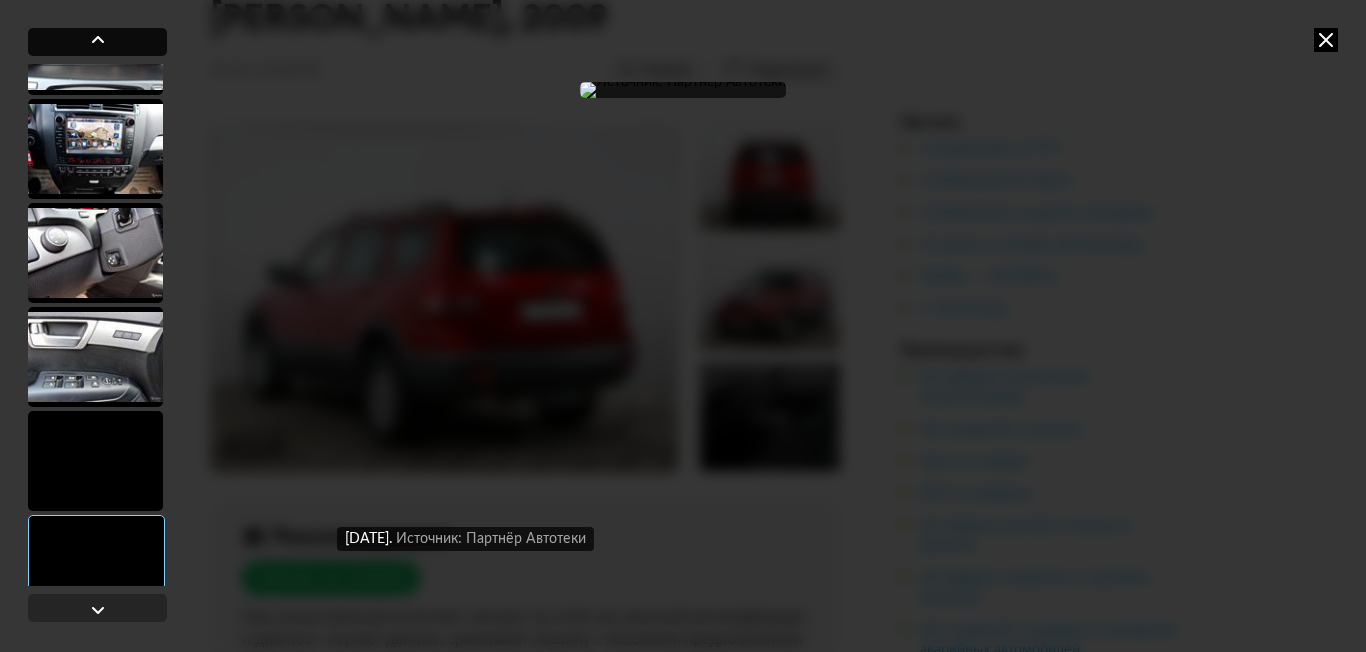 click at bounding box center (98, 40) 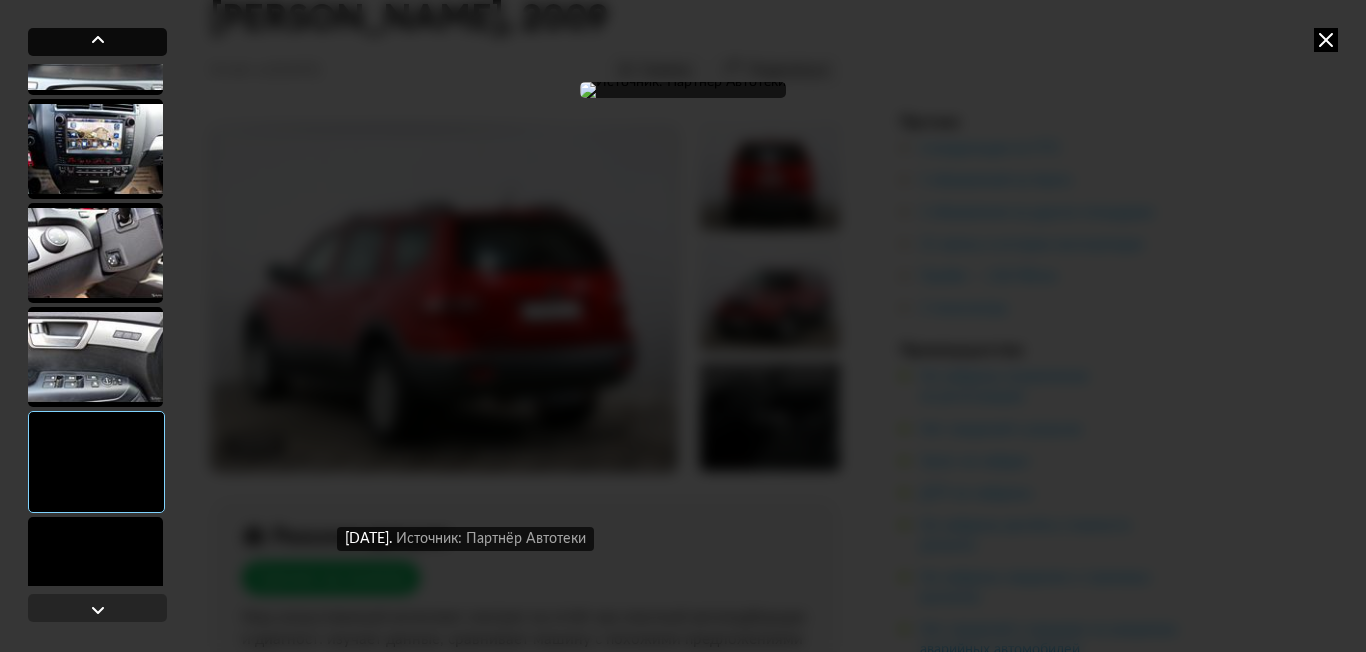 click at bounding box center [98, 40] 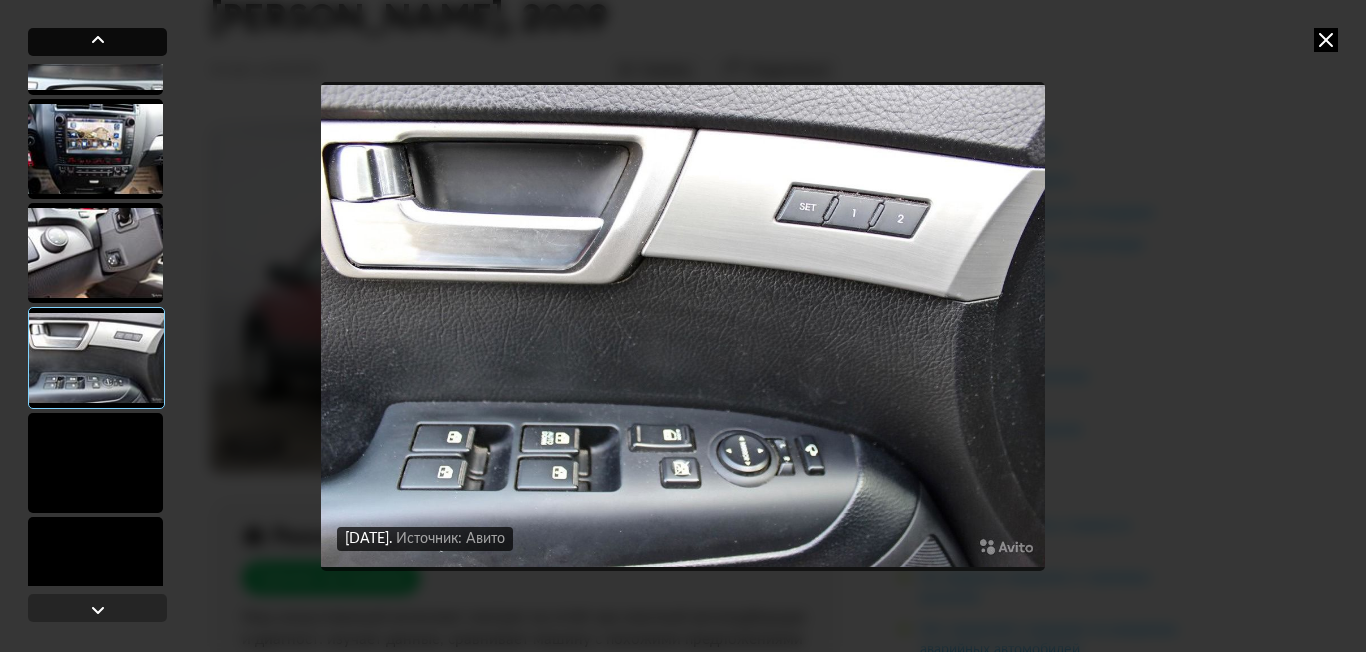 click at bounding box center (98, 40) 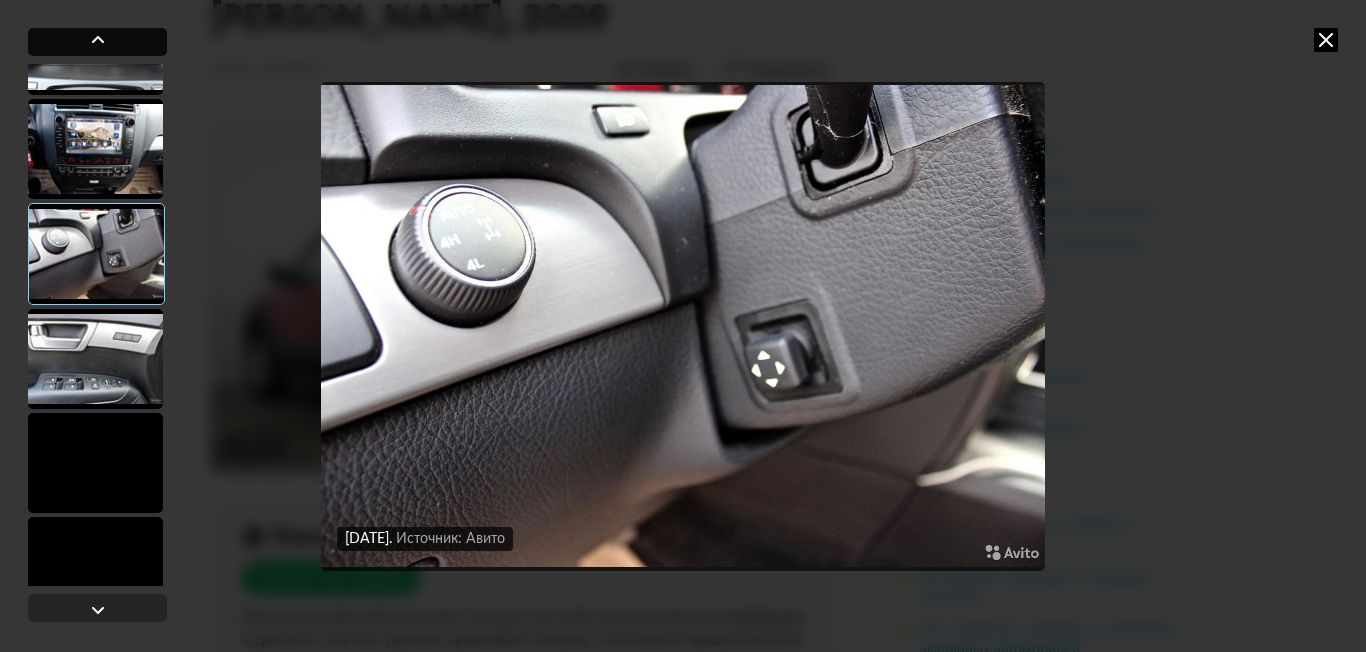 click at bounding box center (98, 40) 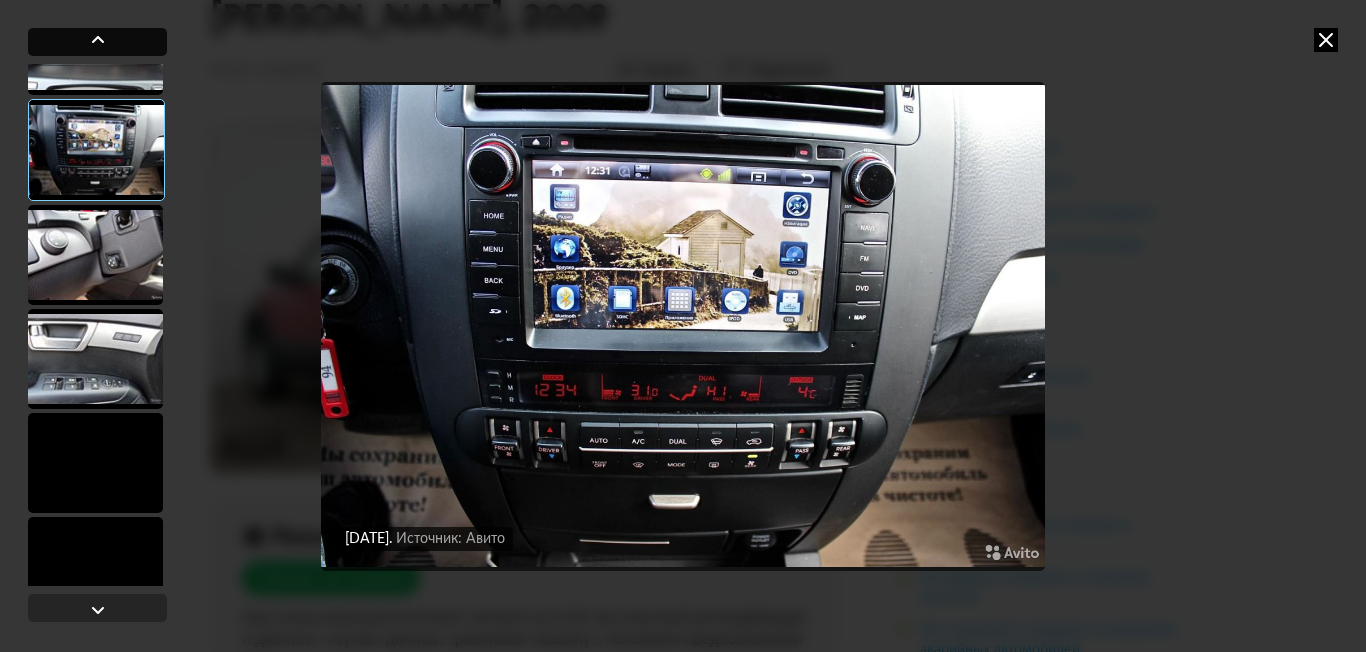 click at bounding box center [98, 40] 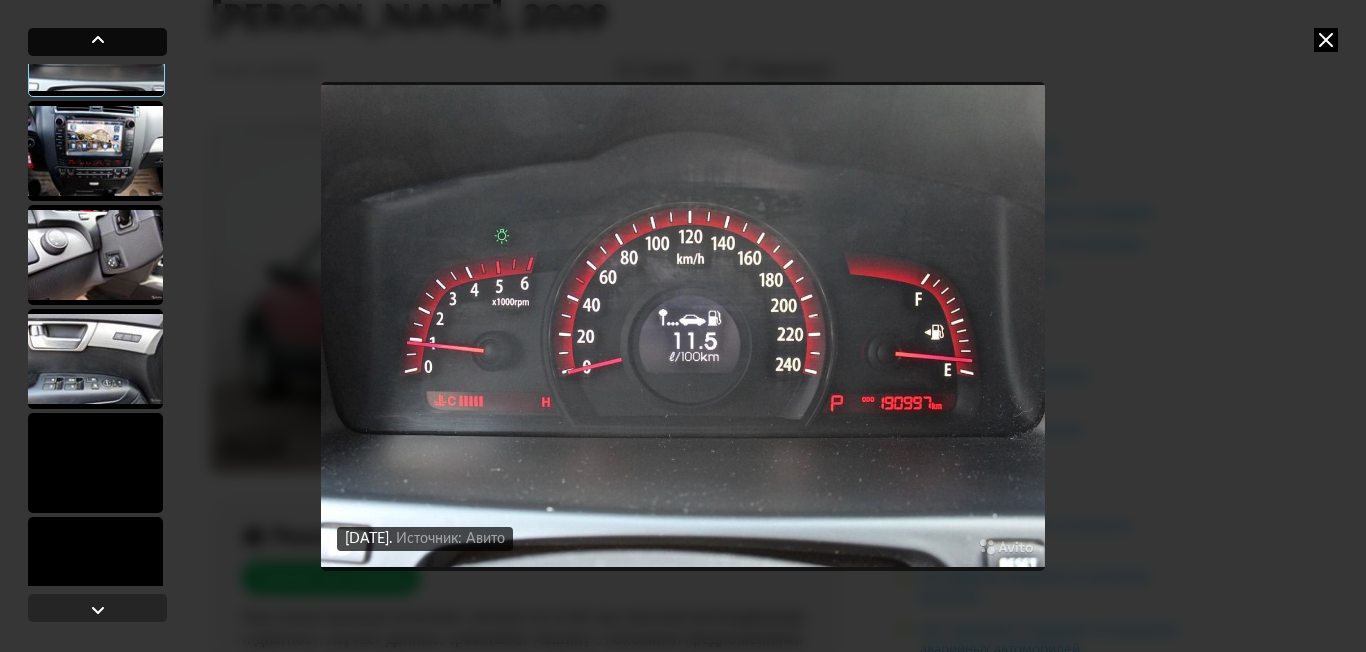 click at bounding box center (98, 40) 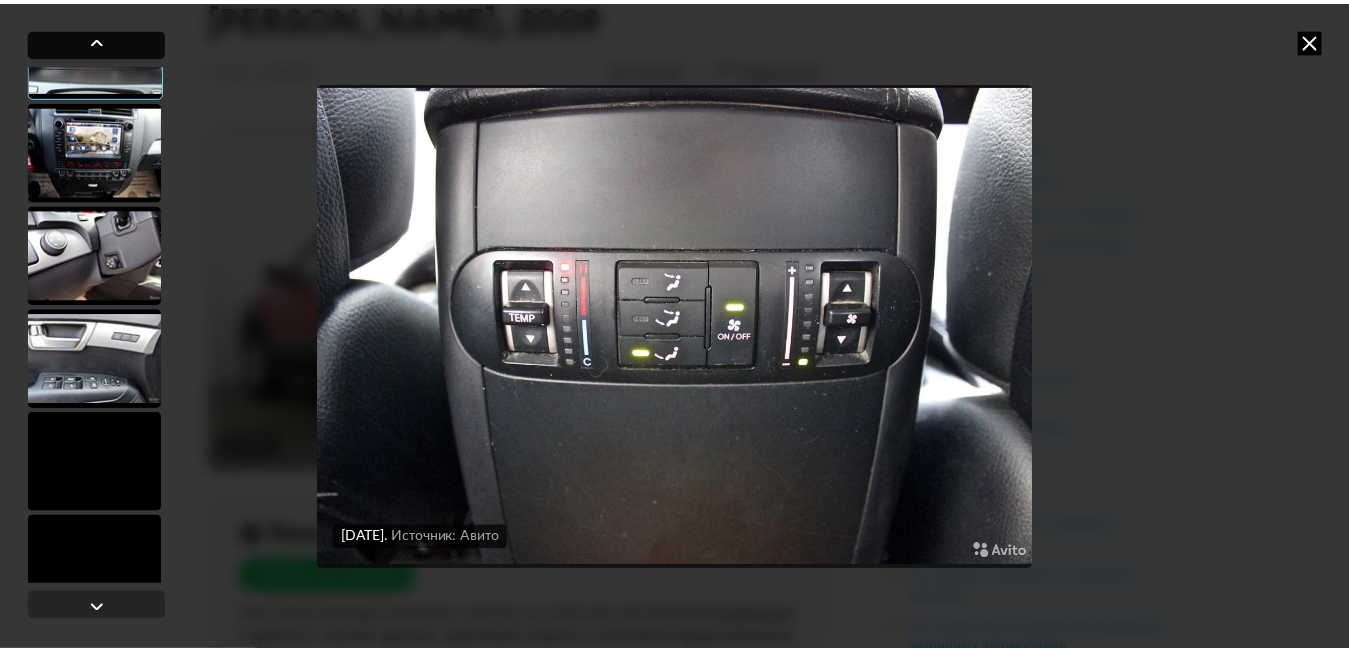scroll, scrollTop: 14033, scrollLeft: 0, axis: vertical 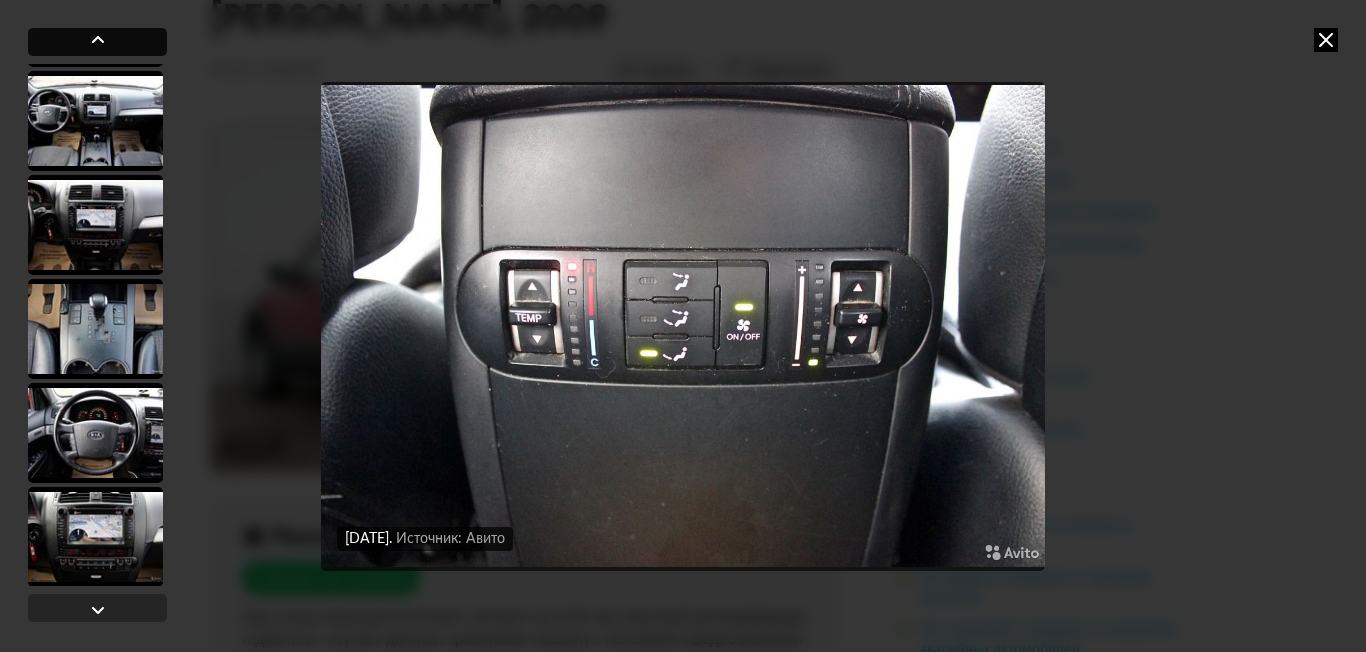 click at bounding box center (98, 40) 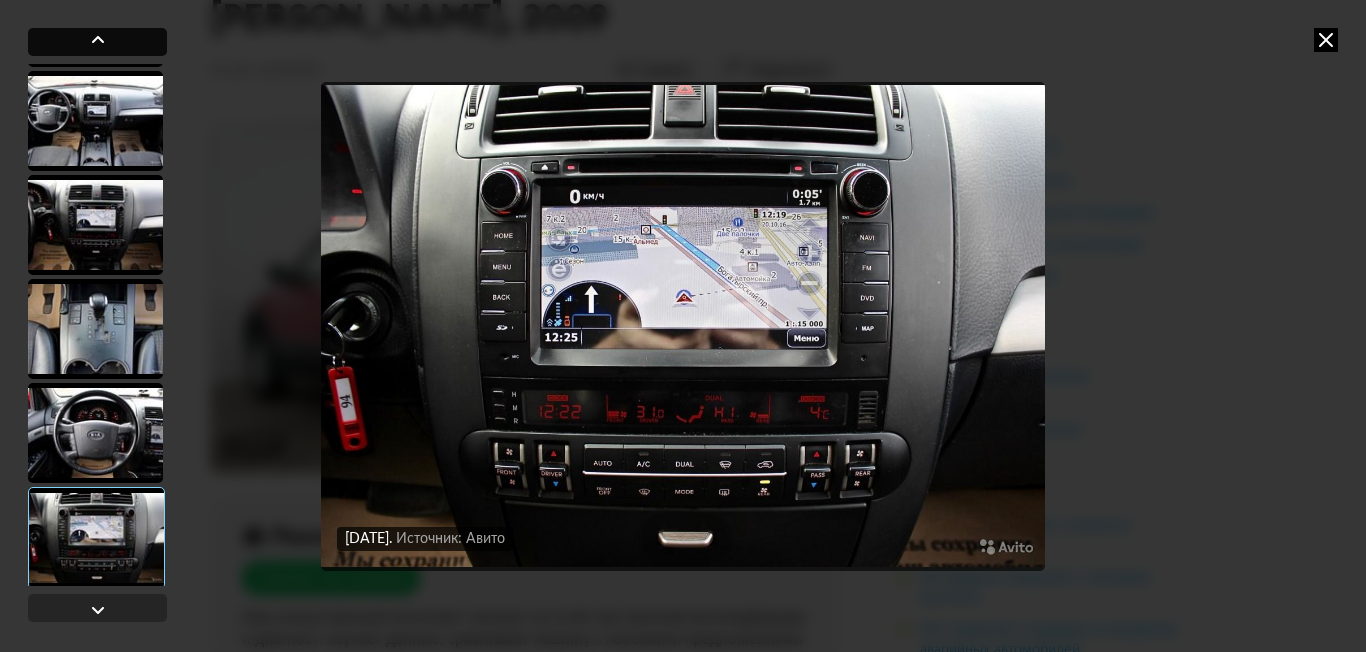 click at bounding box center [98, 40] 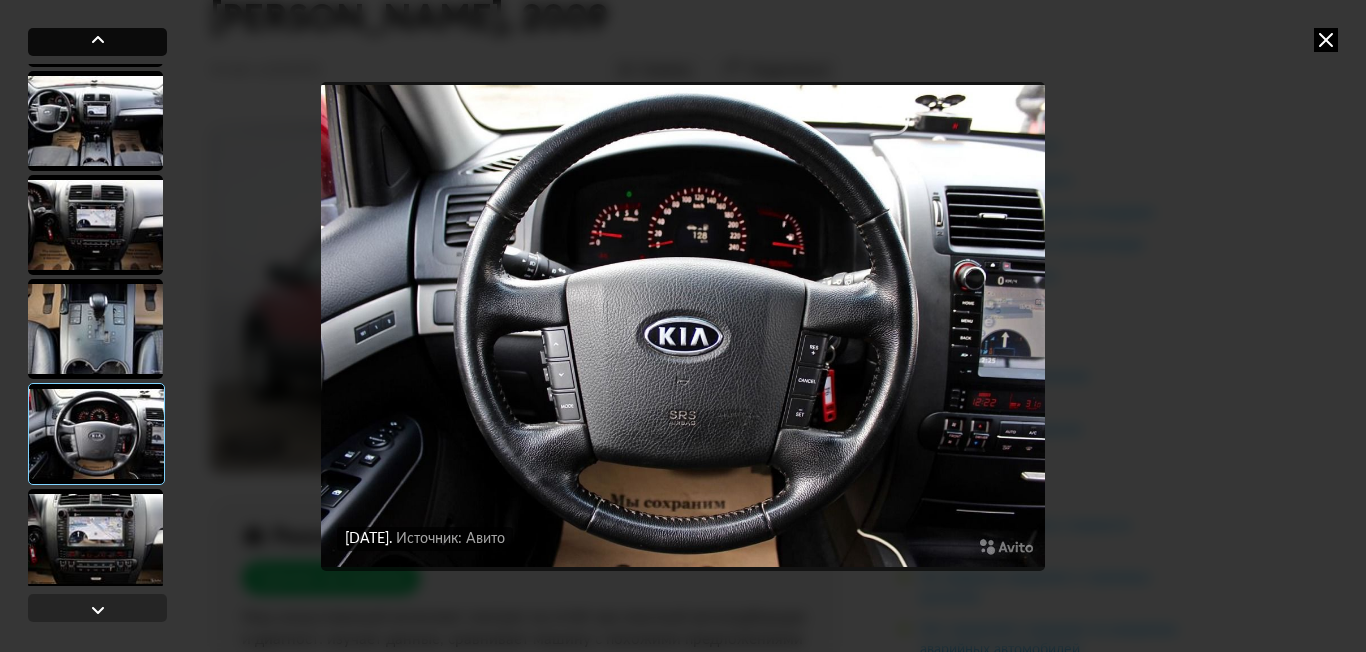 click at bounding box center [98, 40] 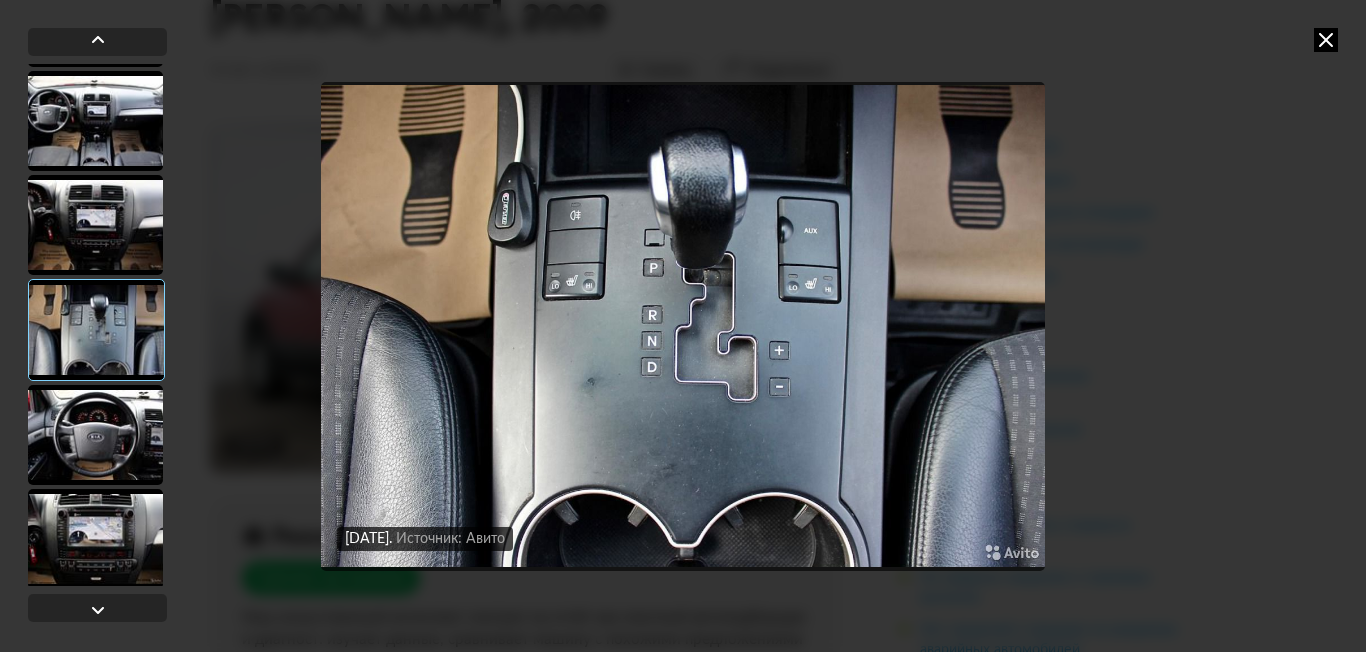 click at bounding box center [1326, 40] 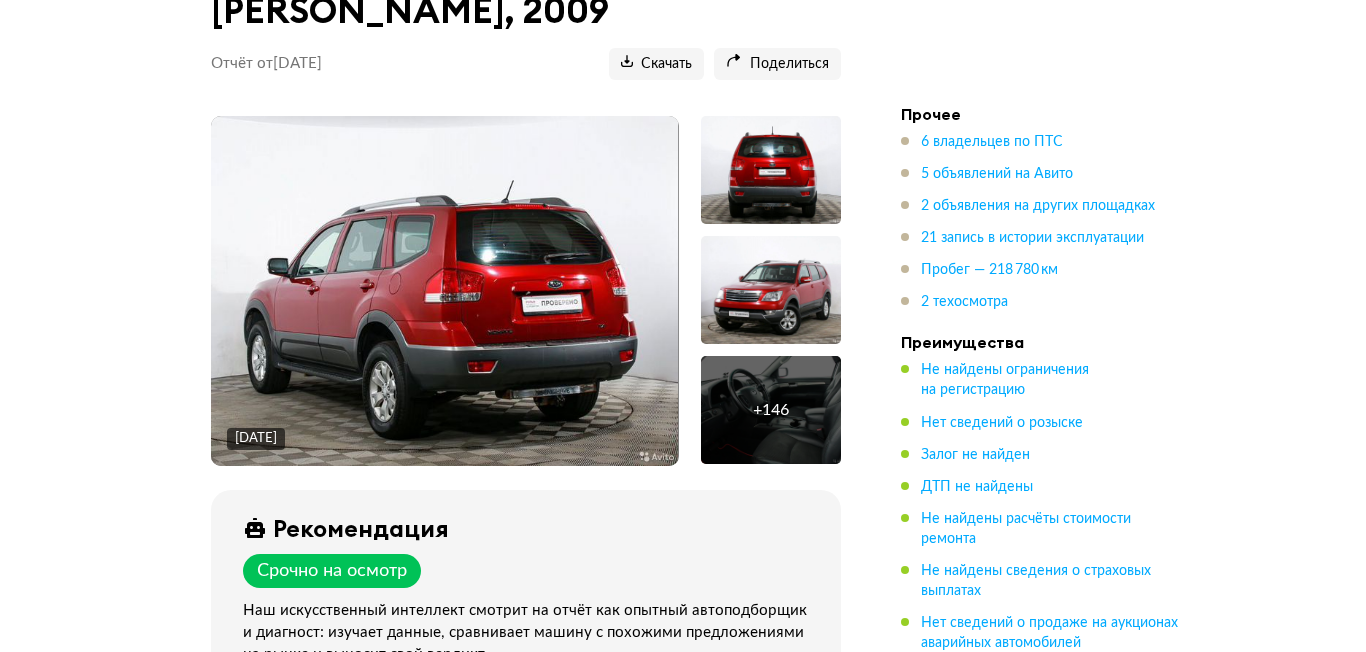 scroll, scrollTop: 200, scrollLeft: 0, axis: vertical 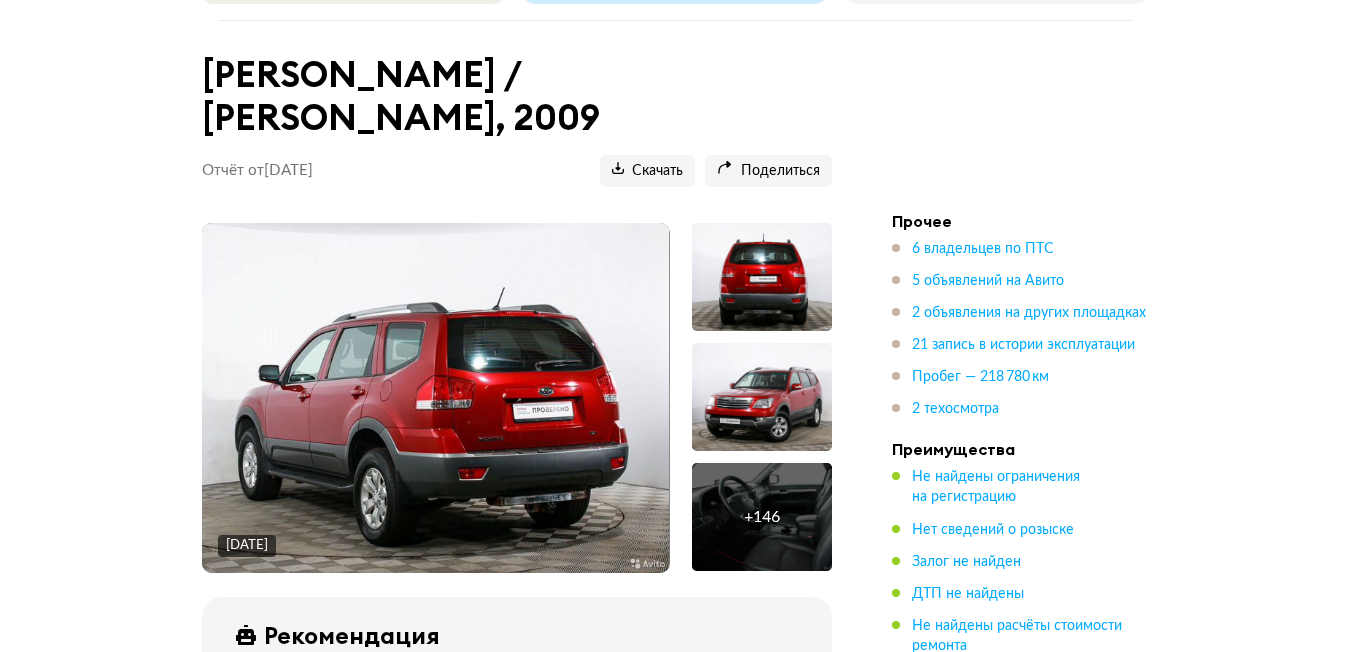click at bounding box center (435, 398) 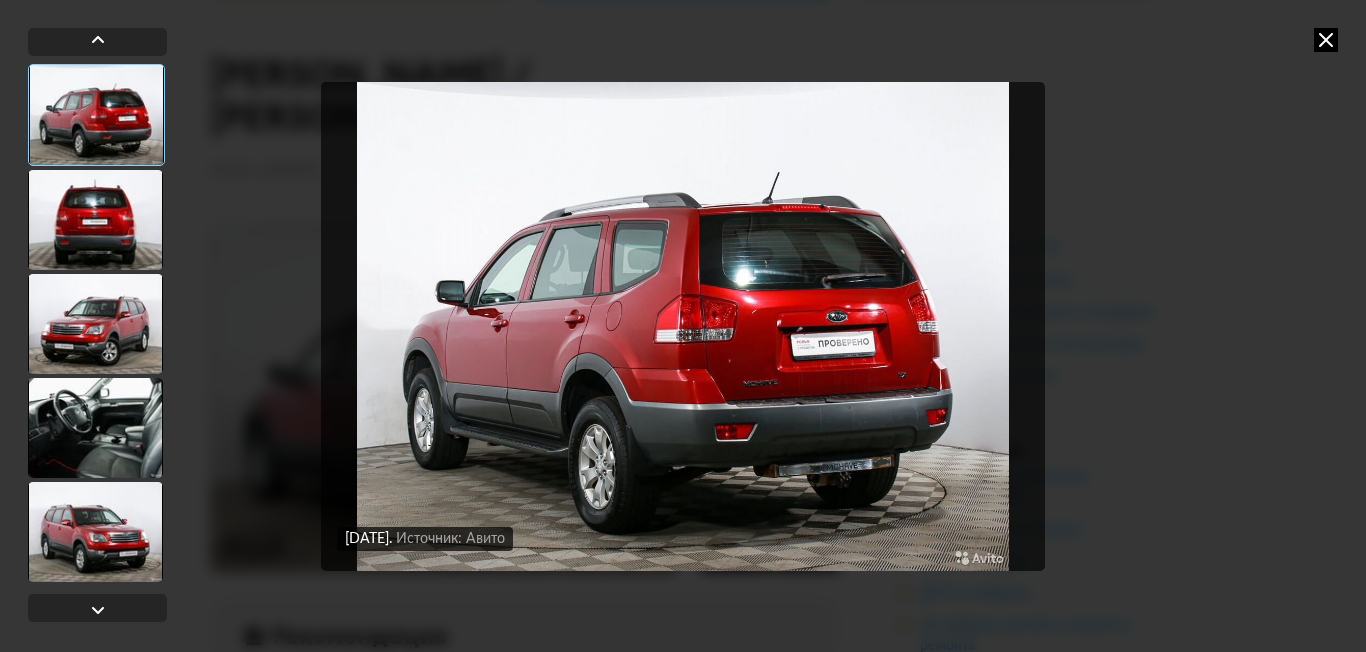click at bounding box center (683, 326) 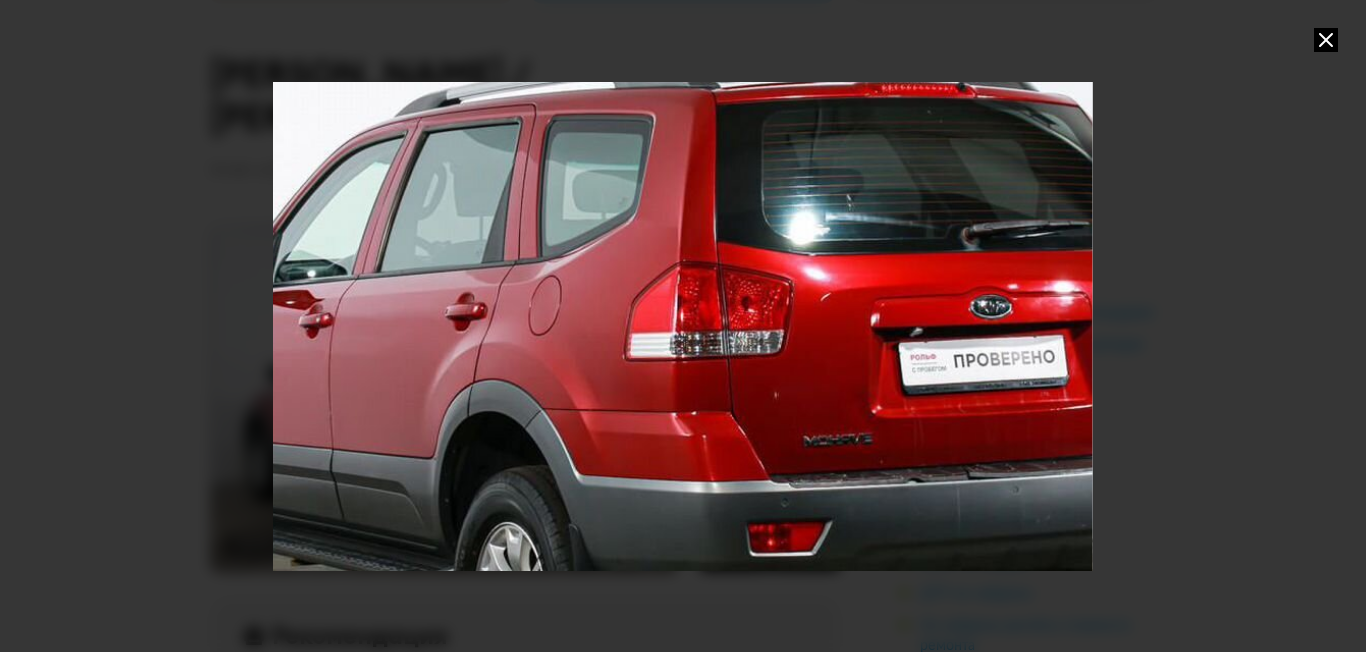 click at bounding box center [682, 326] 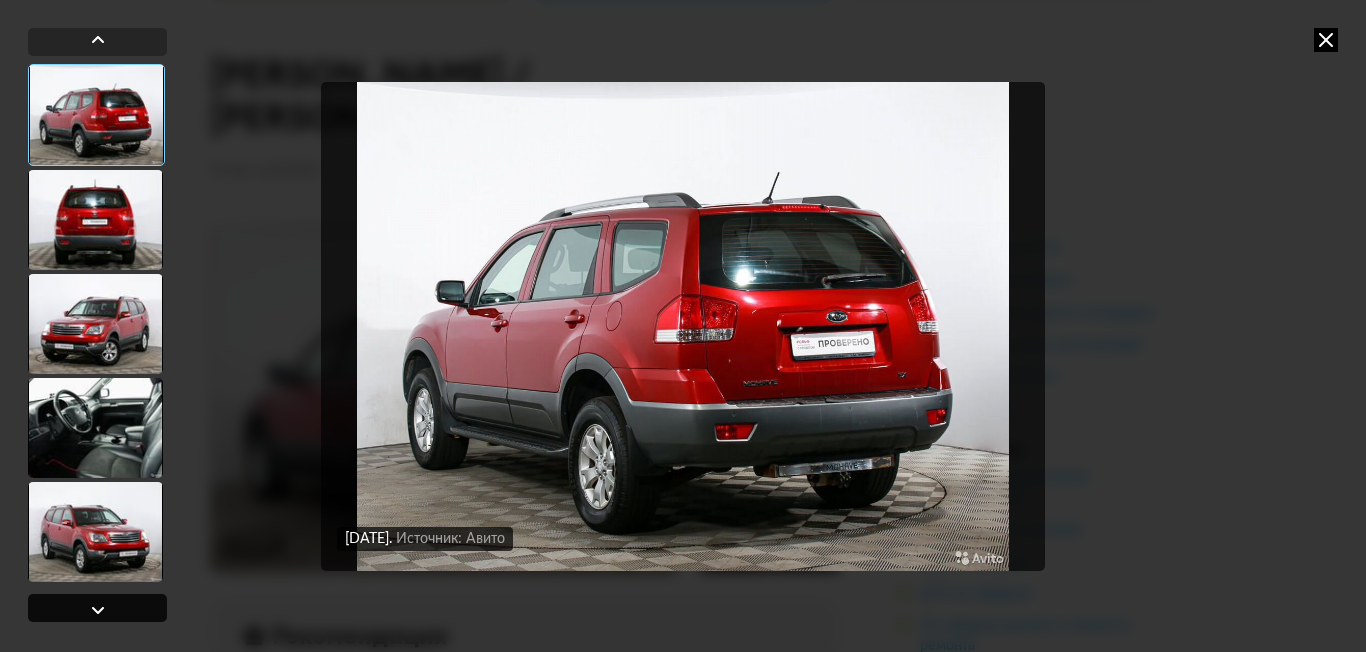 click at bounding box center (97, 608) 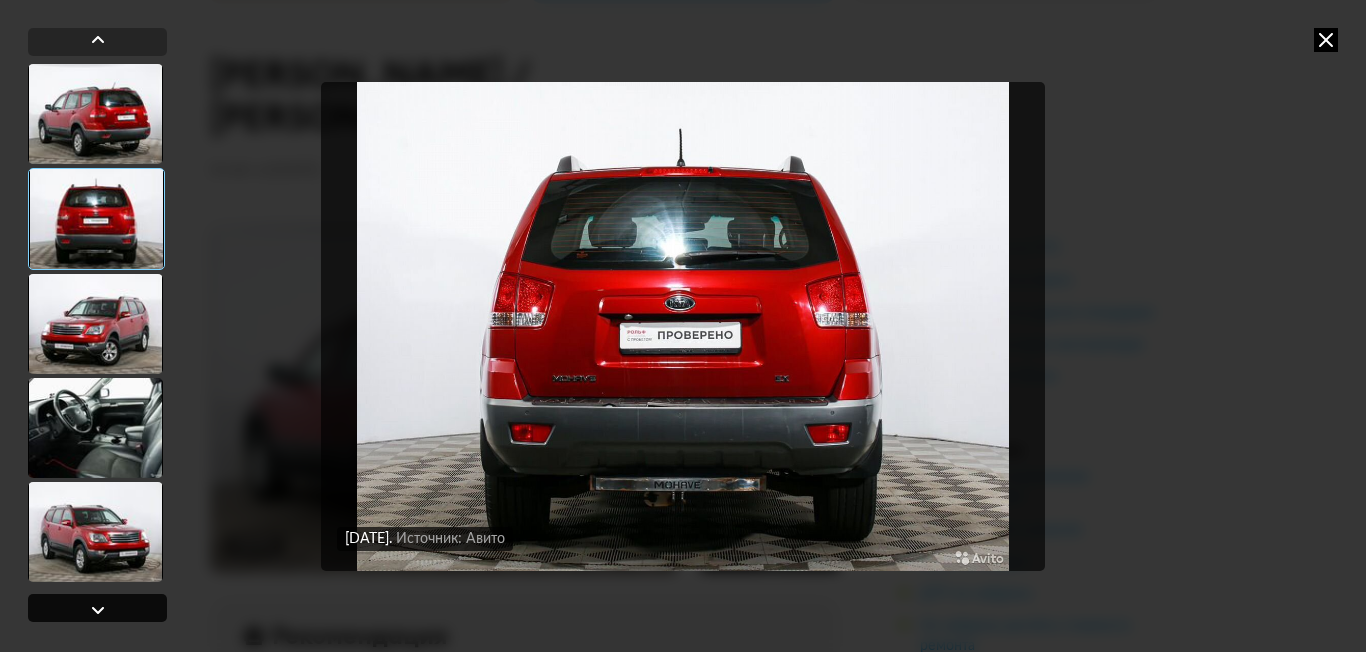 click at bounding box center (97, 608) 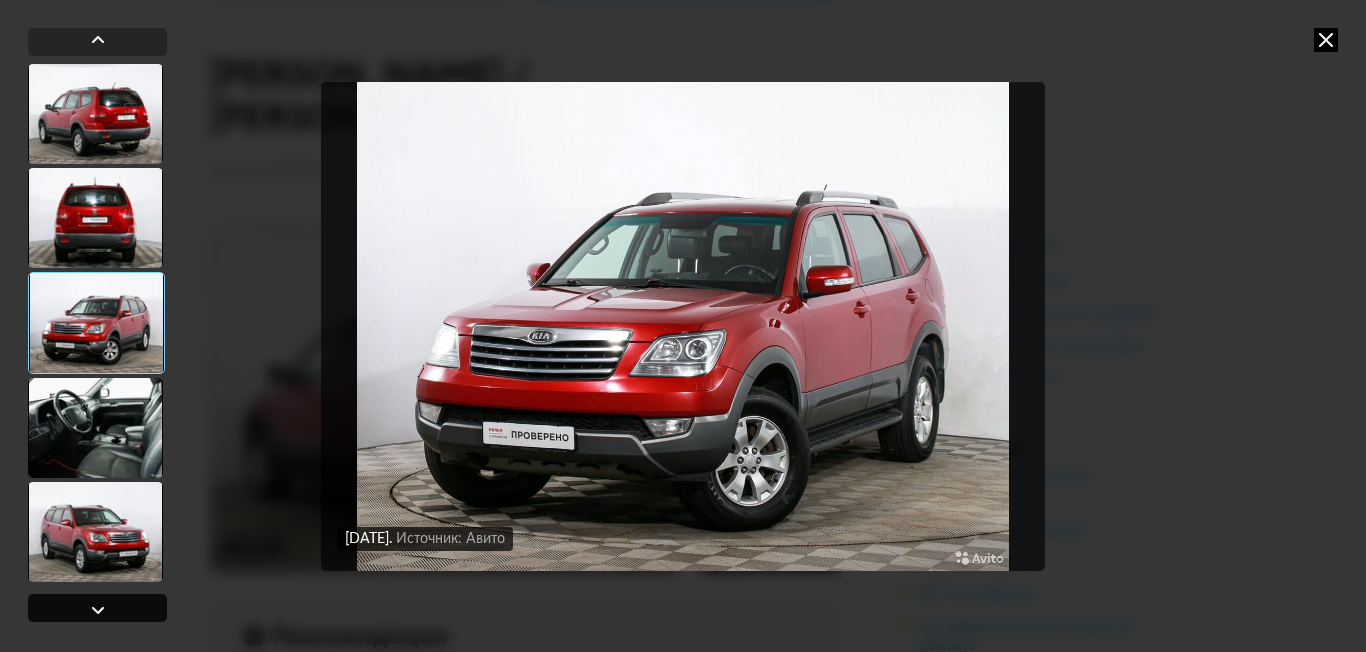 click at bounding box center (97, 608) 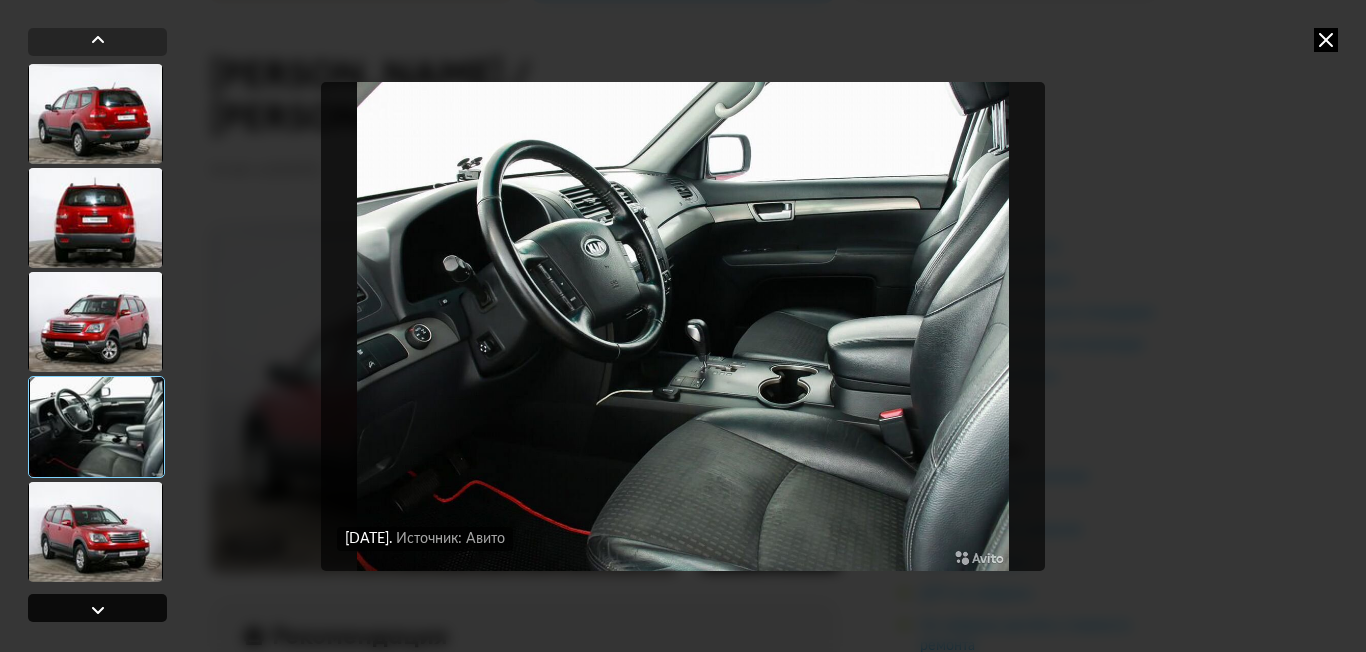 click at bounding box center [97, 608] 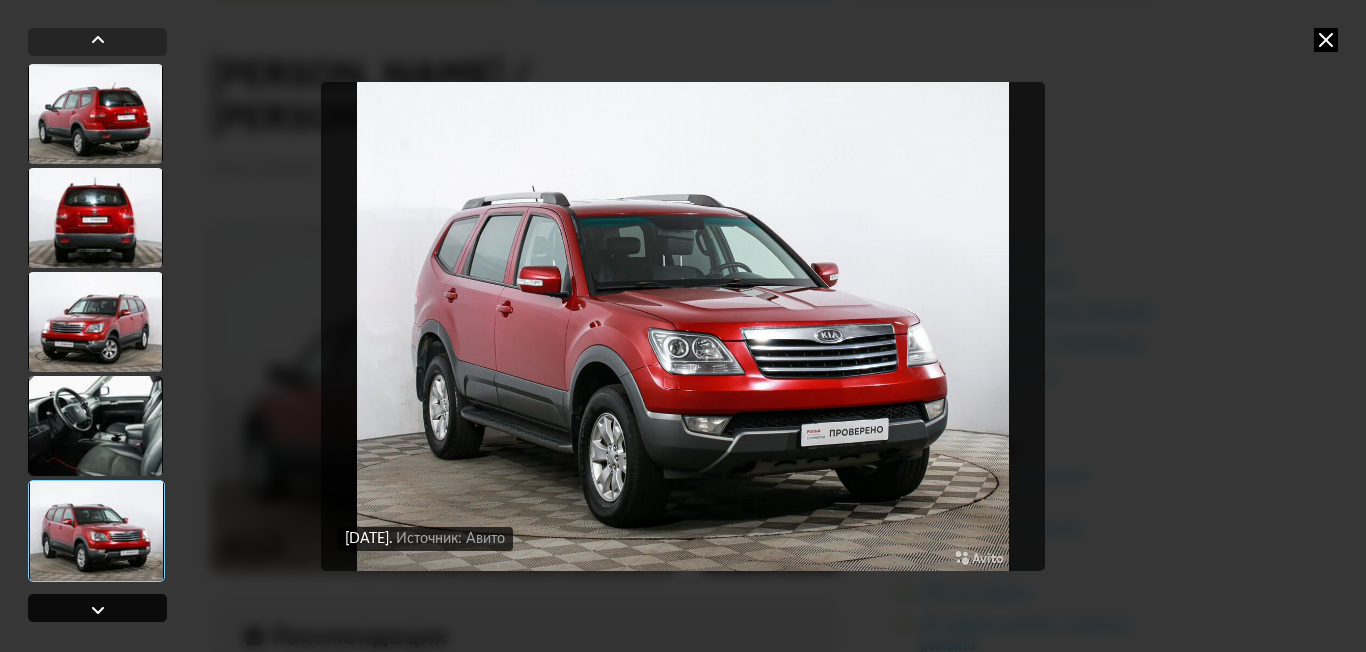 click at bounding box center [97, 608] 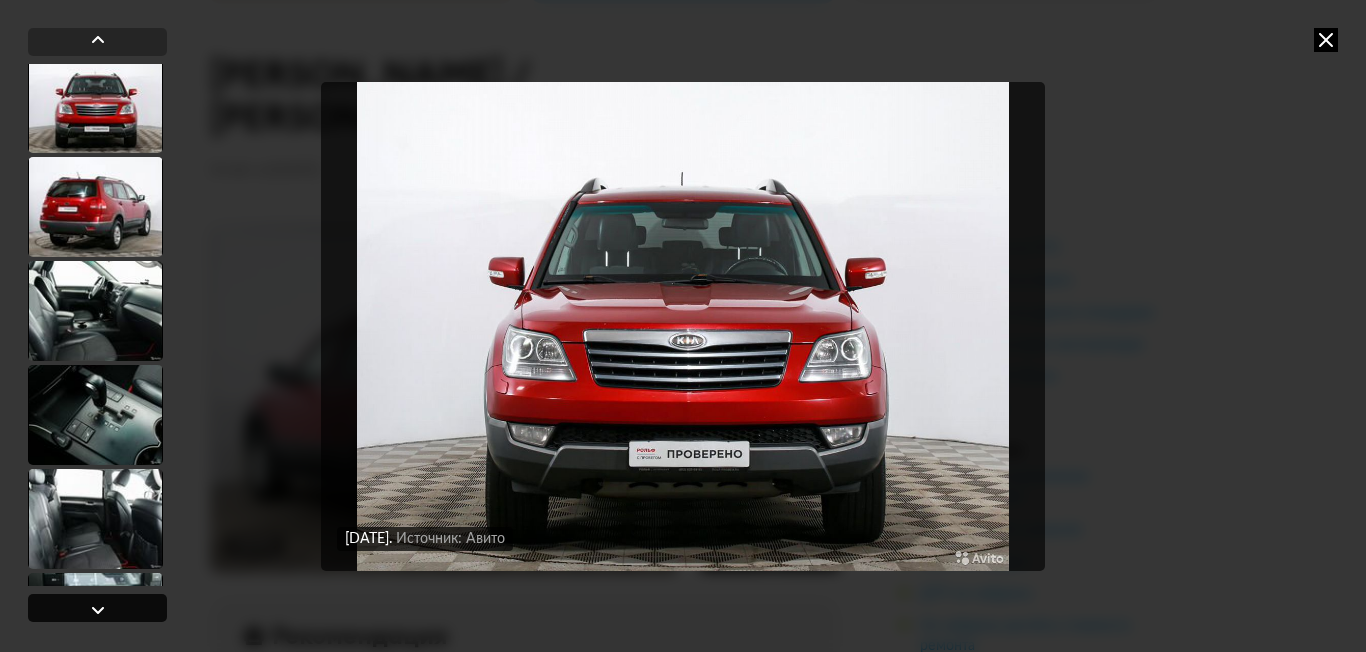 scroll, scrollTop: 531, scrollLeft: 0, axis: vertical 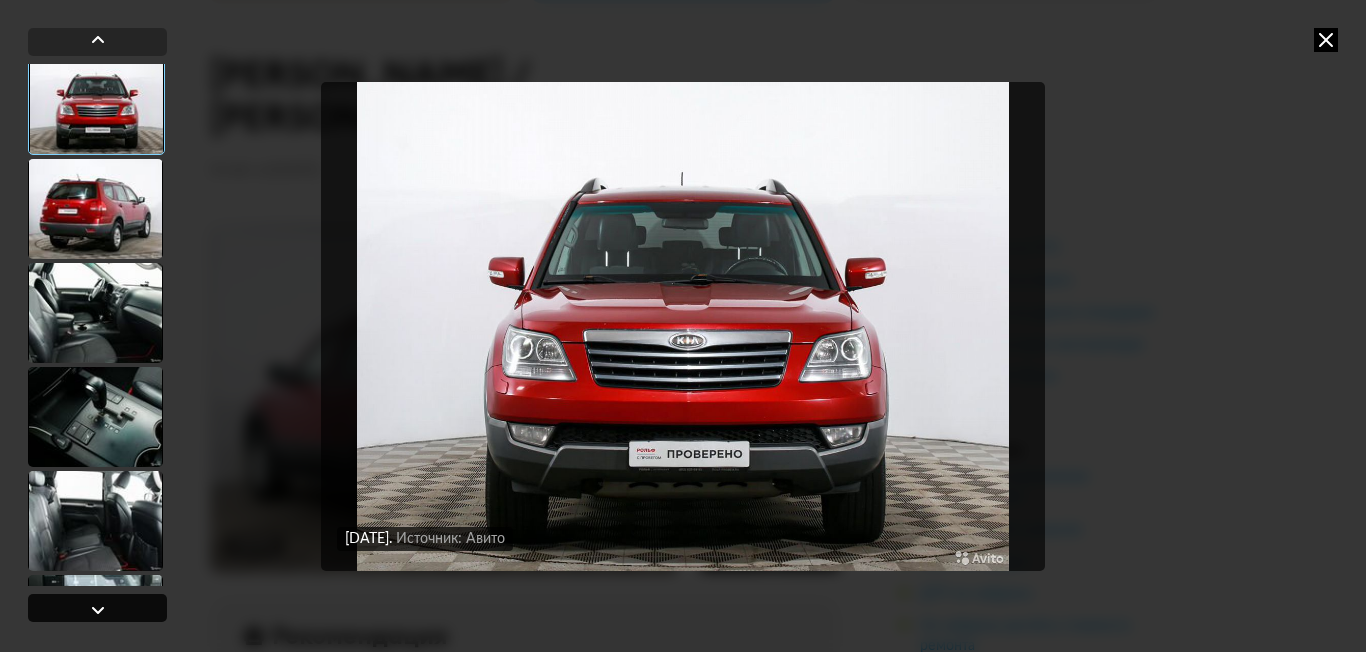 click at bounding box center (97, 608) 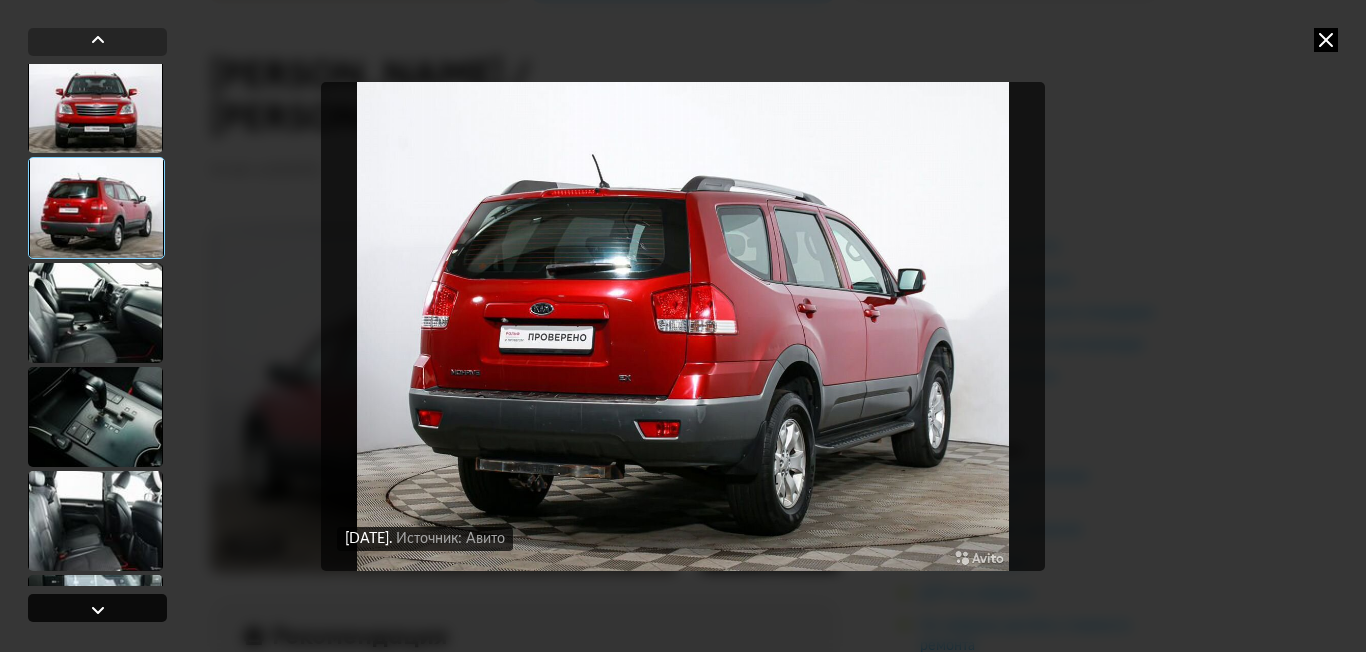 click at bounding box center [97, 608] 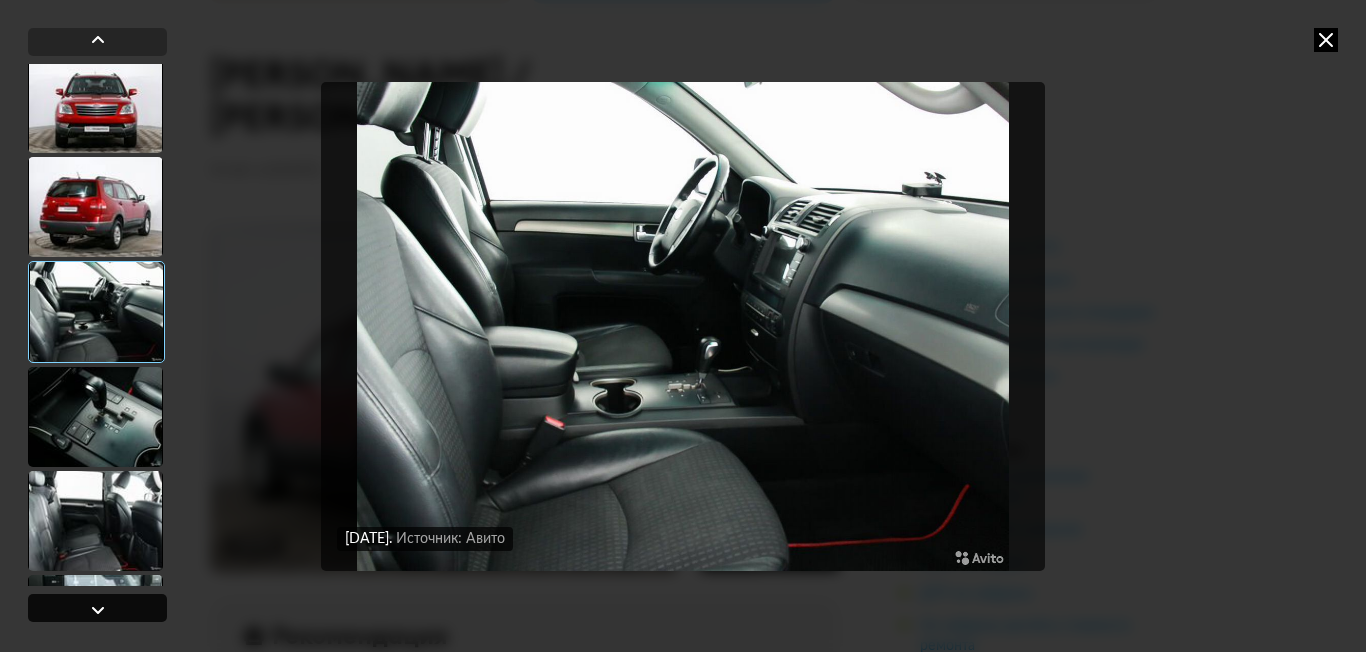 click at bounding box center [97, 608] 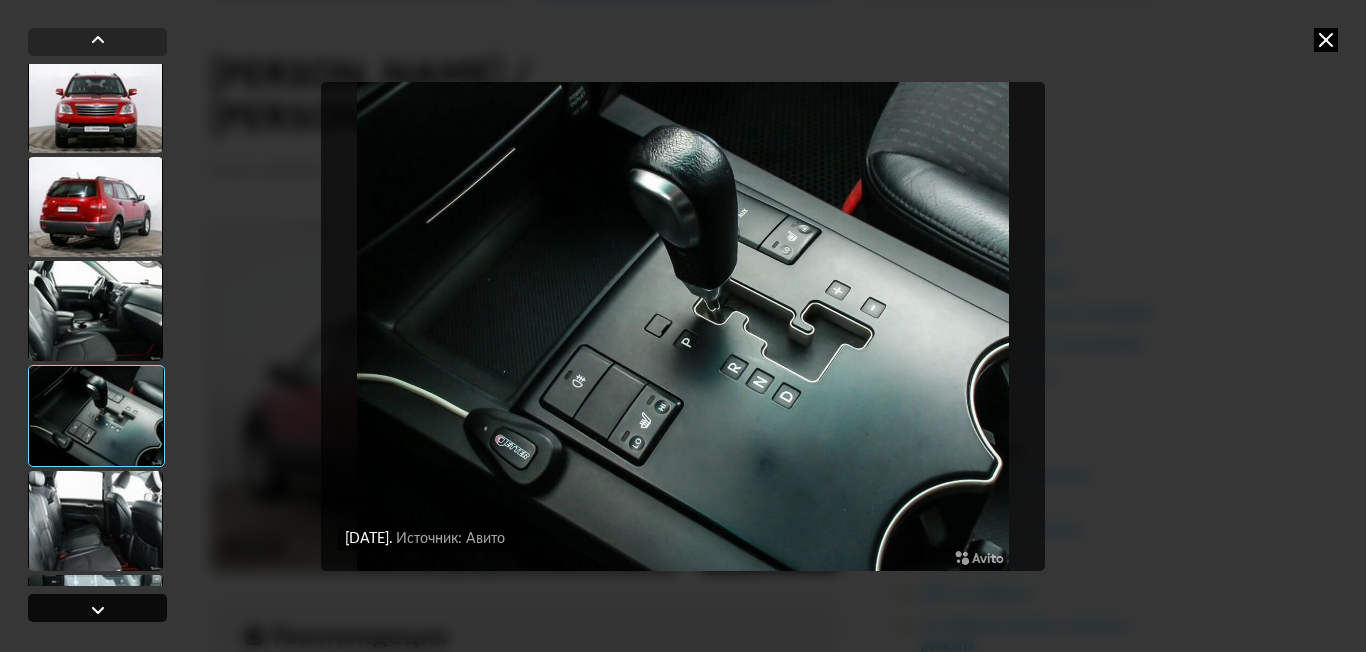 click at bounding box center (97, 608) 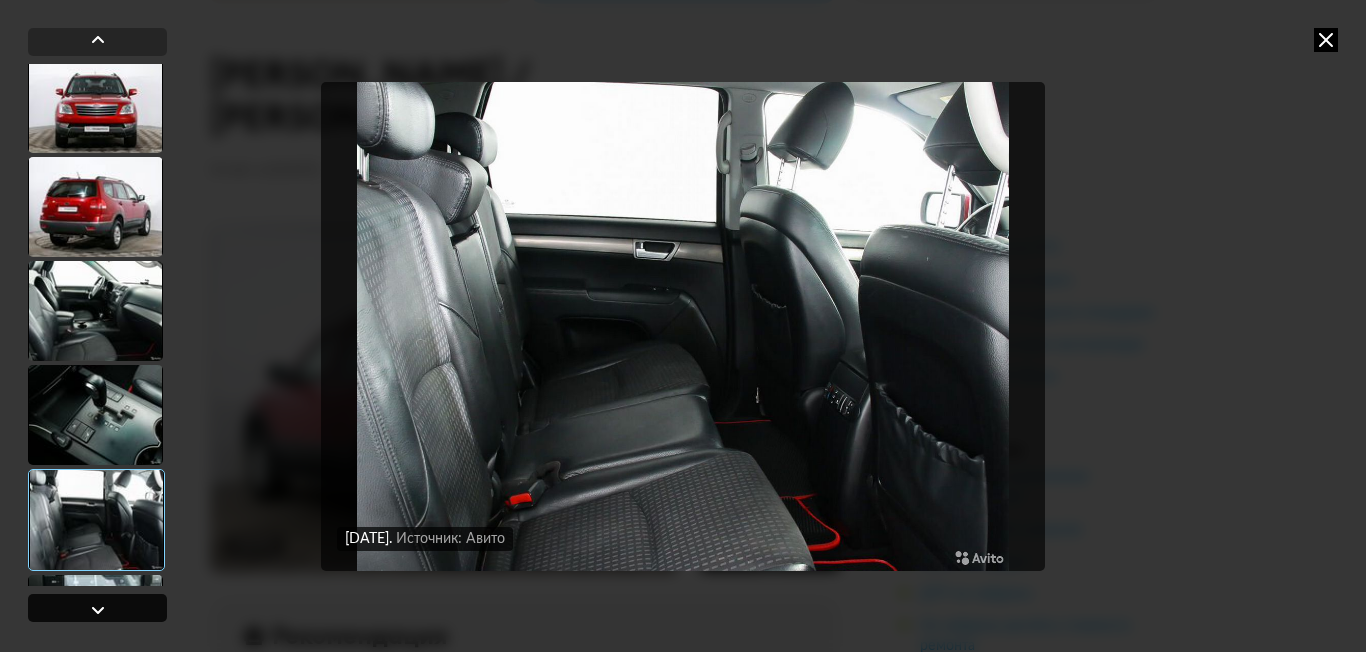 click at bounding box center [97, 608] 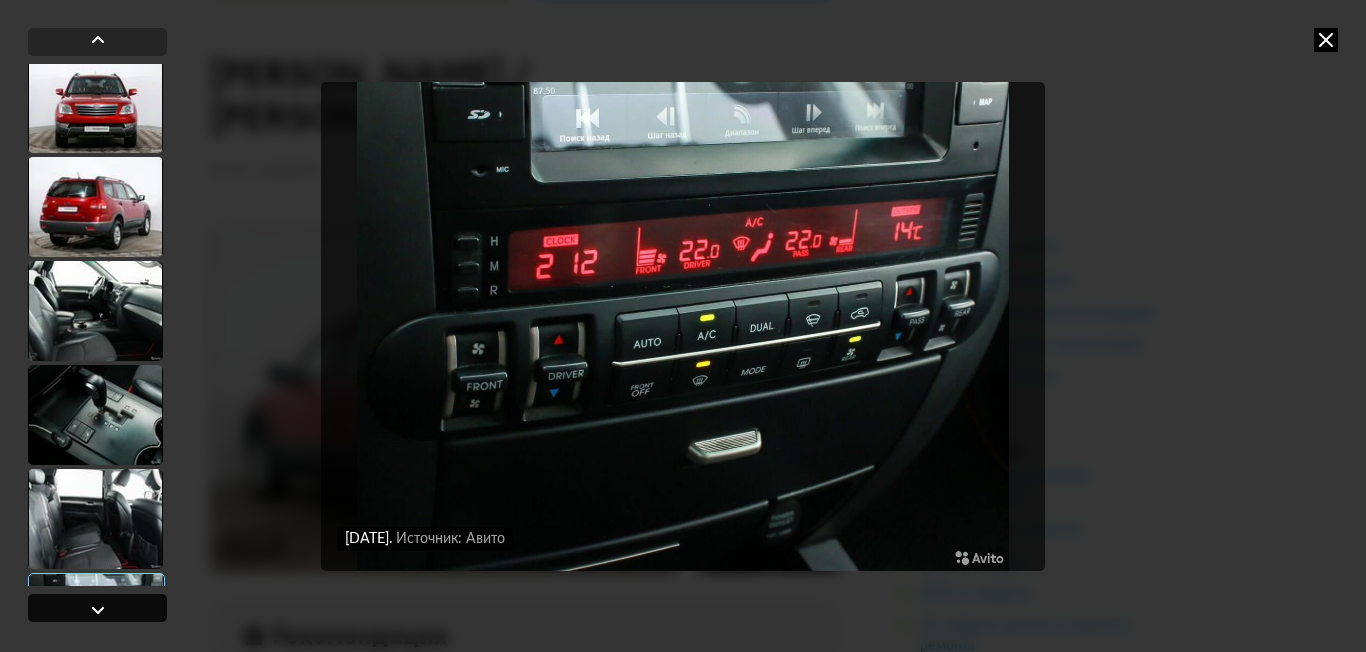 click at bounding box center [97, 608] 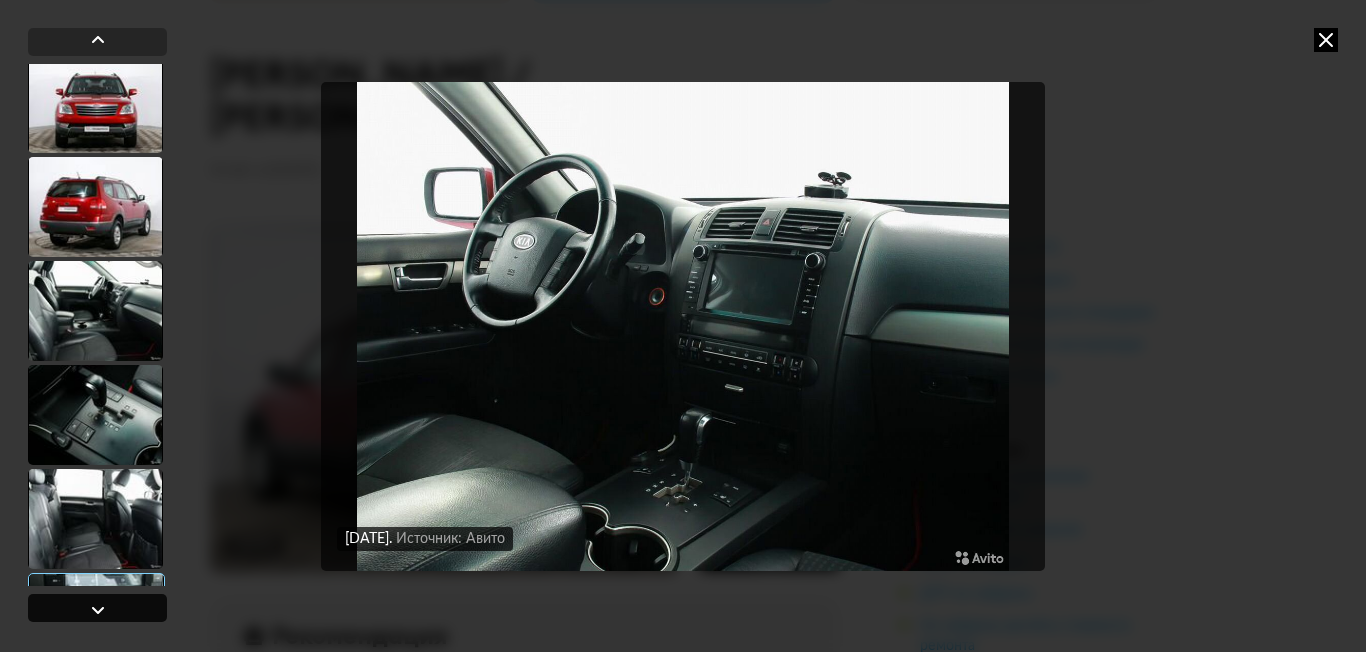 scroll, scrollTop: 1133, scrollLeft: 0, axis: vertical 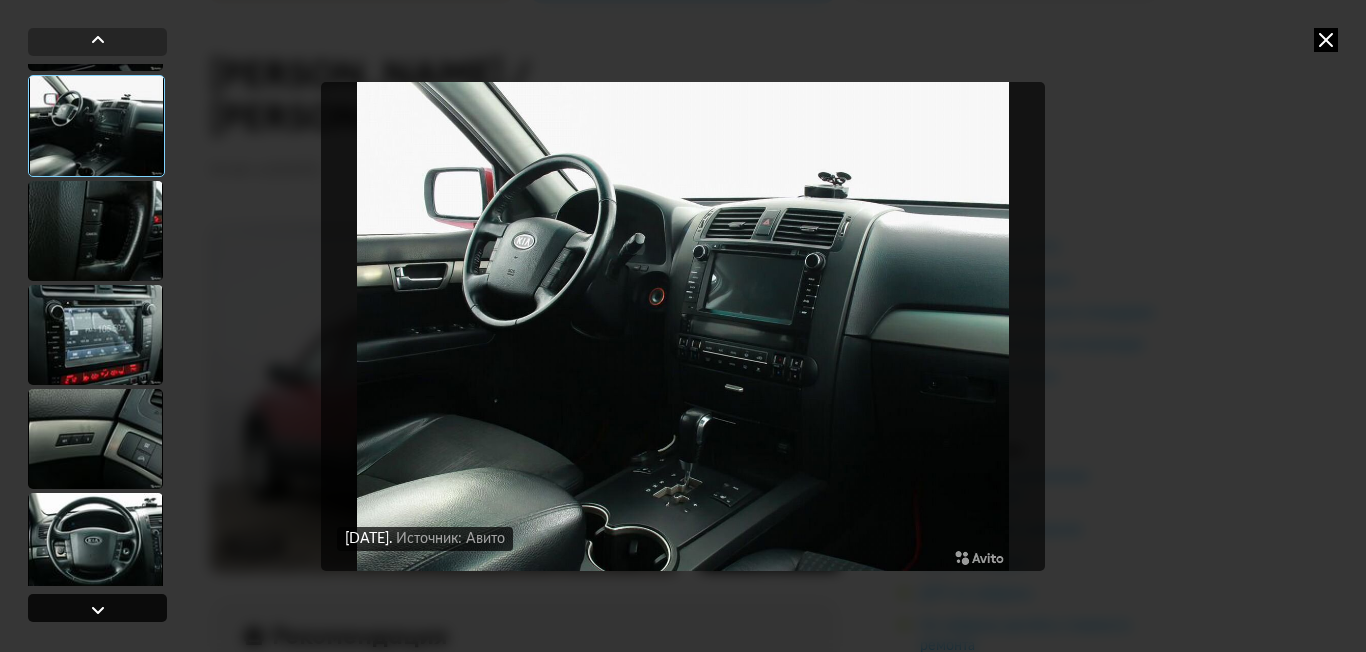 click at bounding box center (97, 608) 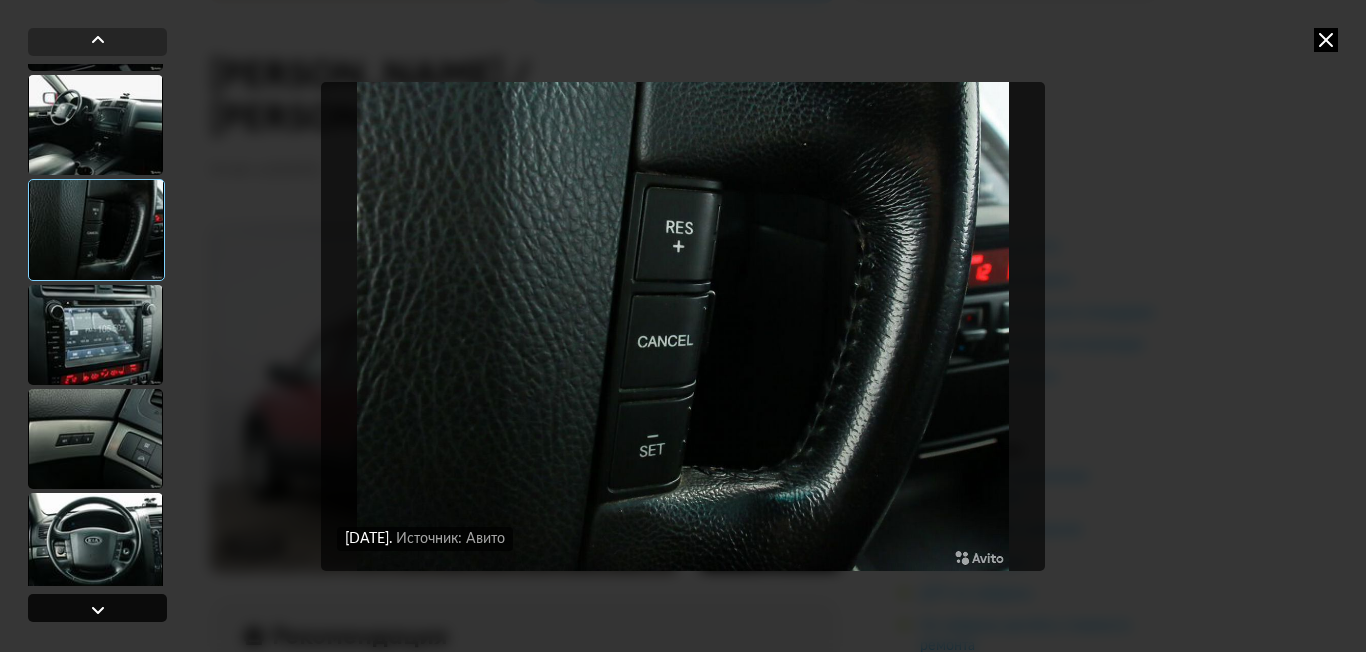 click at bounding box center [97, 608] 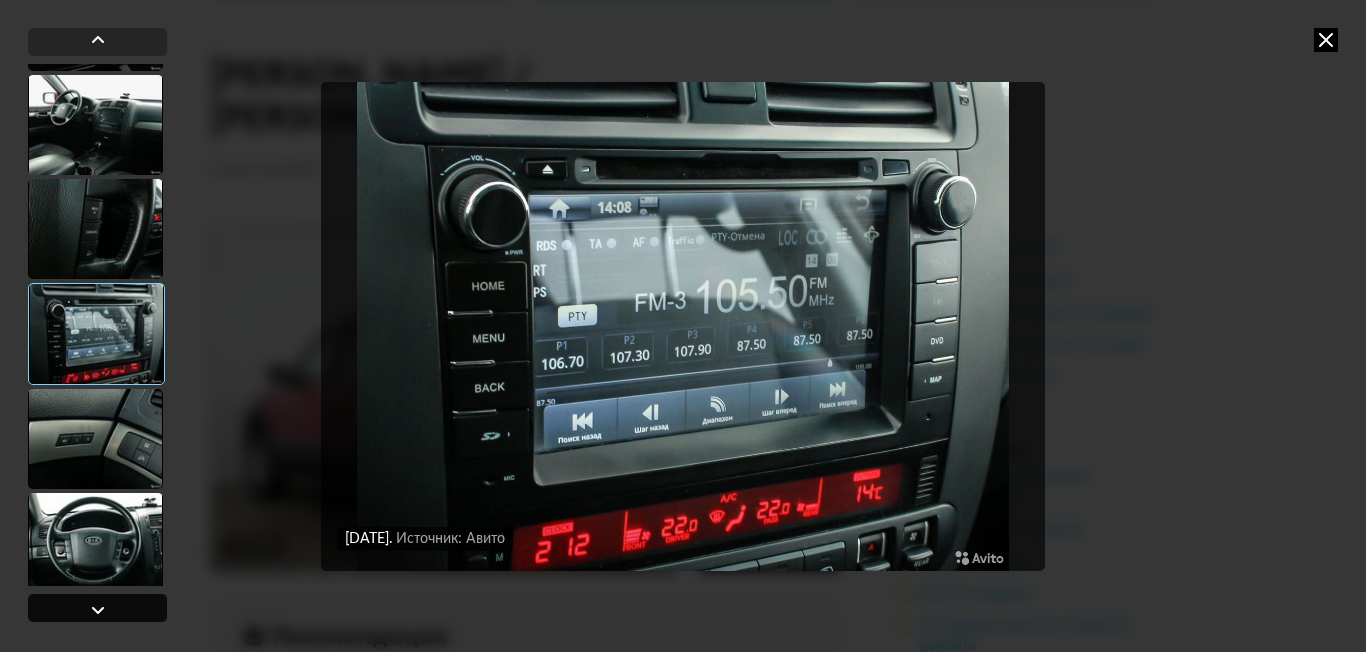click at bounding box center [97, 608] 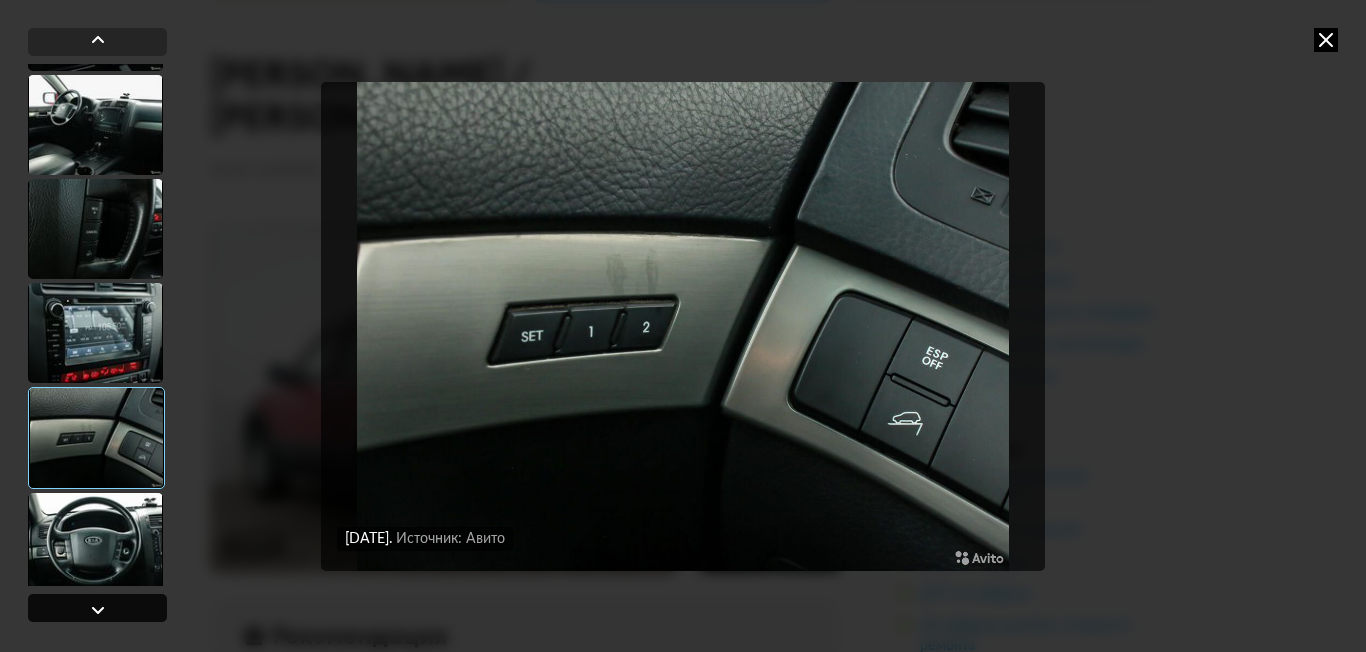 click at bounding box center [97, 608] 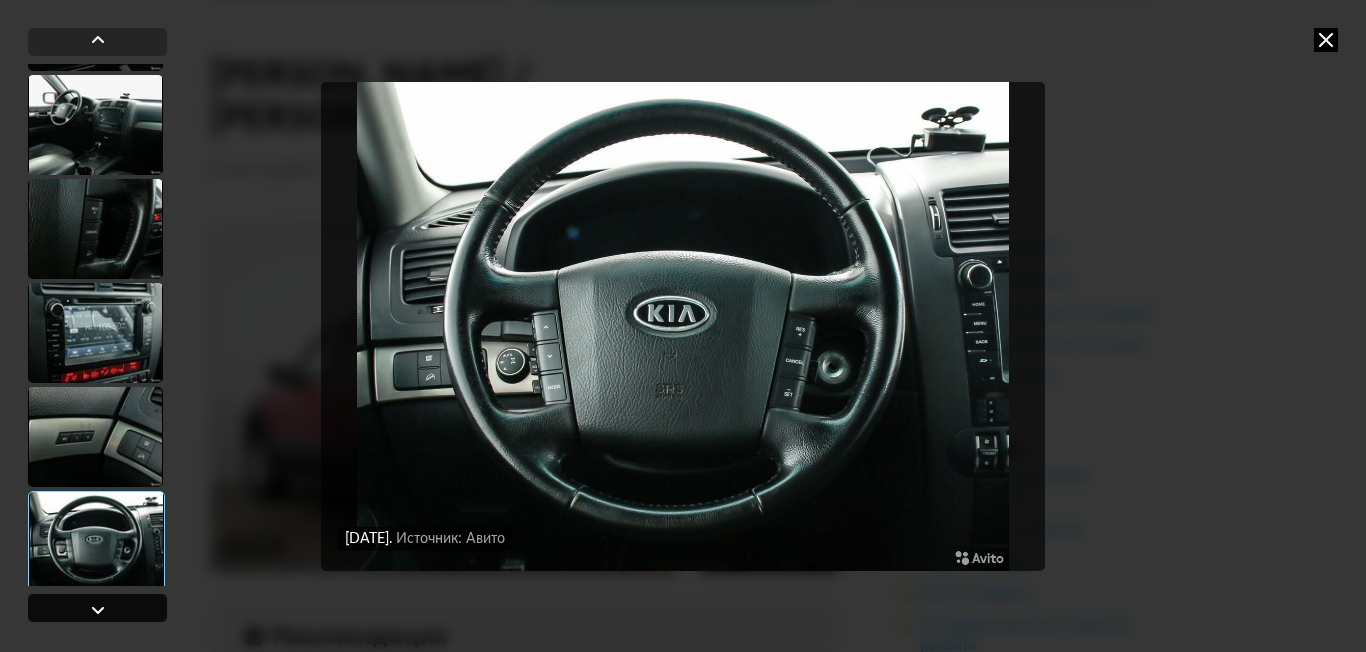 click at bounding box center (97, 608) 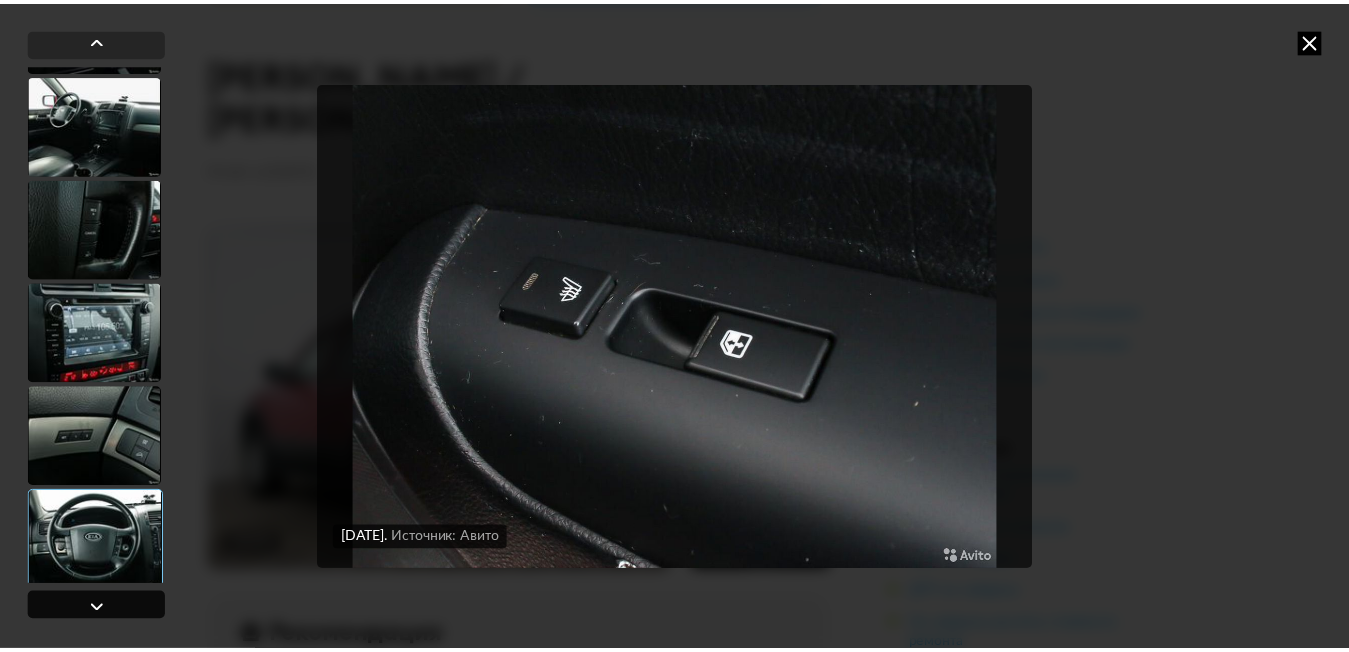 scroll, scrollTop: 1633, scrollLeft: 0, axis: vertical 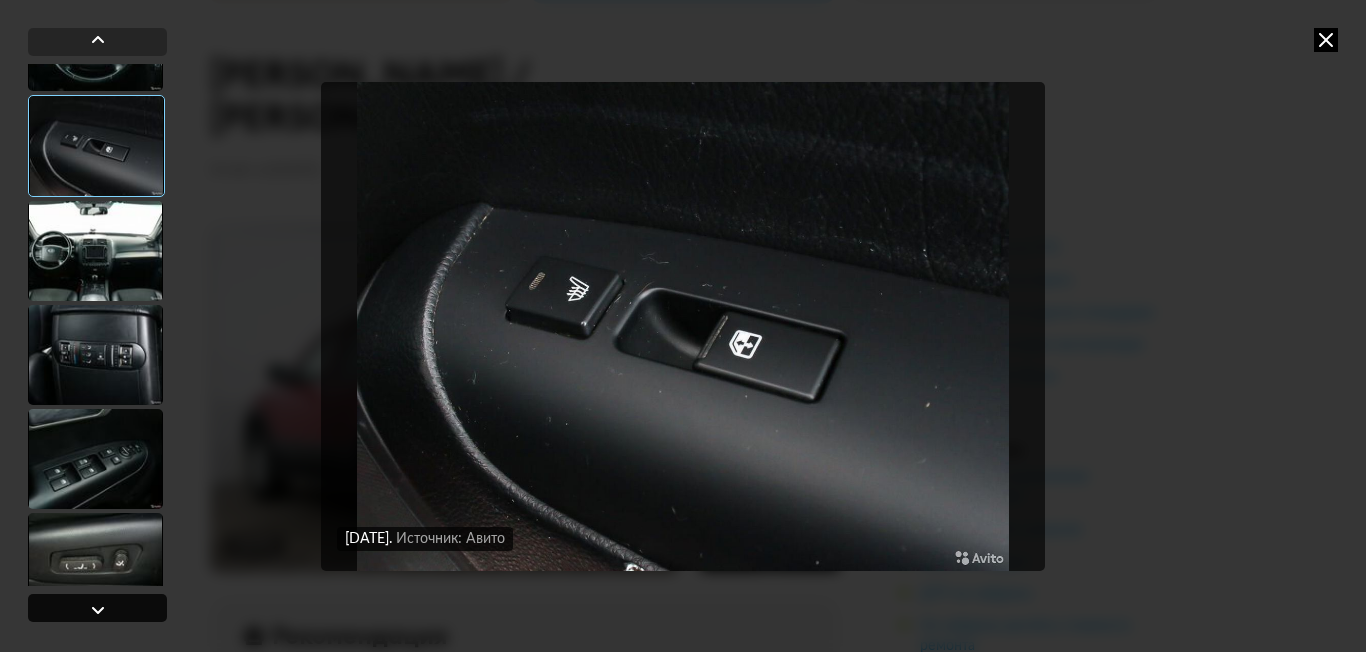 click at bounding box center (97, 608) 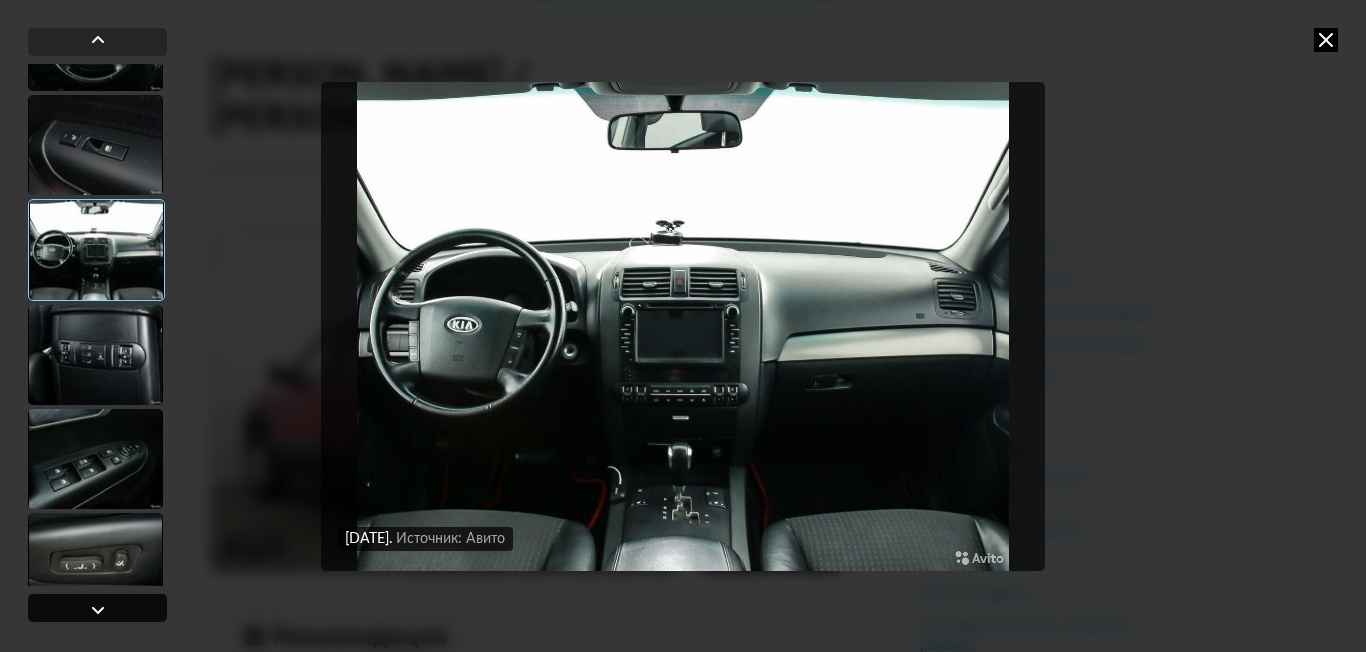 click at bounding box center (97, 608) 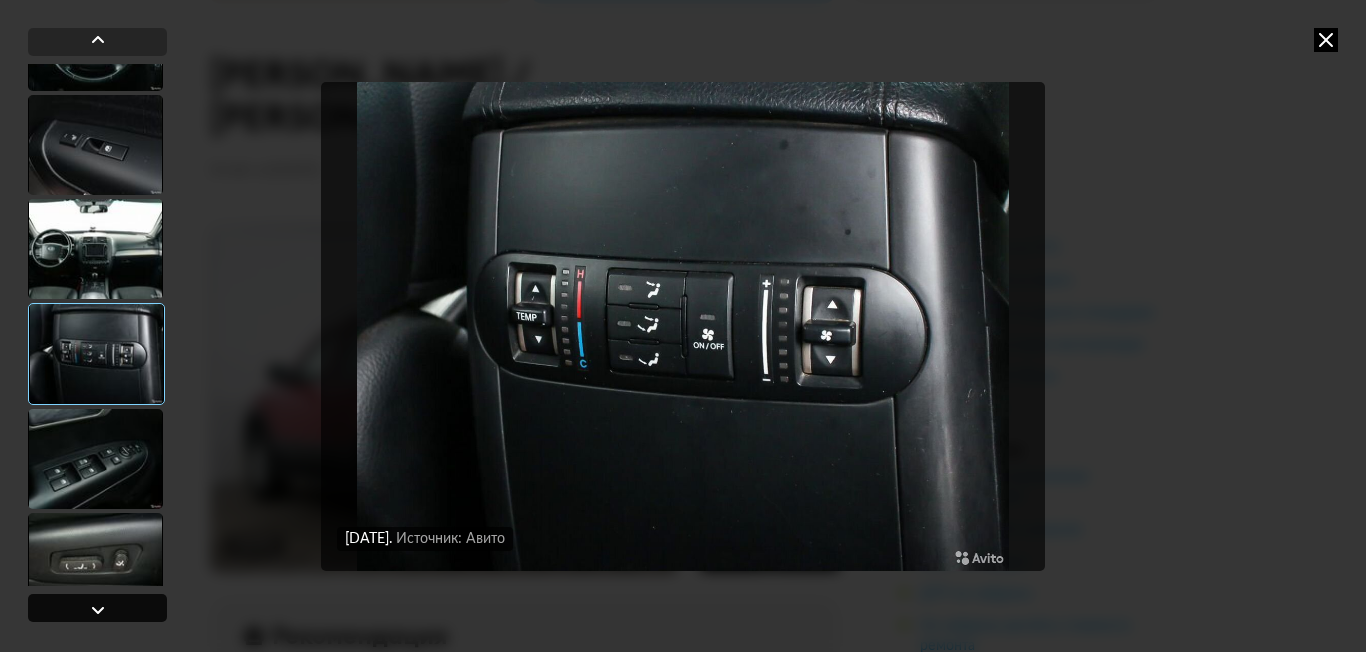 click at bounding box center (97, 608) 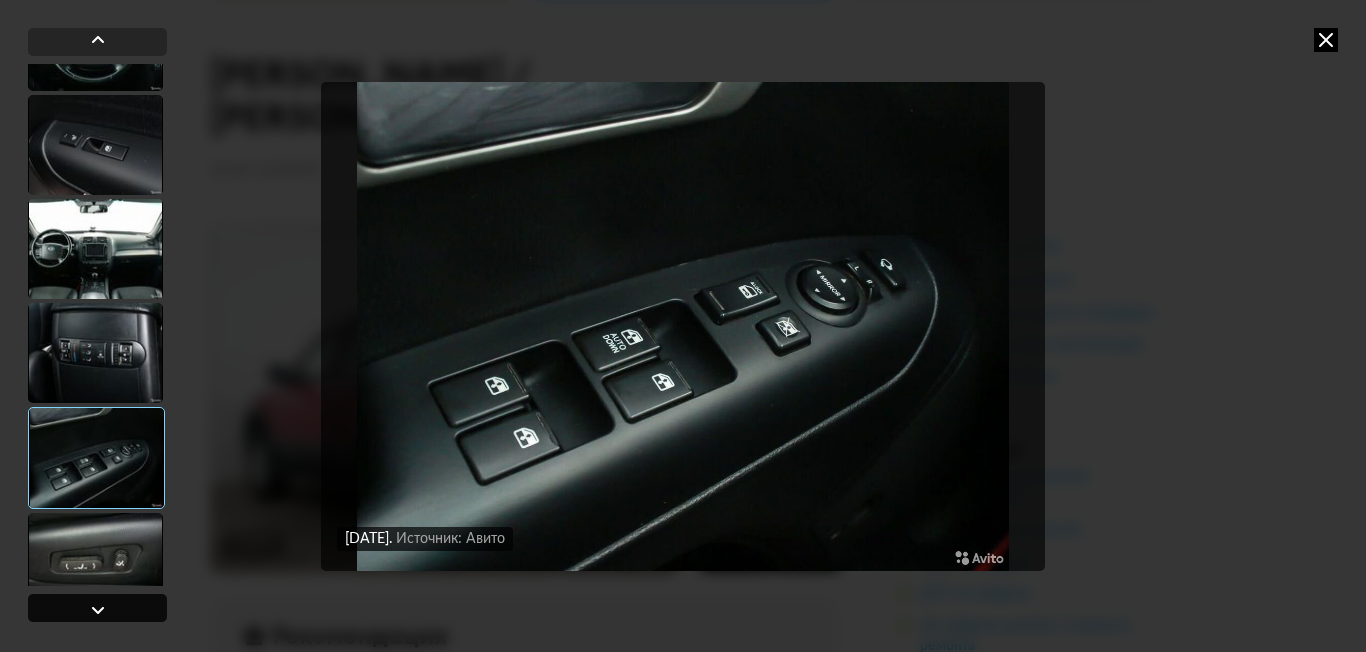 click at bounding box center [97, 608] 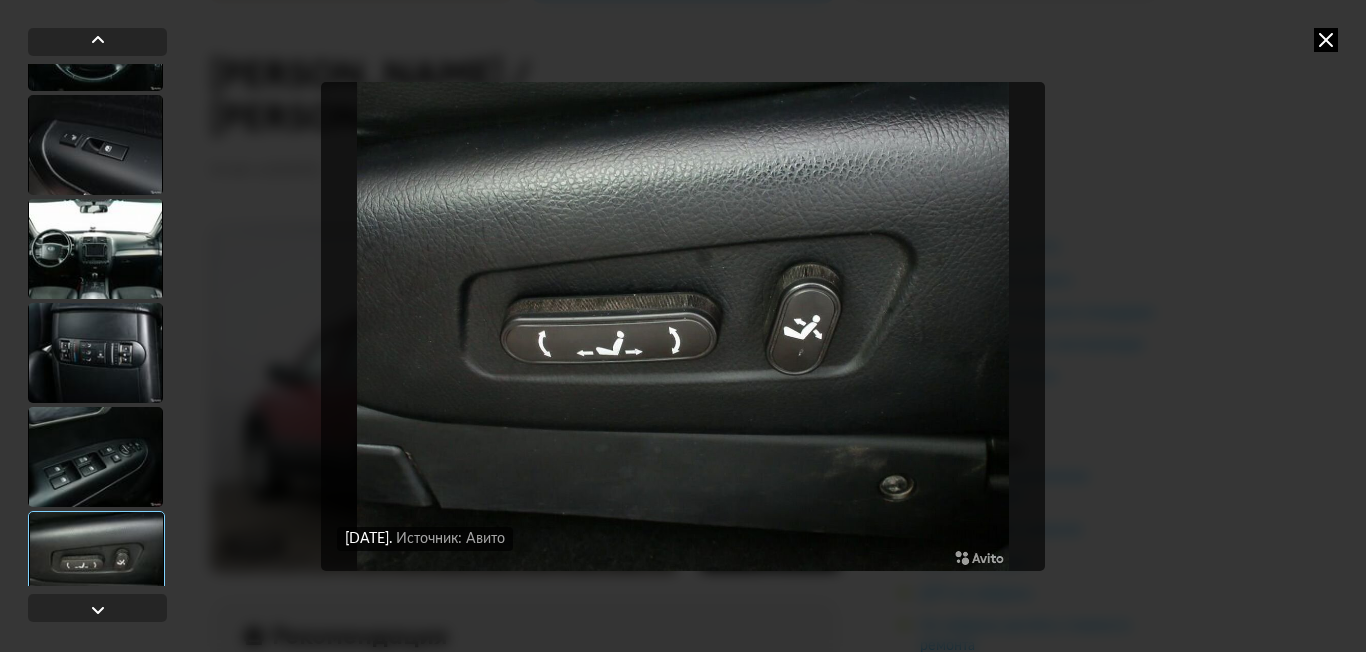 click at bounding box center (1326, 40) 